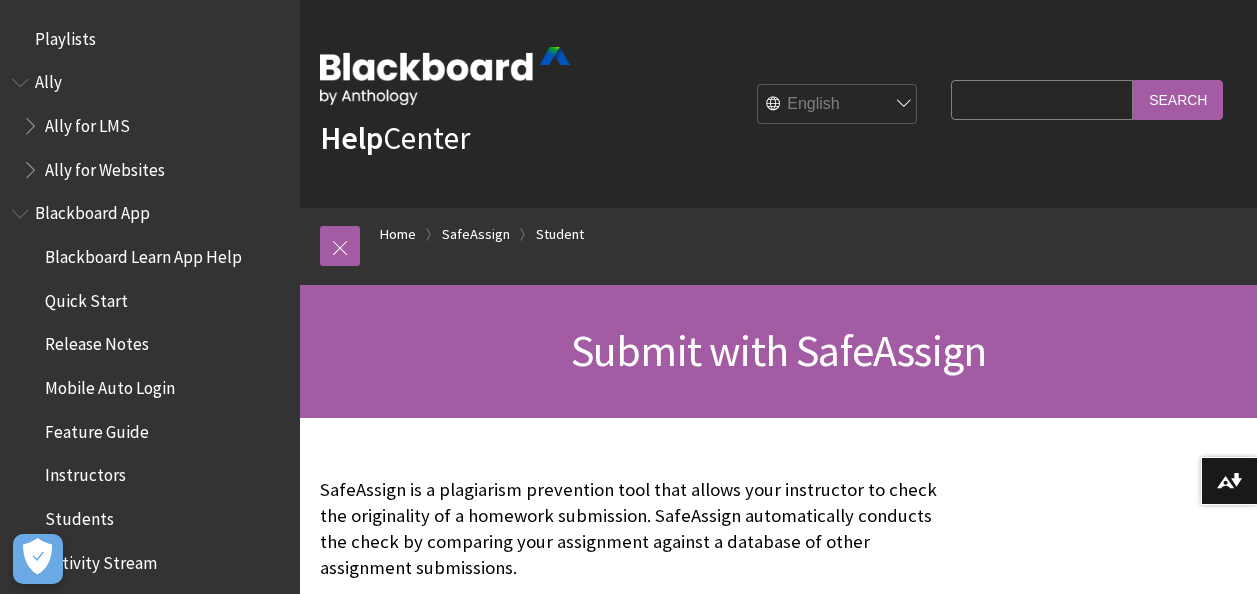 scroll, scrollTop: 175, scrollLeft: 0, axis: vertical 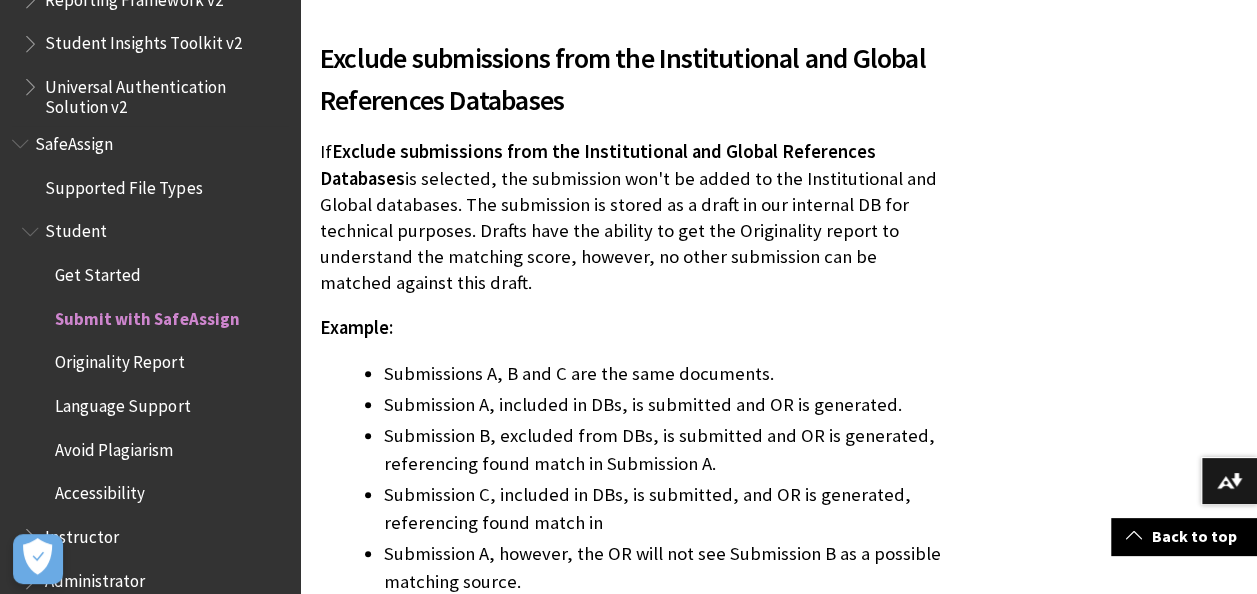 drag, startPoint x: 87, startPoint y: 157, endPoint x: 53, endPoint y: 155, distance: 34.058773 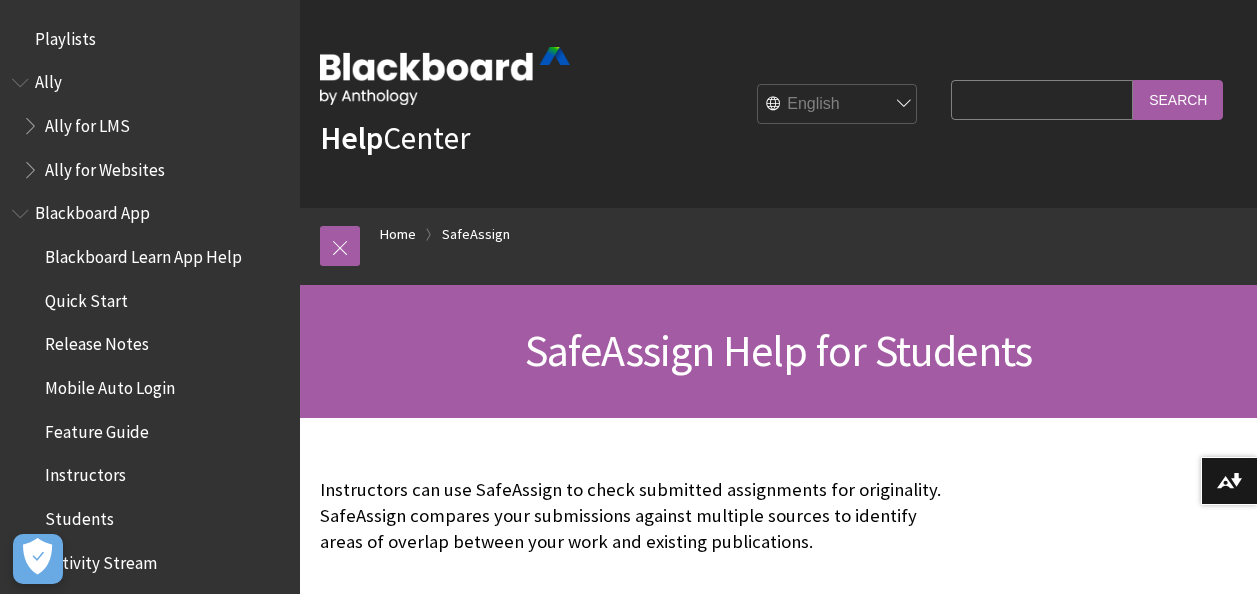 scroll, scrollTop: 0, scrollLeft: 0, axis: both 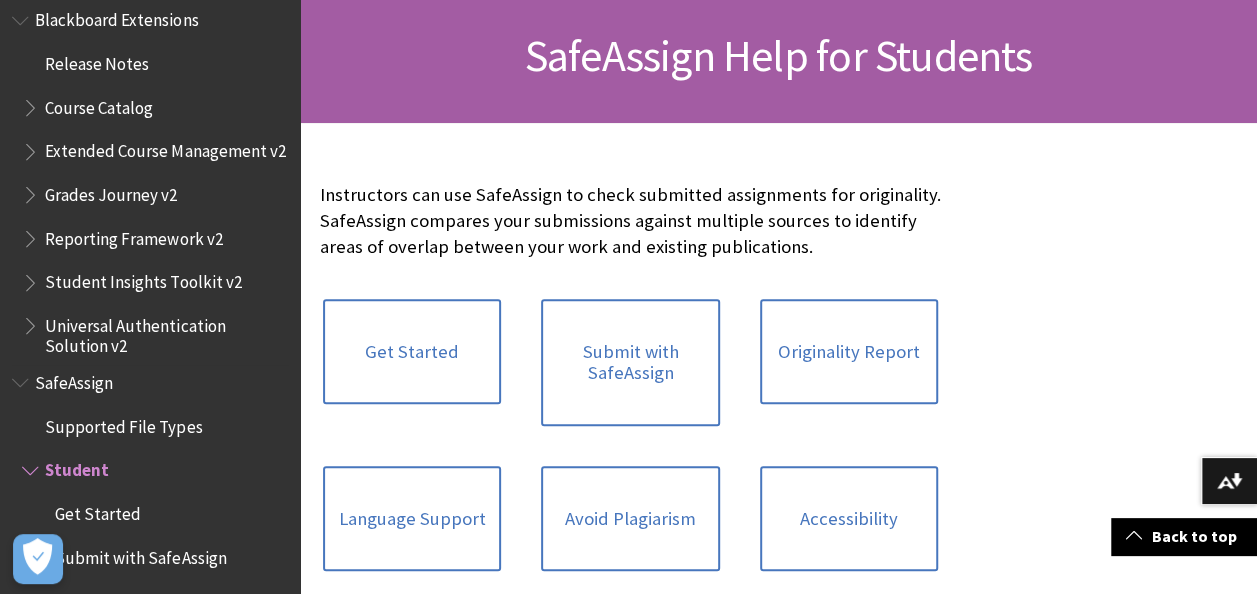 click on "SafeAssign" at bounding box center [74, 379] 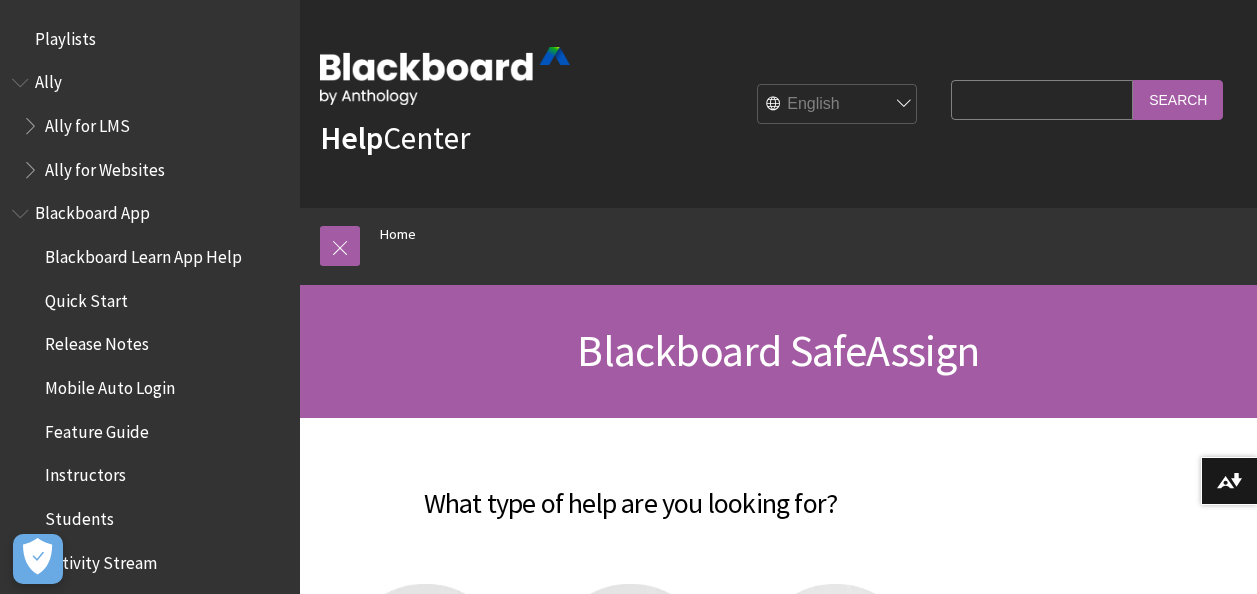scroll, scrollTop: 0, scrollLeft: 0, axis: both 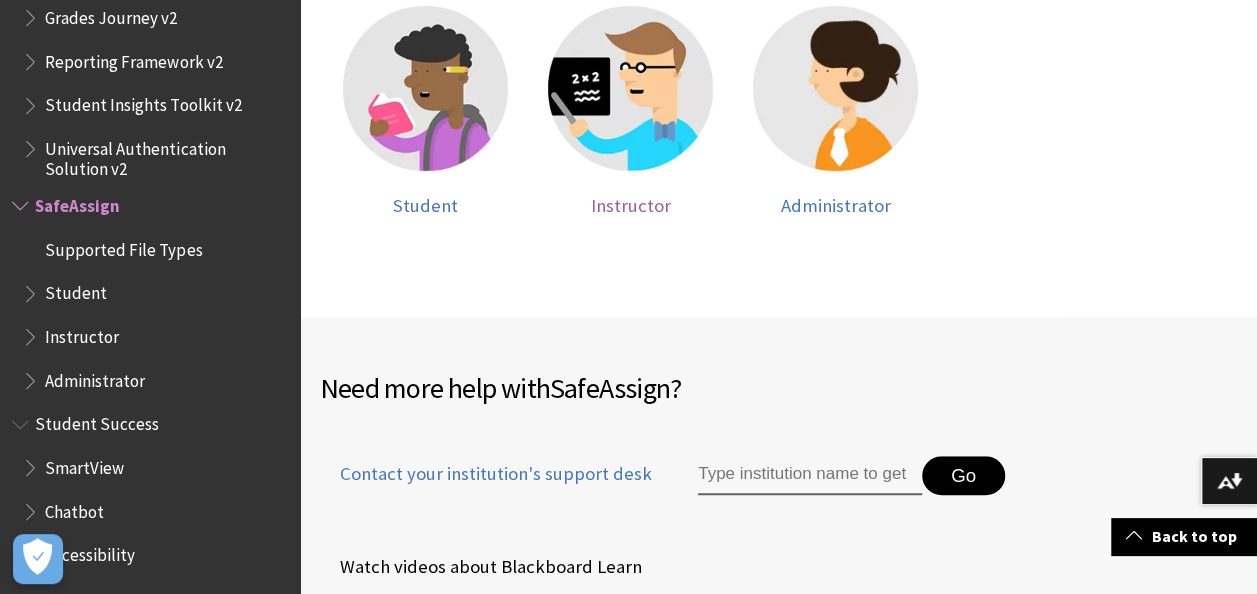 click at bounding box center [630, 88] 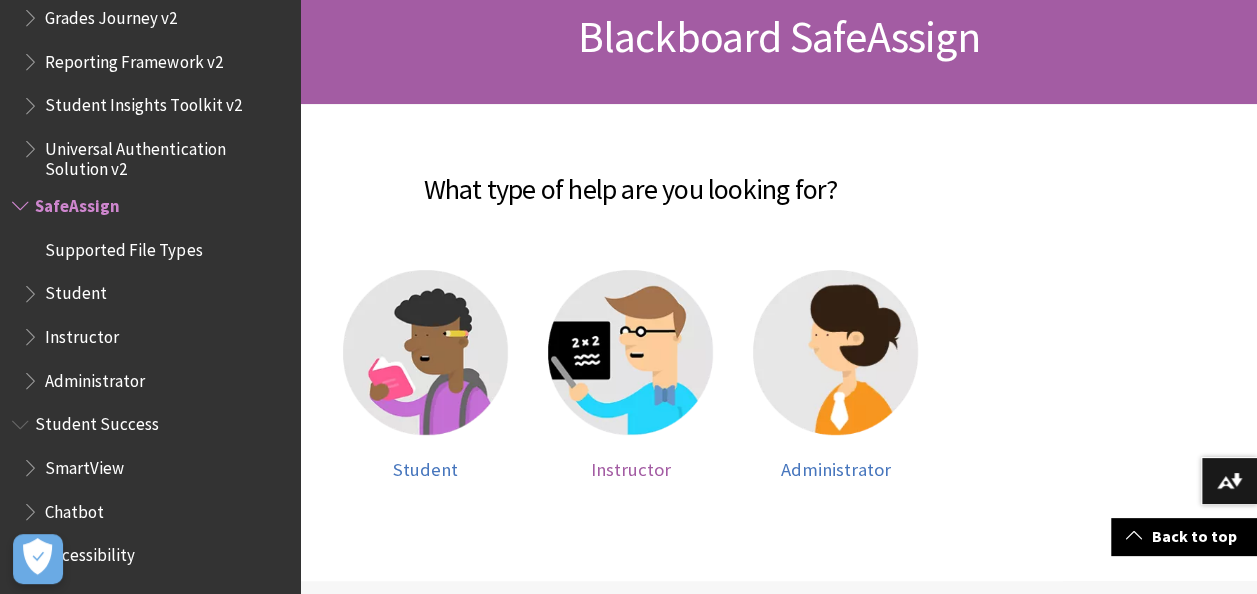scroll, scrollTop: 313, scrollLeft: 0, axis: vertical 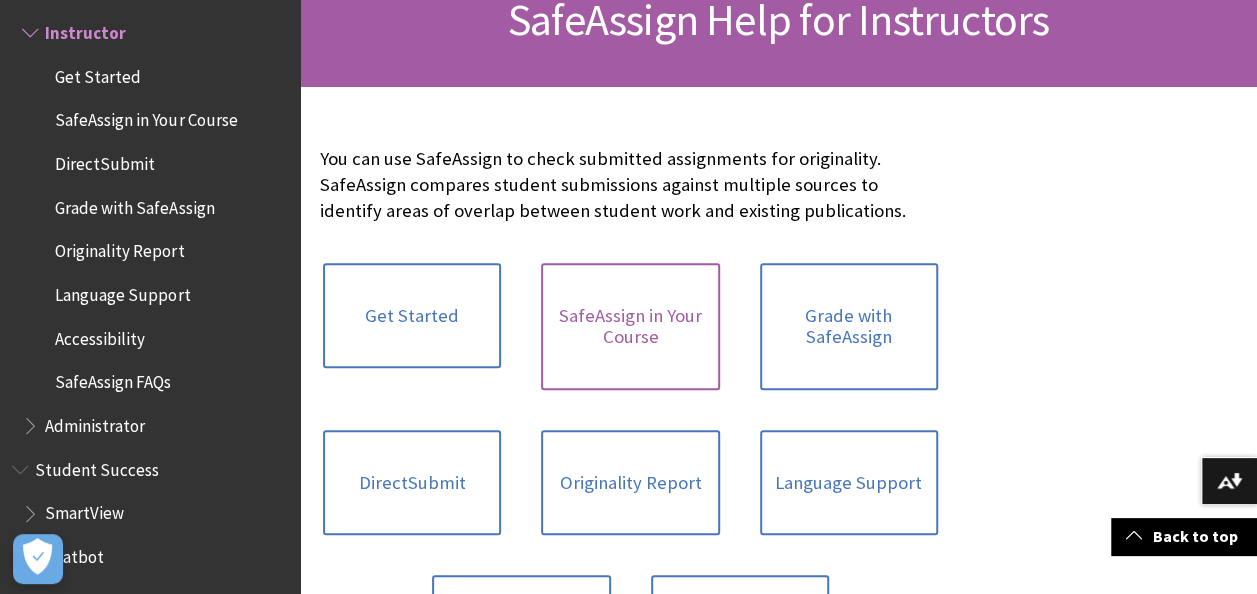 click on "SafeAssign in Your Course" at bounding box center (630, 326) 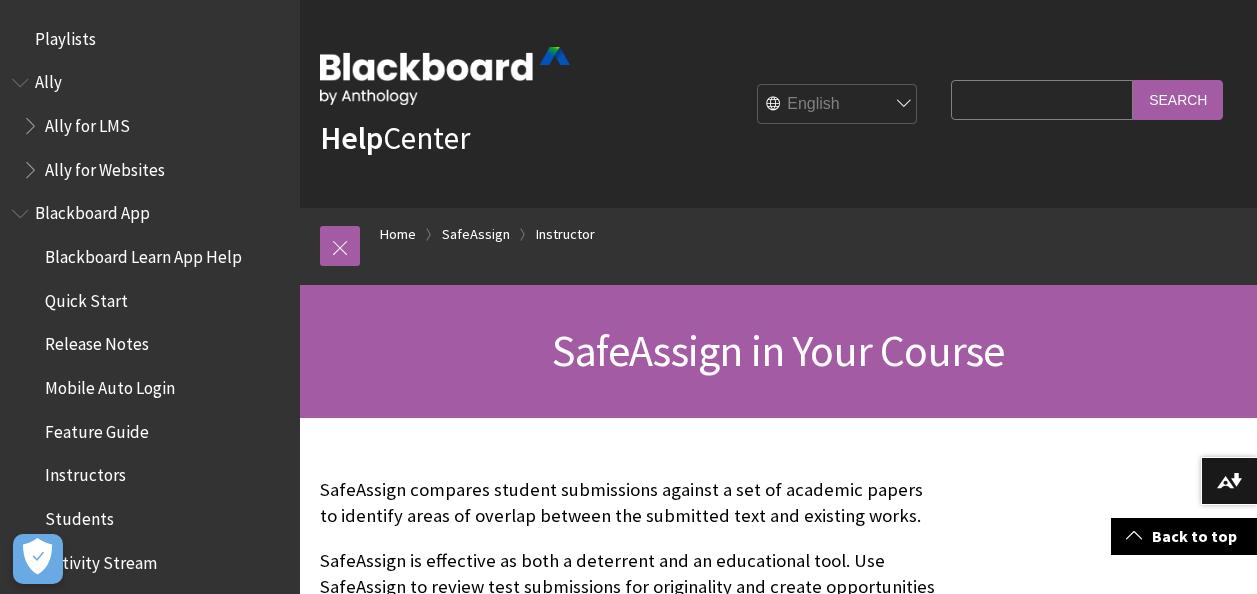 scroll, scrollTop: 1116, scrollLeft: 0, axis: vertical 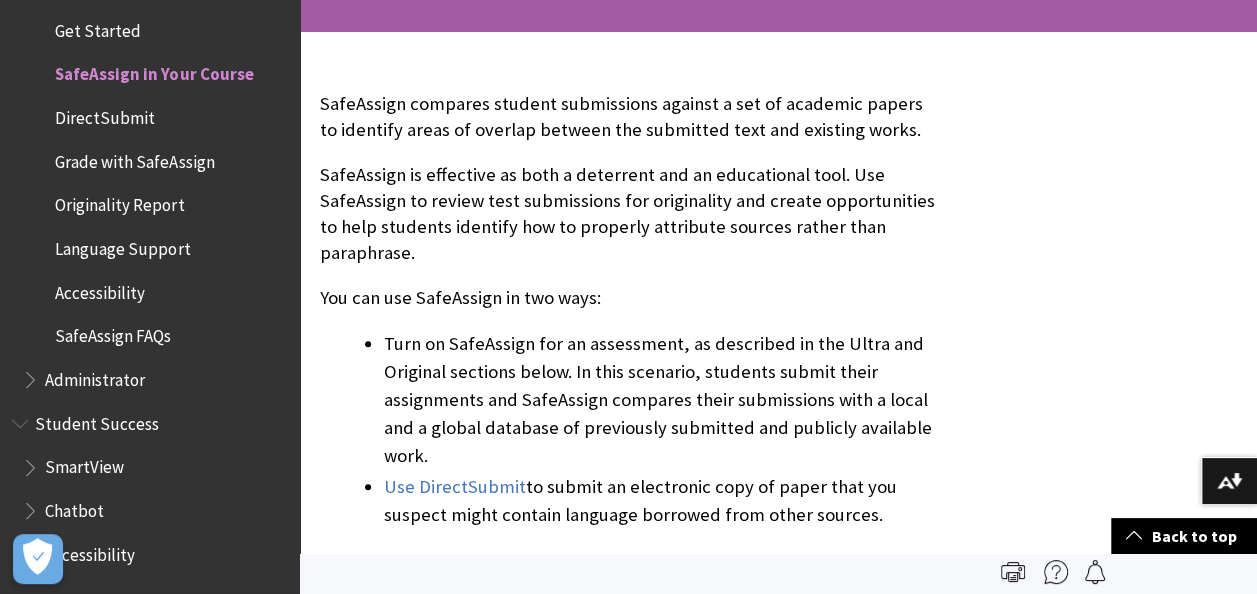 click on "Originality Report" at bounding box center (160, 206) 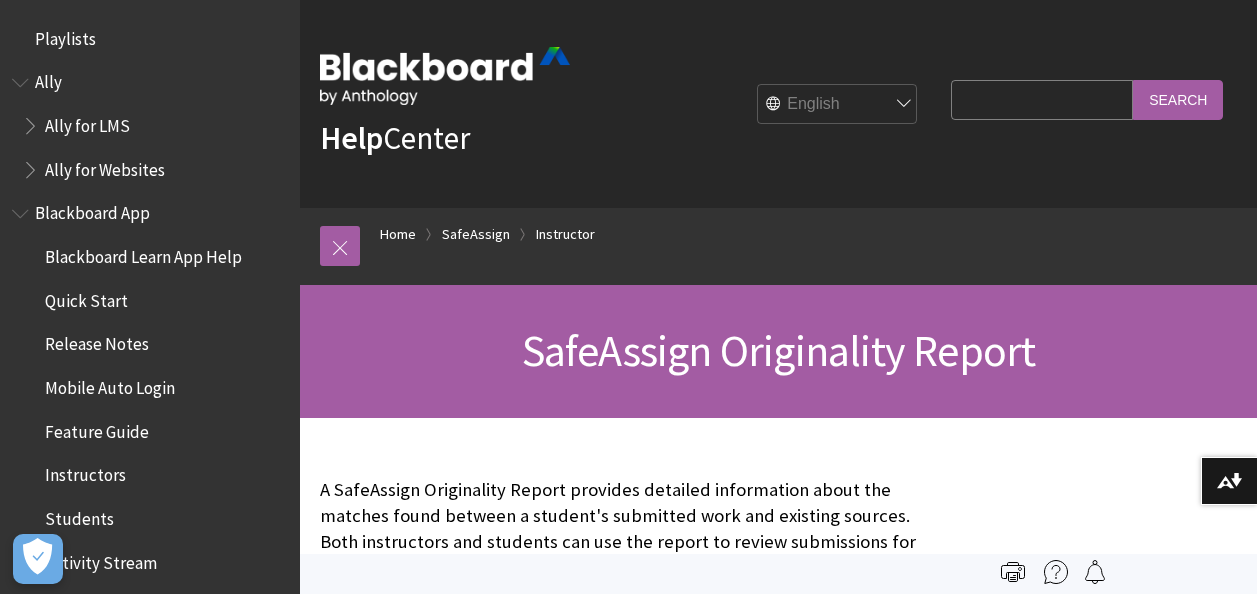 scroll, scrollTop: 0, scrollLeft: 0, axis: both 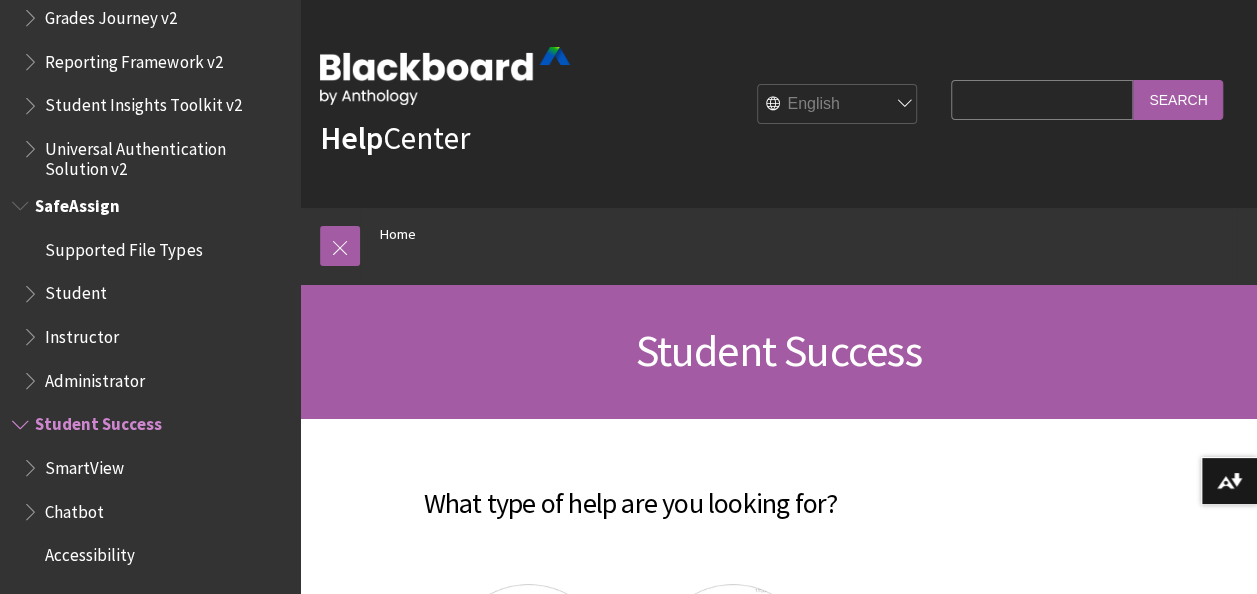 click on "SafeAssign" at bounding box center (77, 202) 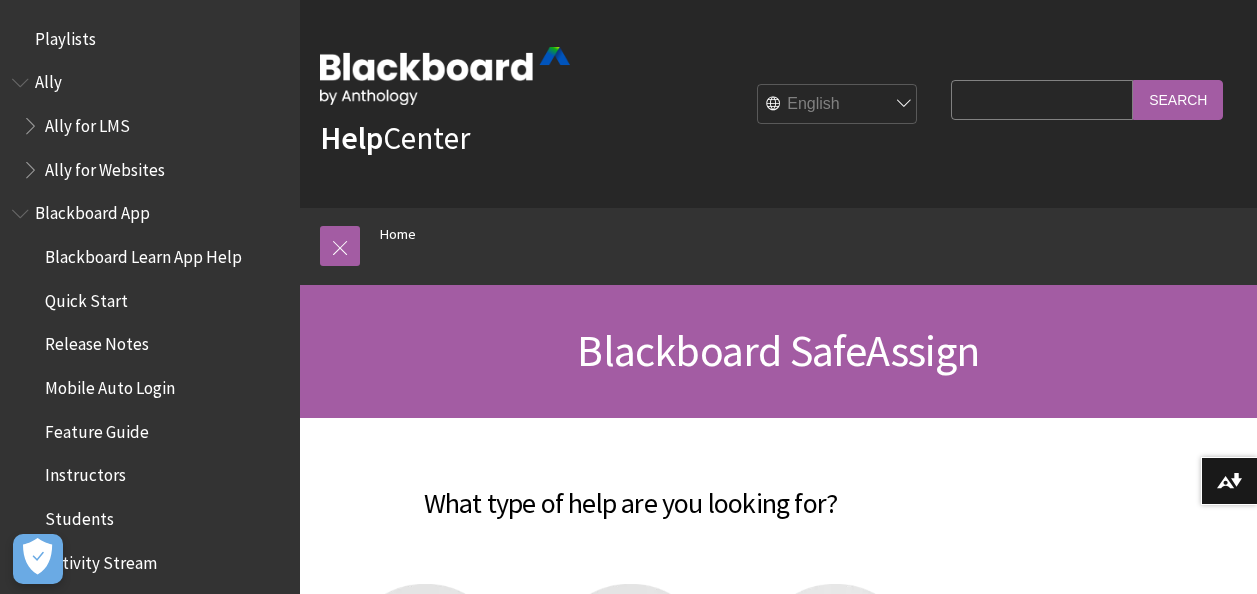 scroll, scrollTop: 0, scrollLeft: 0, axis: both 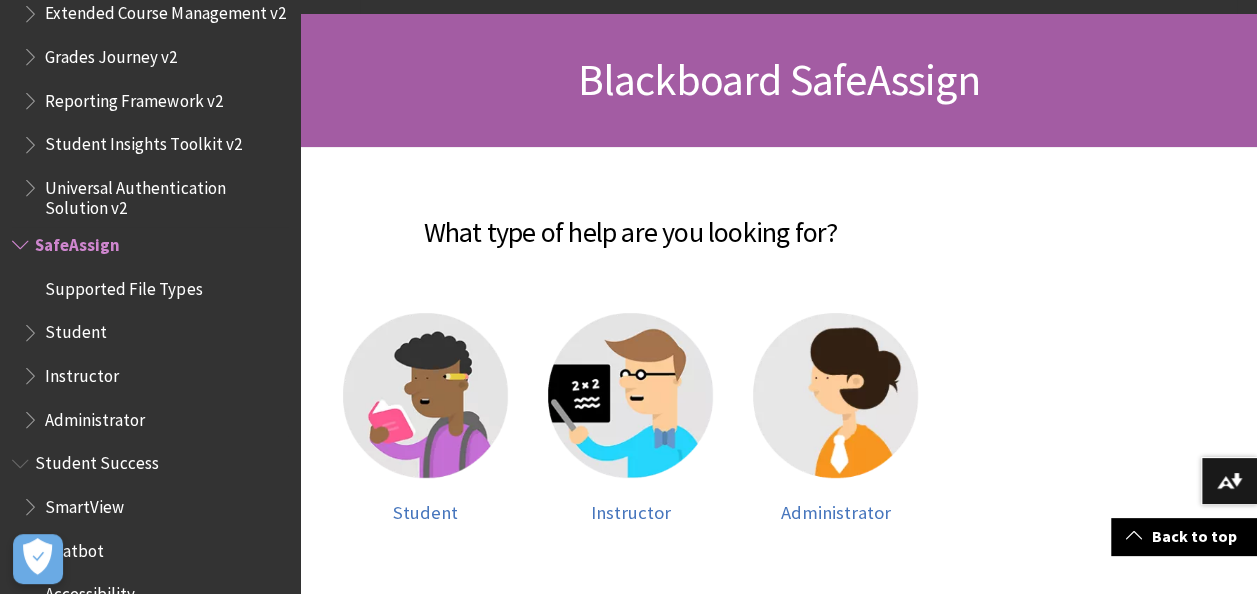 click on "Supported File Types" at bounding box center [123, 285] 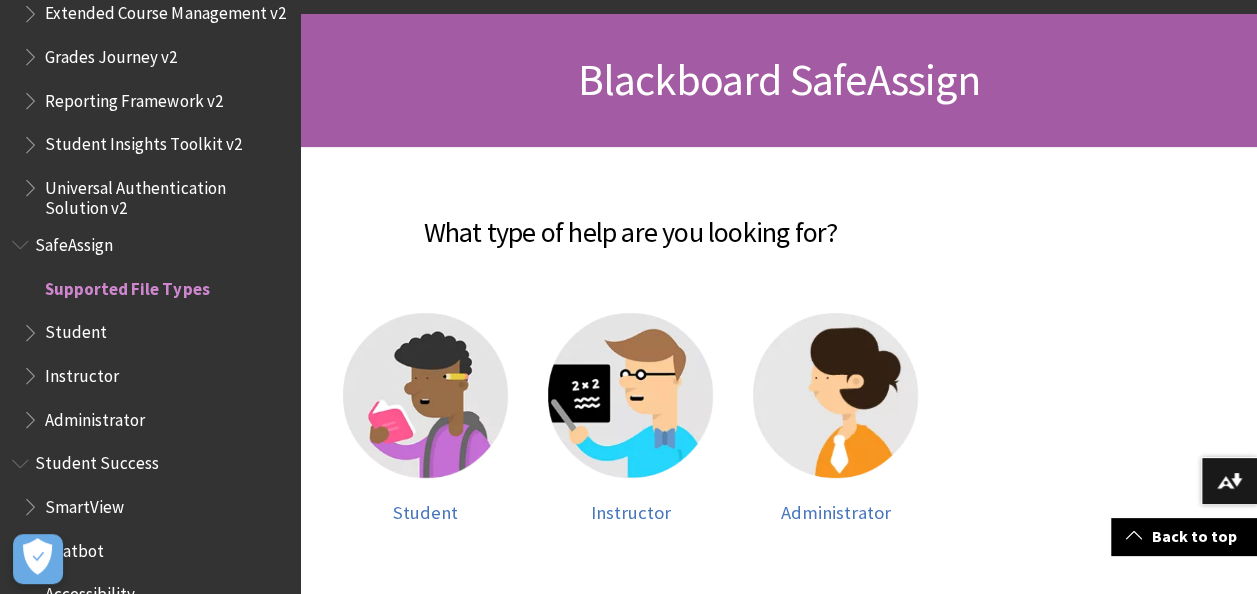 click on "SafeAssign" at bounding box center (74, 241) 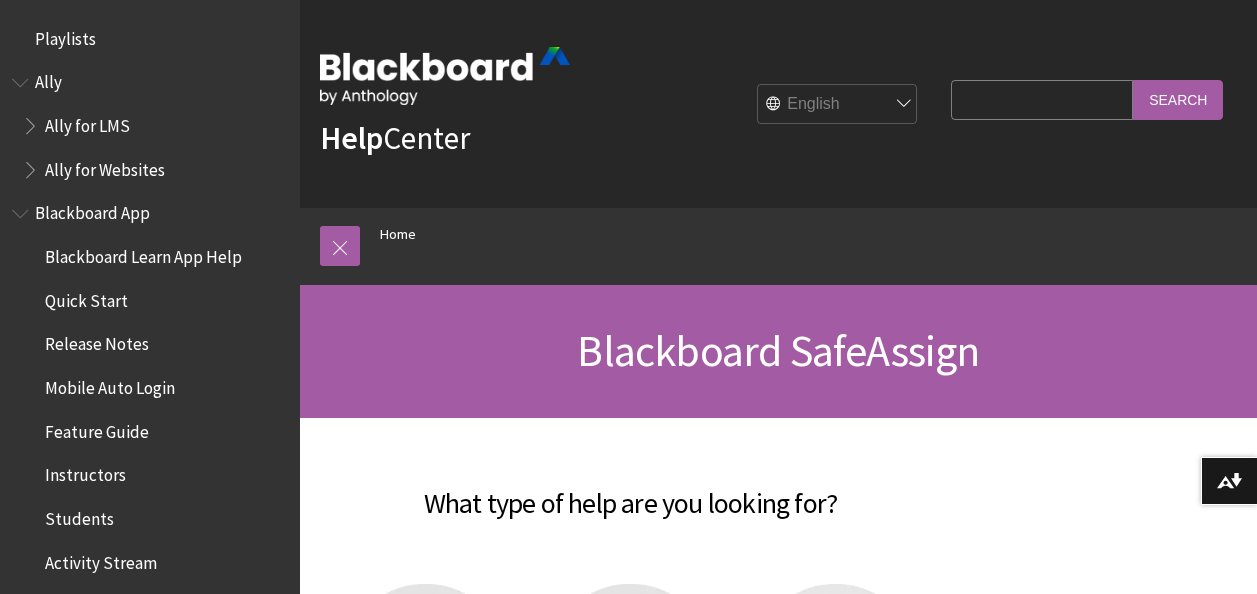 scroll, scrollTop: 0, scrollLeft: 0, axis: both 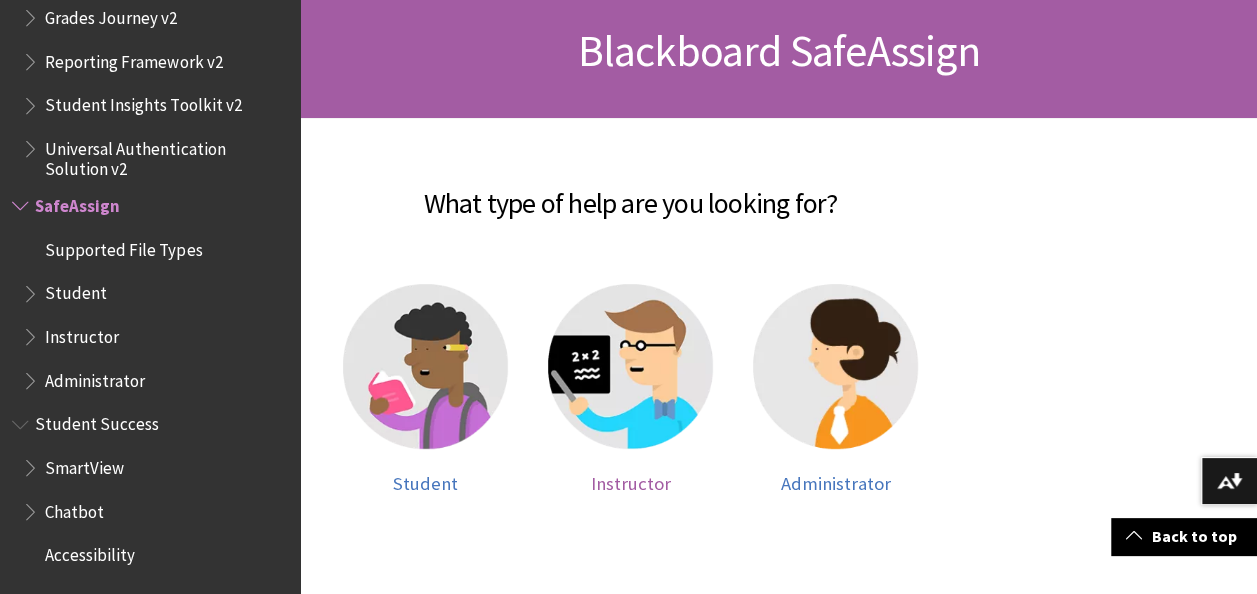 click at bounding box center (630, 366) 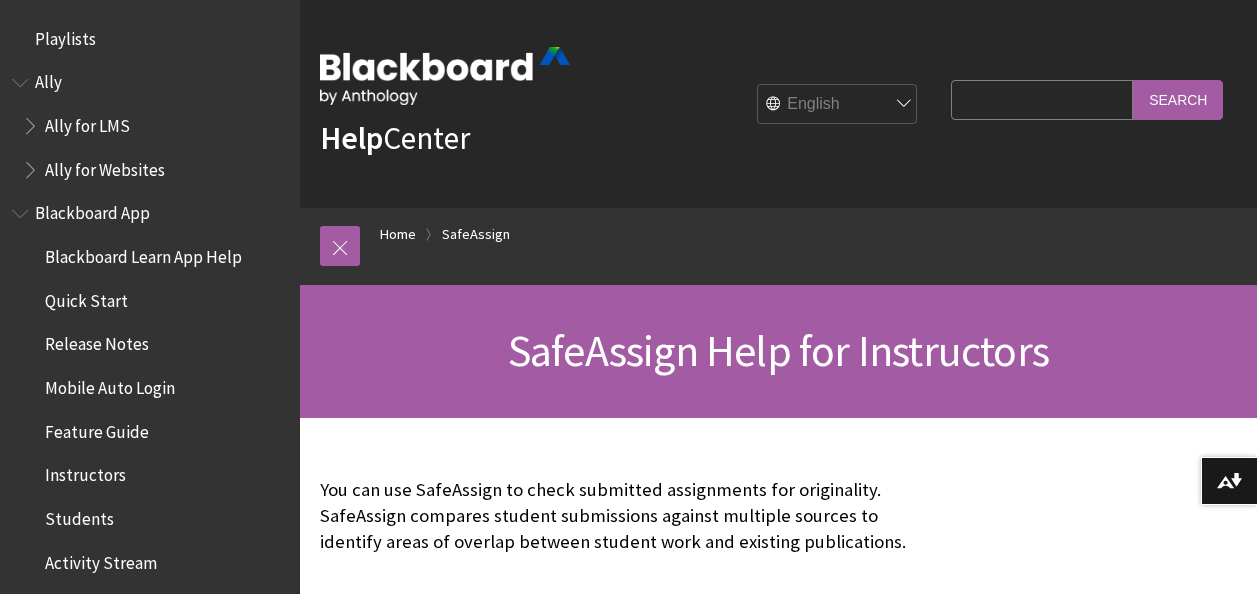 scroll, scrollTop: 0, scrollLeft: 0, axis: both 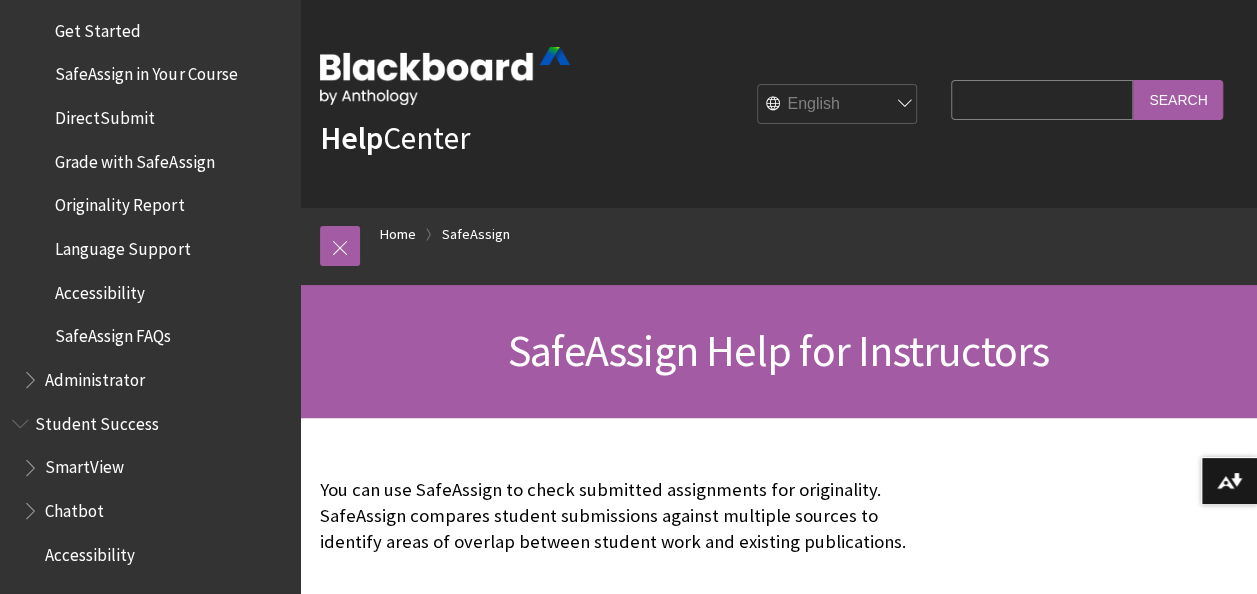 click on "SafeAssign FAQs" at bounding box center [113, 333] 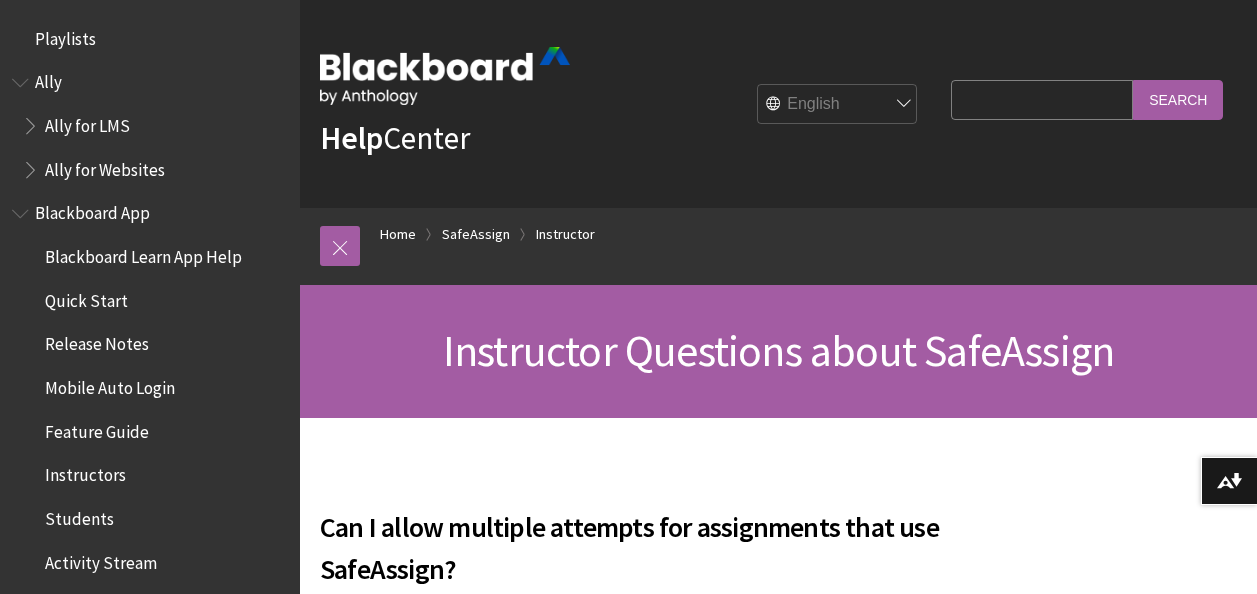 scroll, scrollTop: 212, scrollLeft: 0, axis: vertical 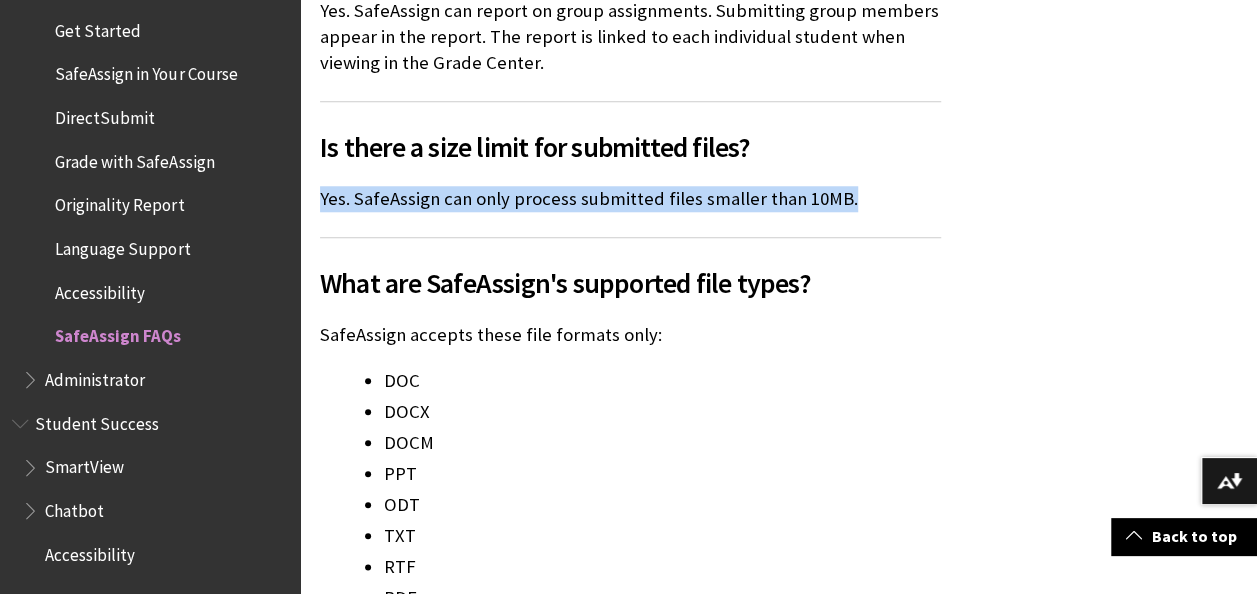drag, startPoint x: 850, startPoint y: 196, endPoint x: 303, endPoint y: 188, distance: 547.0585 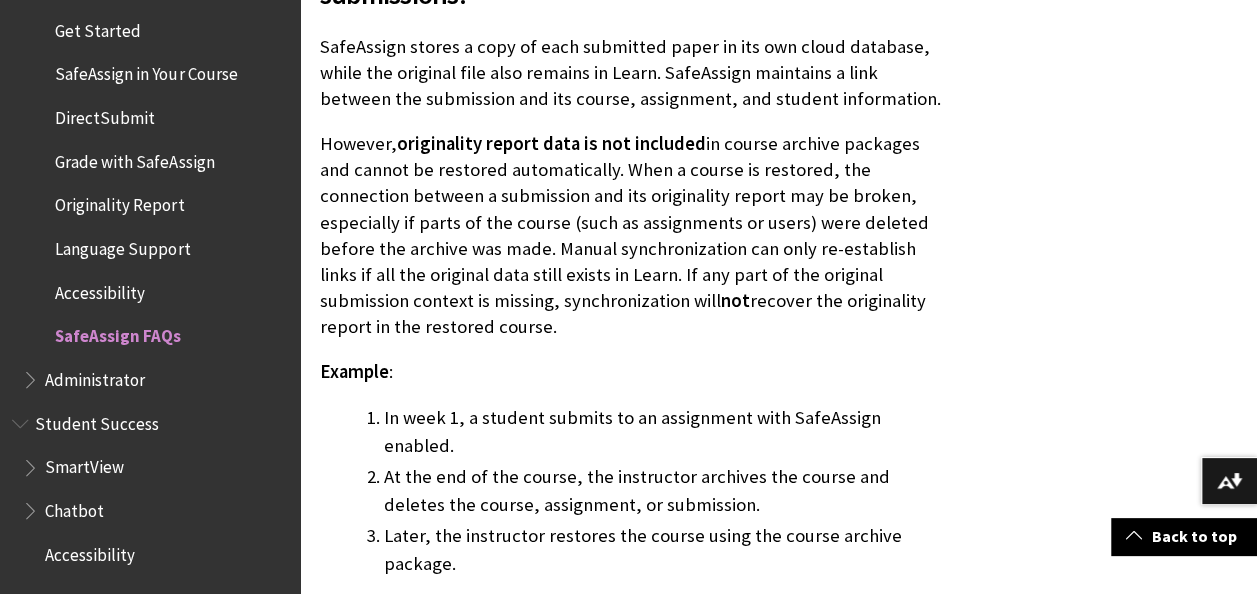 scroll, scrollTop: 3370, scrollLeft: 0, axis: vertical 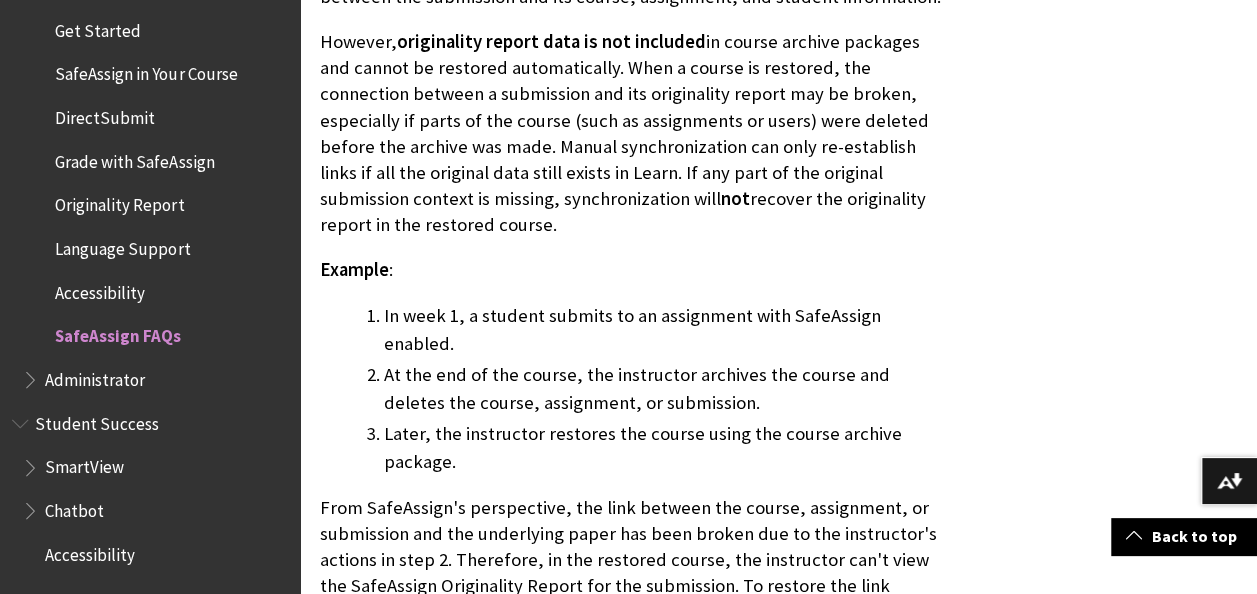 click on "DOC DOCX DOCM PPT ODT TXT RTF PDF" at bounding box center (778, -536) 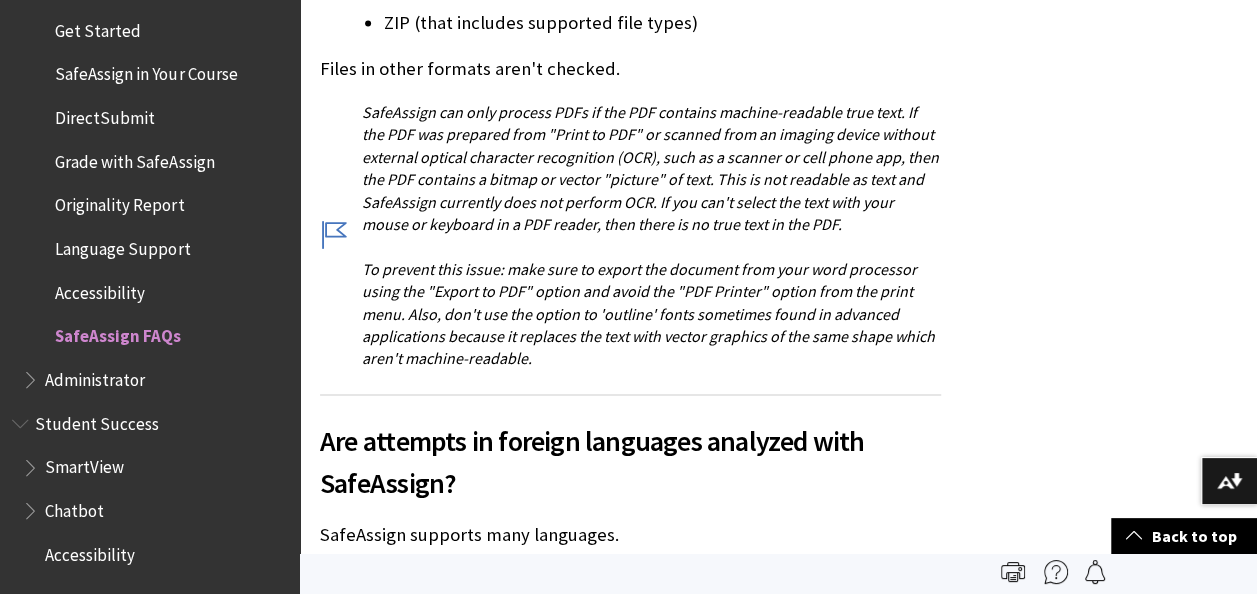 scroll, scrollTop: 1461, scrollLeft: 0, axis: vertical 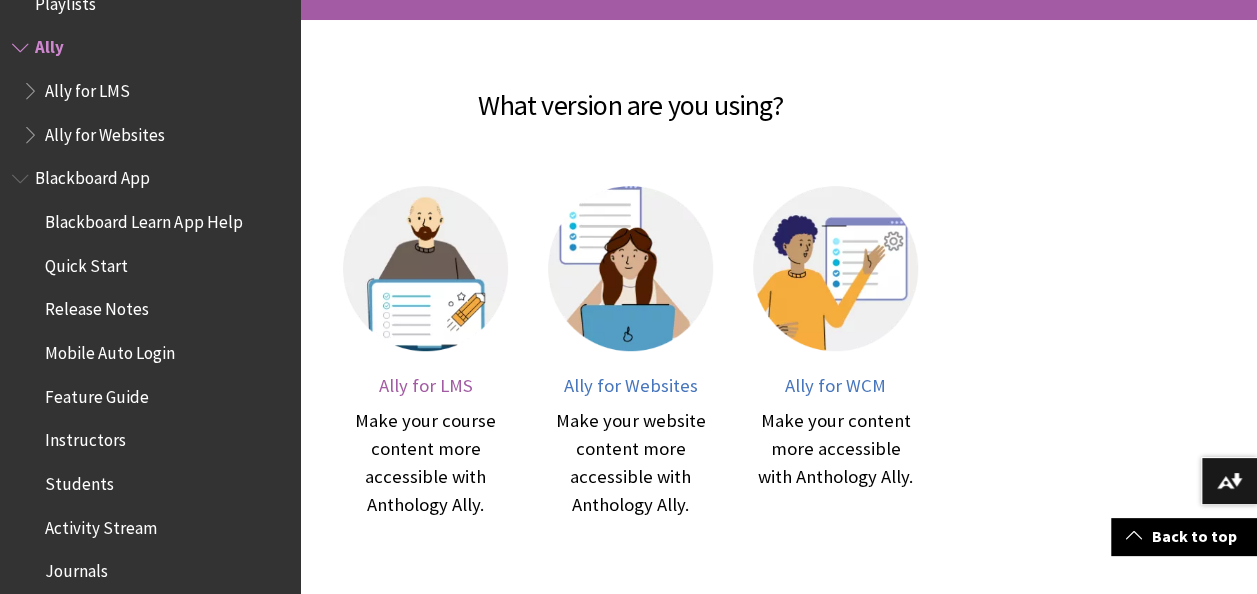 click on "Ally for LMS" at bounding box center (426, 385) 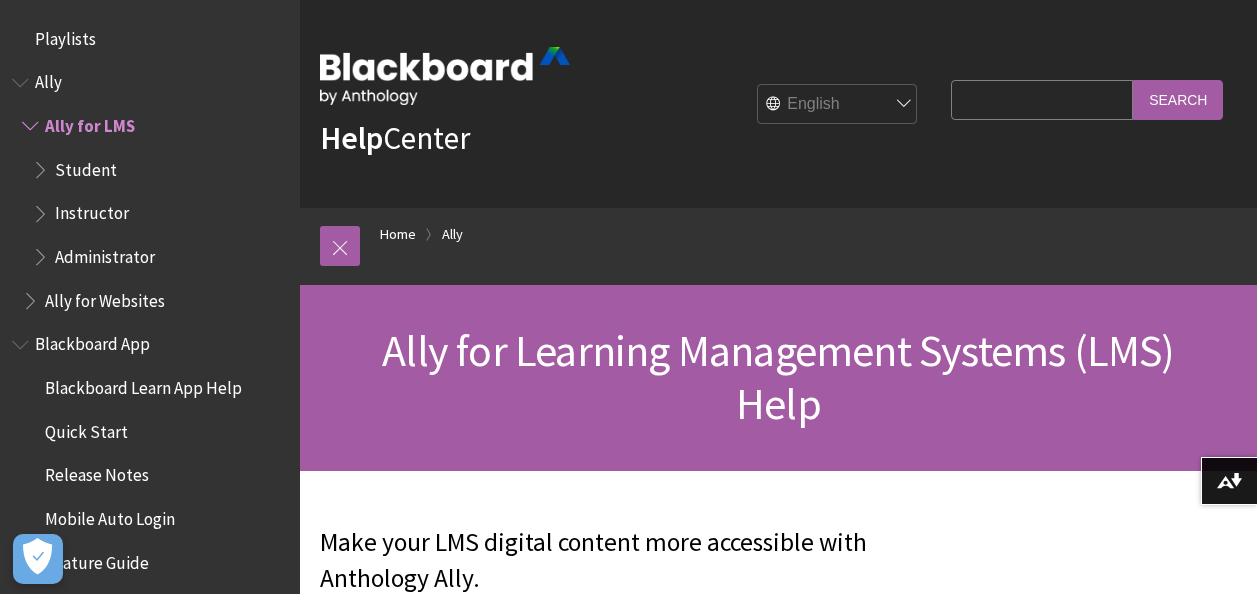 scroll, scrollTop: 0, scrollLeft: 0, axis: both 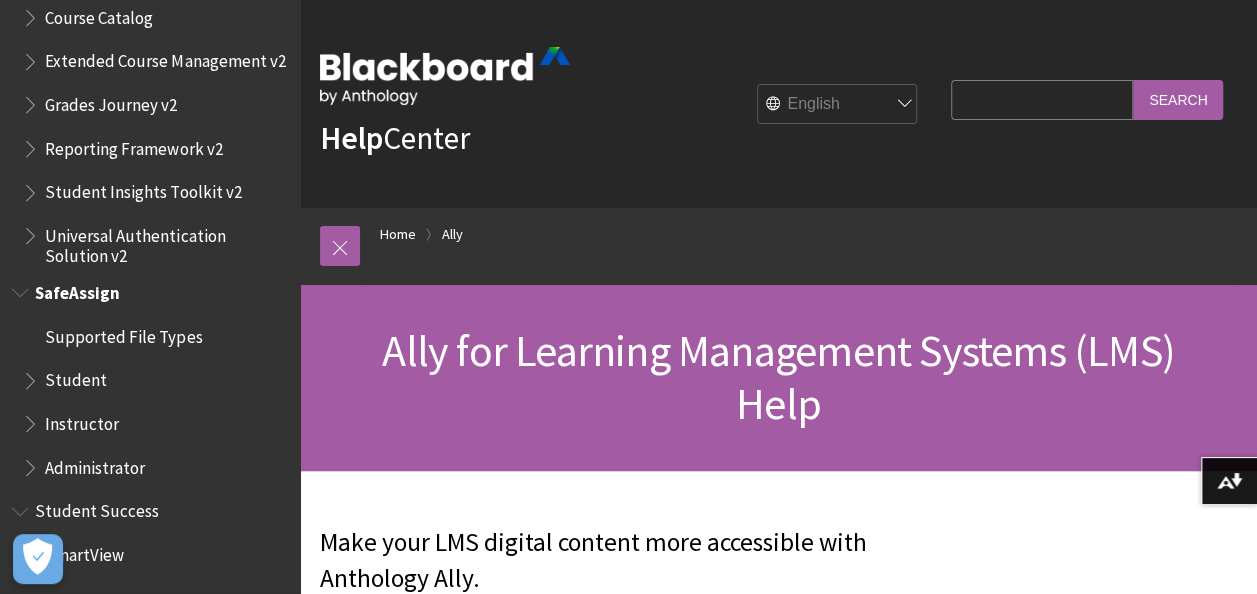 click on "SafeAssign" at bounding box center [150, 293] 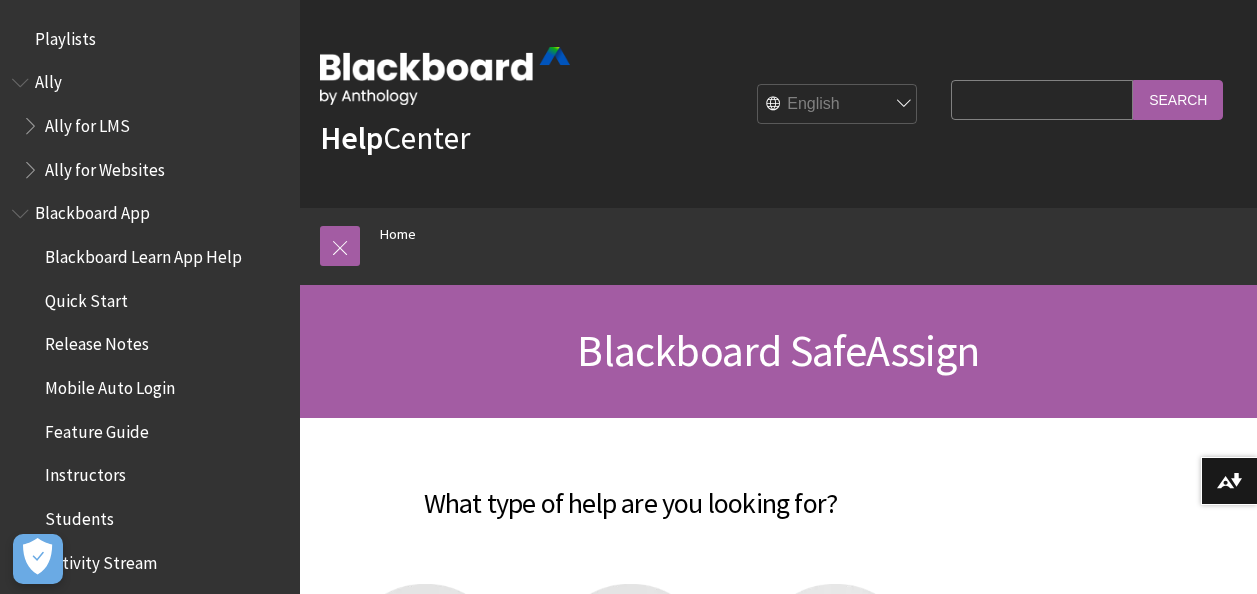 scroll, scrollTop: 0, scrollLeft: 0, axis: both 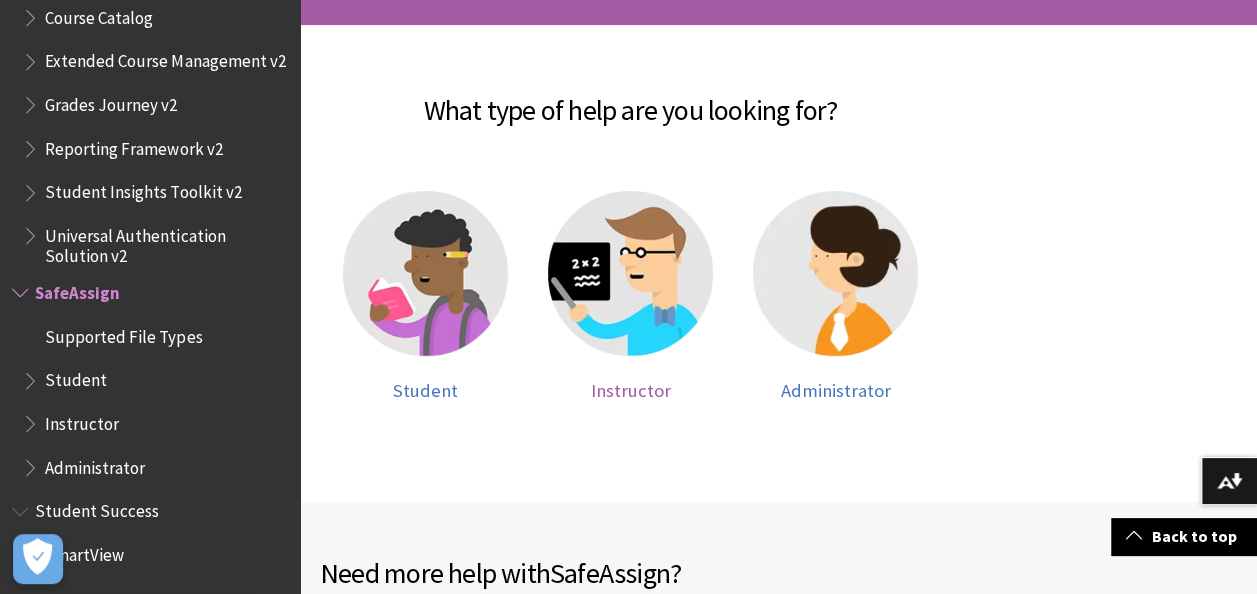click at bounding box center [630, 273] 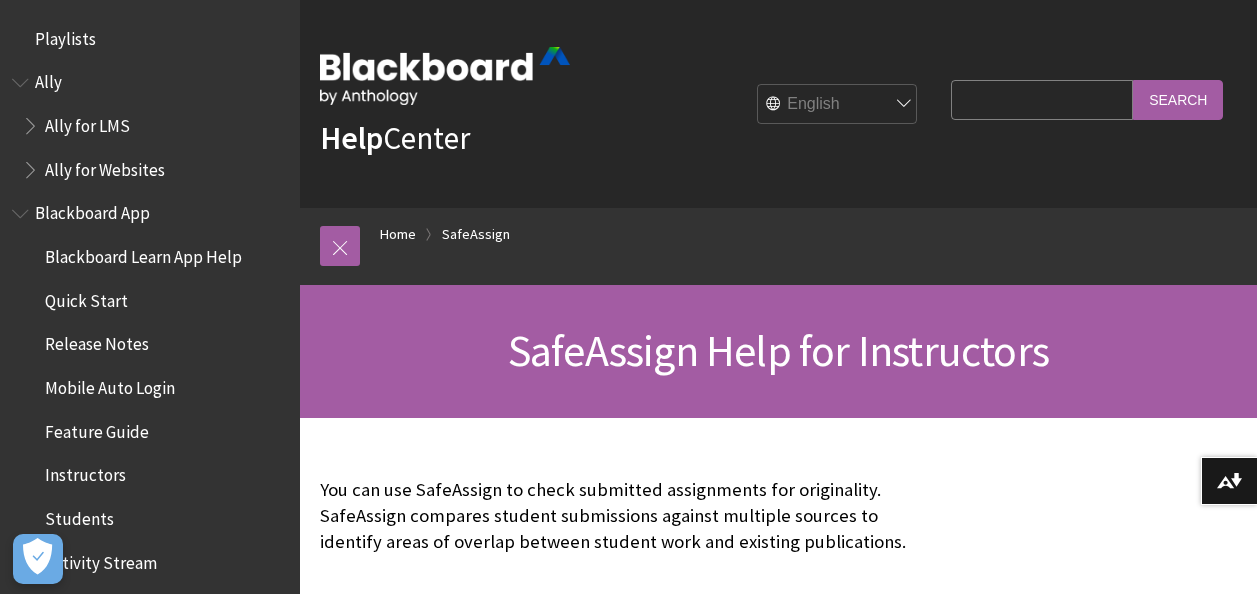 scroll, scrollTop: 398, scrollLeft: 0, axis: vertical 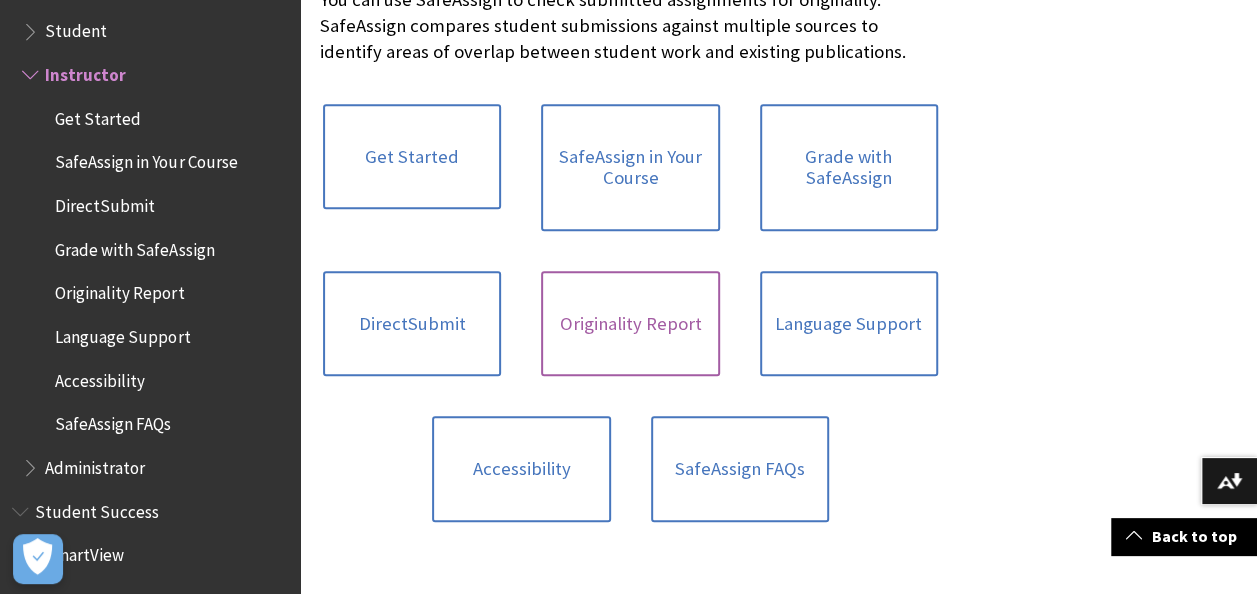 click on "Originality Report" at bounding box center (630, 324) 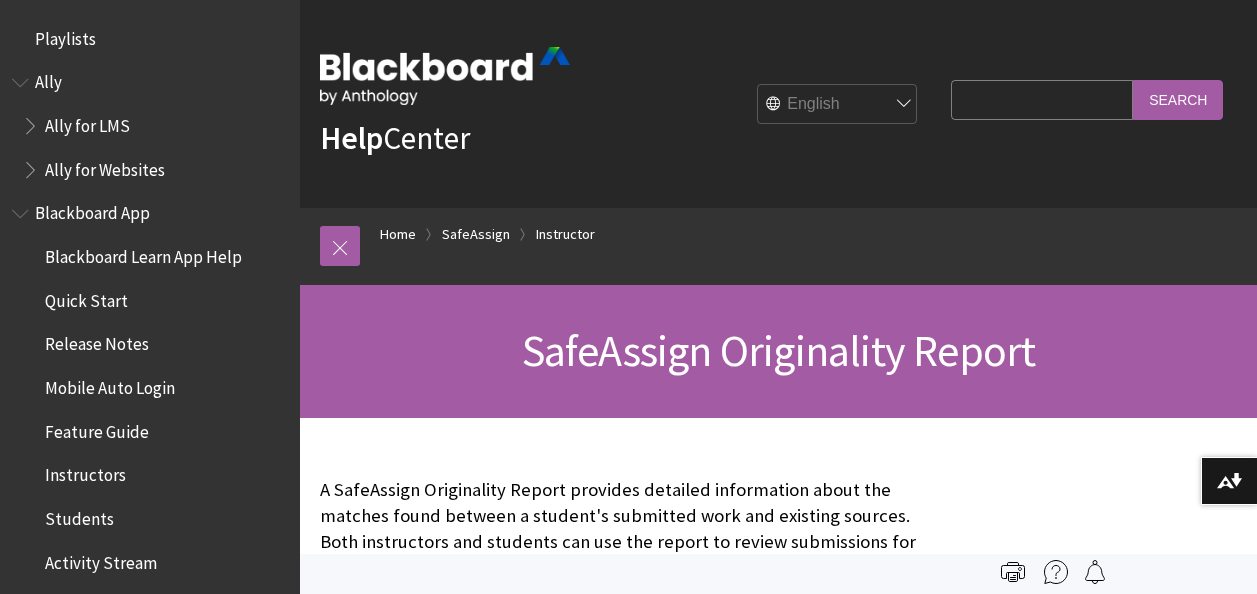 scroll, scrollTop: 289, scrollLeft: 0, axis: vertical 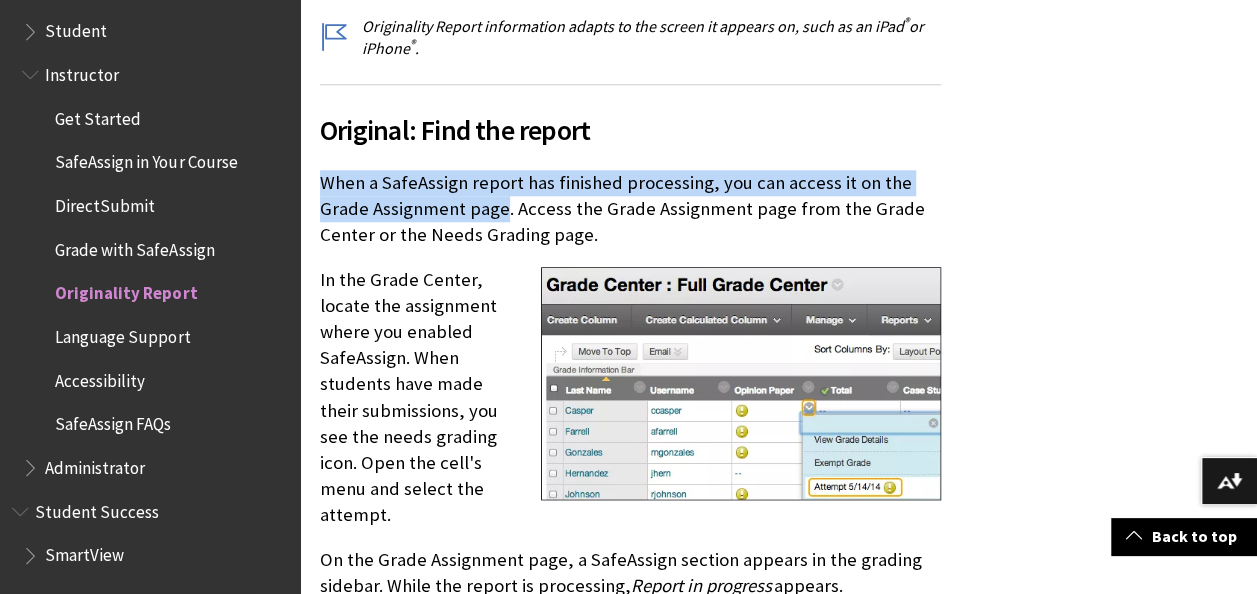 drag, startPoint x: 310, startPoint y: 134, endPoint x: 498, endPoint y: 162, distance: 190.07367 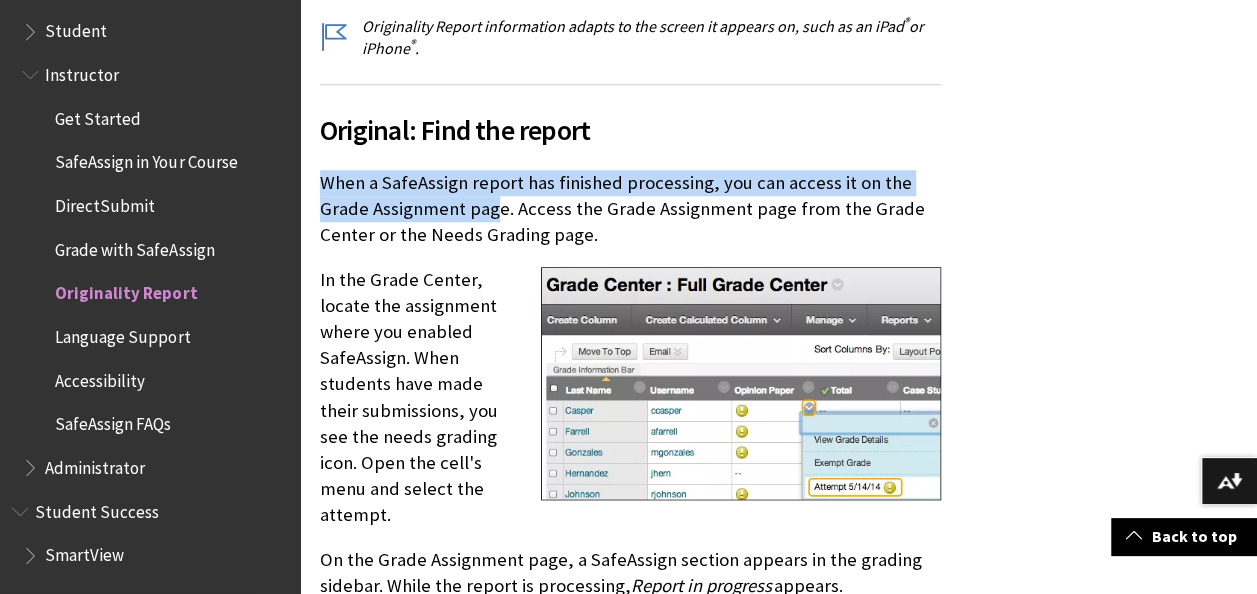 scroll, scrollTop: 884, scrollLeft: 0, axis: vertical 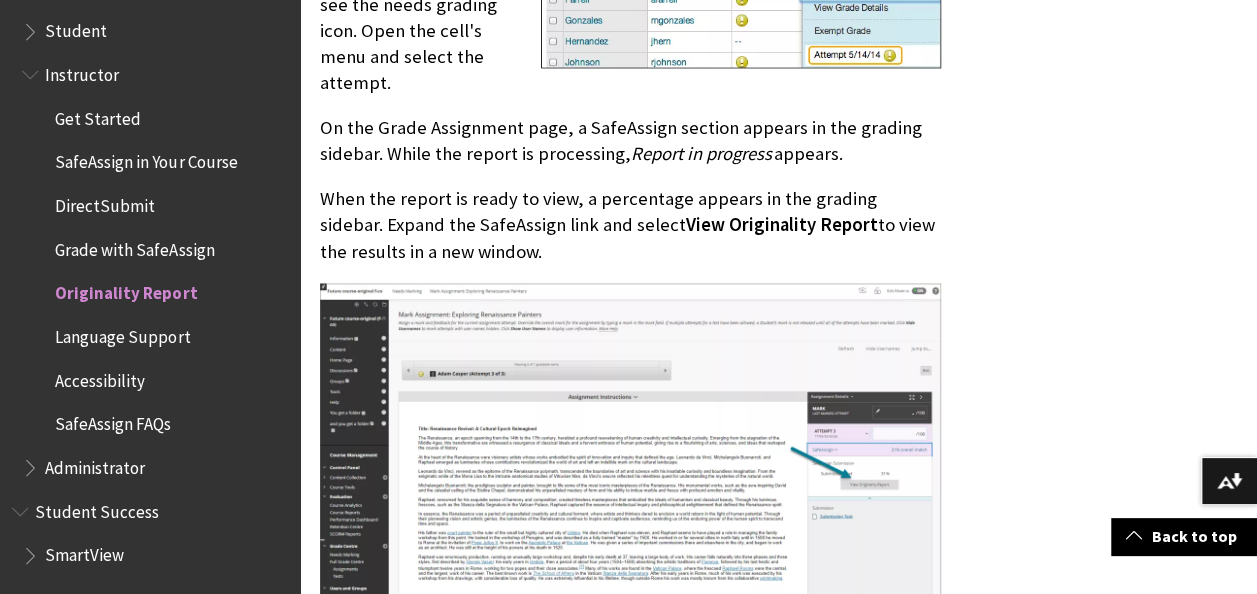 drag, startPoint x: 498, startPoint y: 366, endPoint x: 455, endPoint y: 362, distance: 43.185646 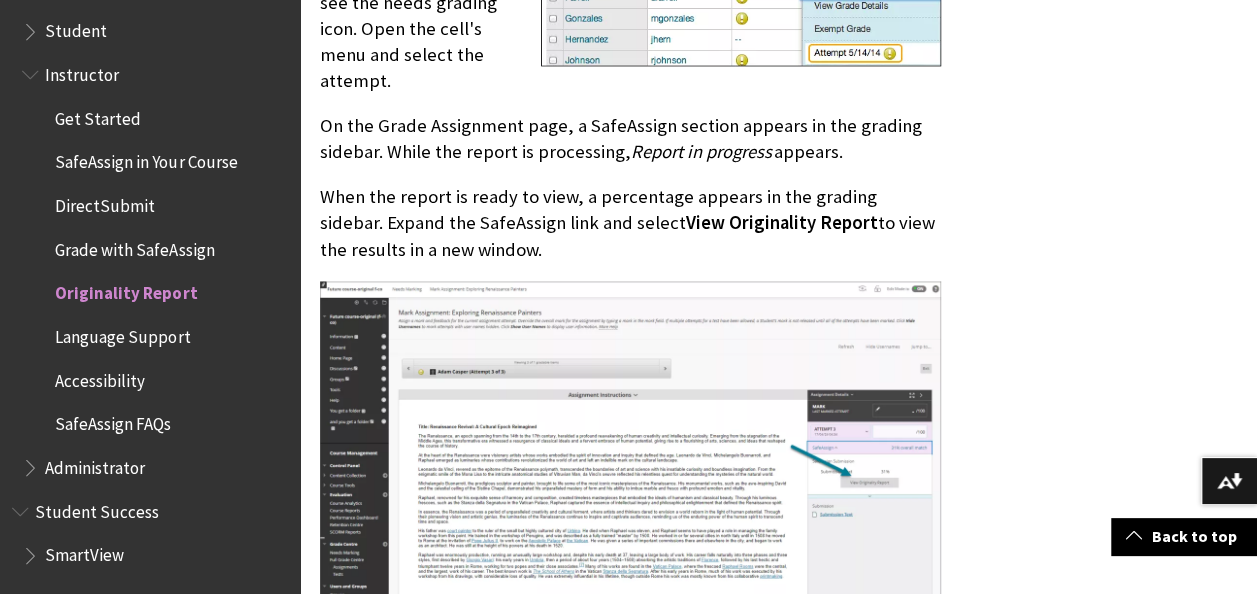 drag, startPoint x: 723, startPoint y: 263, endPoint x: 630, endPoint y: 220, distance: 102.45975 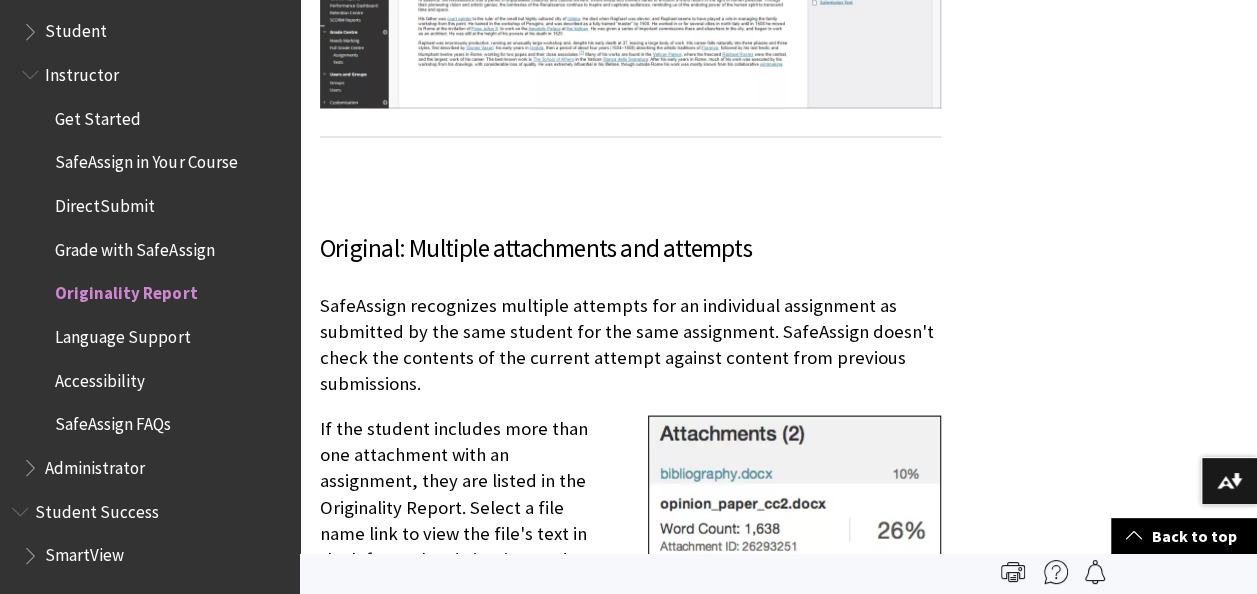 scroll, scrollTop: 1828, scrollLeft: 0, axis: vertical 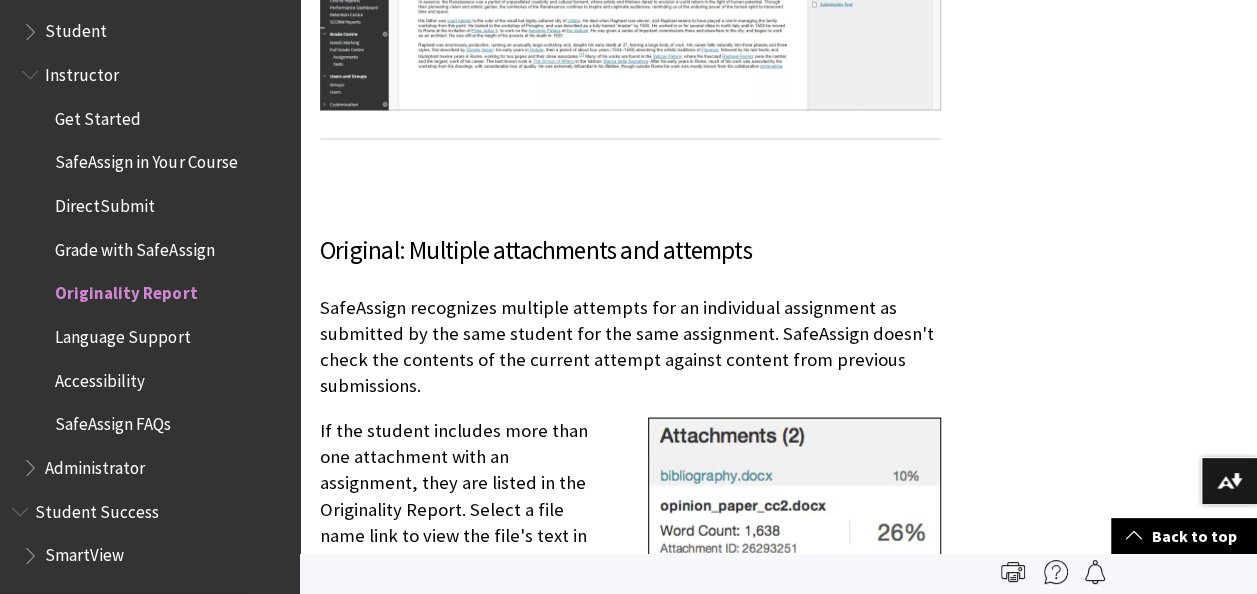 click on "SafeAssign recognizes multiple attempts for an individual assignment as submitted by the same student for the same assignment. SafeAssign doesn't check the contents of the current attempt against content from previous submissions." at bounding box center (630, 346) 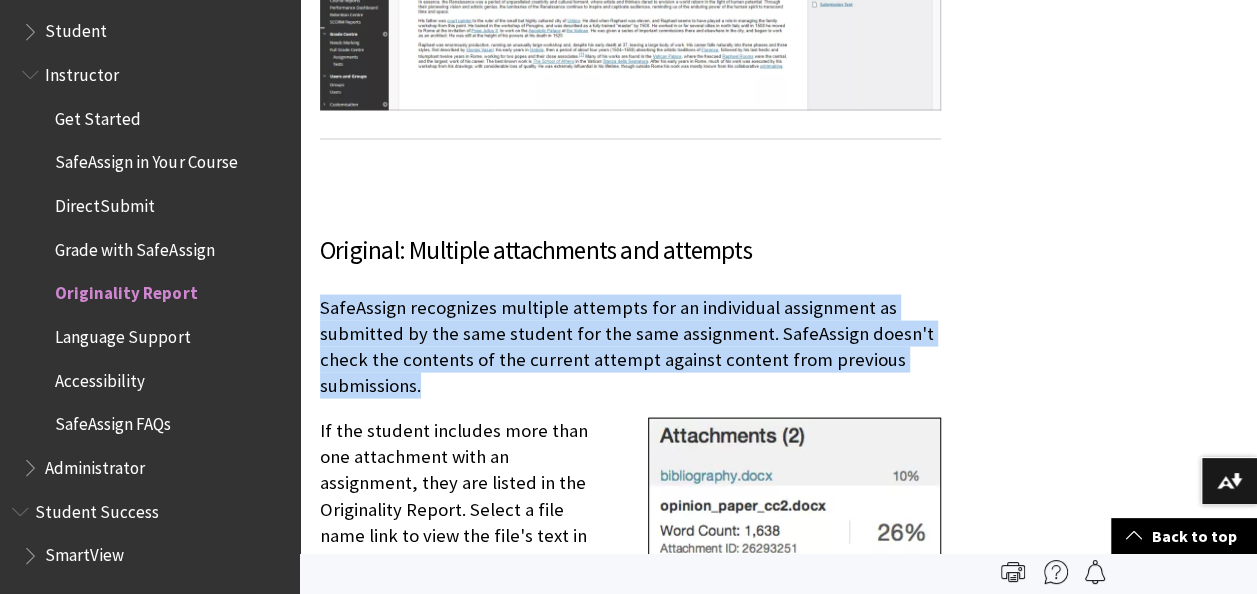 drag, startPoint x: 322, startPoint y: 248, endPoint x: 556, endPoint y: 326, distance: 246.65765 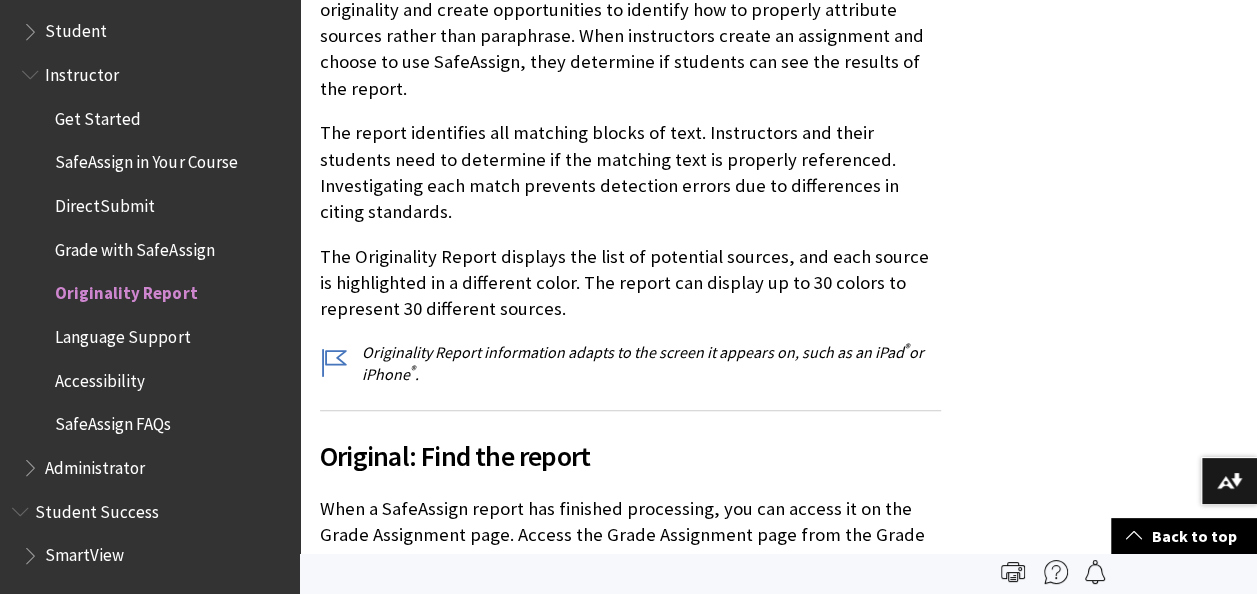 scroll, scrollTop: 0, scrollLeft: 0, axis: both 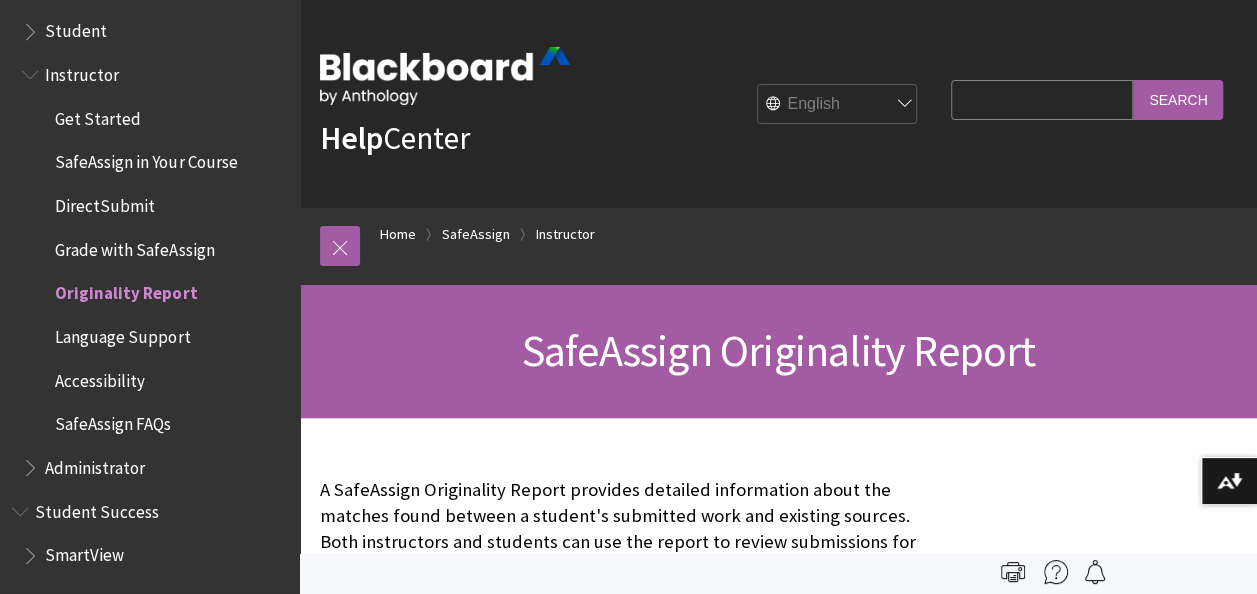 click on "SafeAssign FAQs" at bounding box center (113, 421) 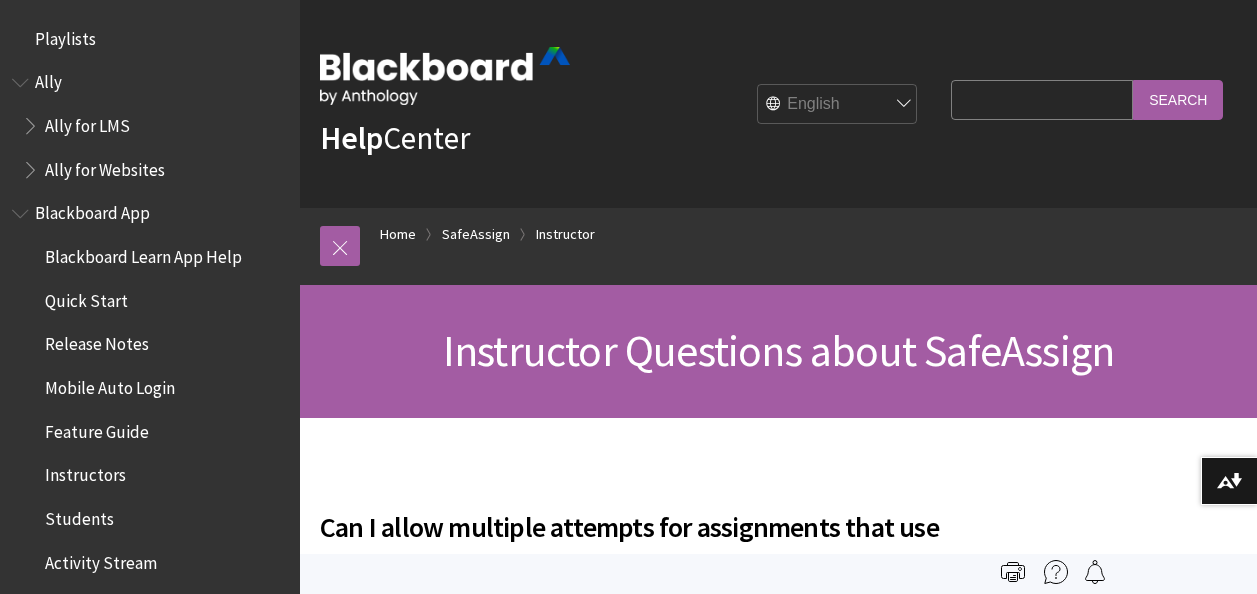 scroll, scrollTop: 0, scrollLeft: 0, axis: both 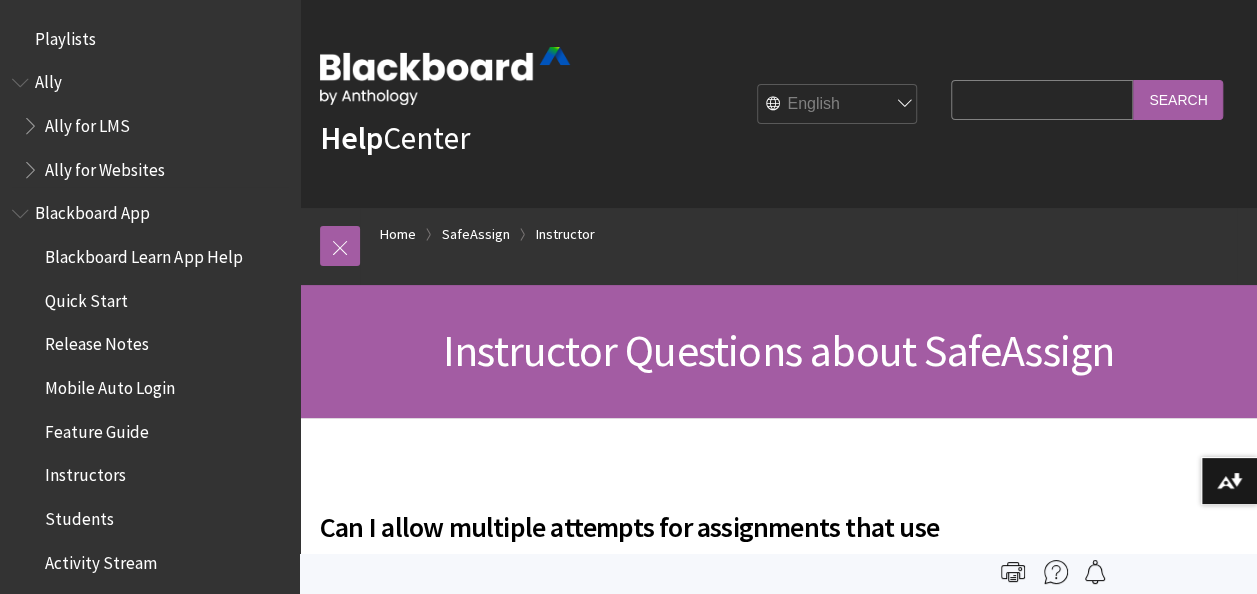 click on "Ally for LMS" at bounding box center (87, 122) 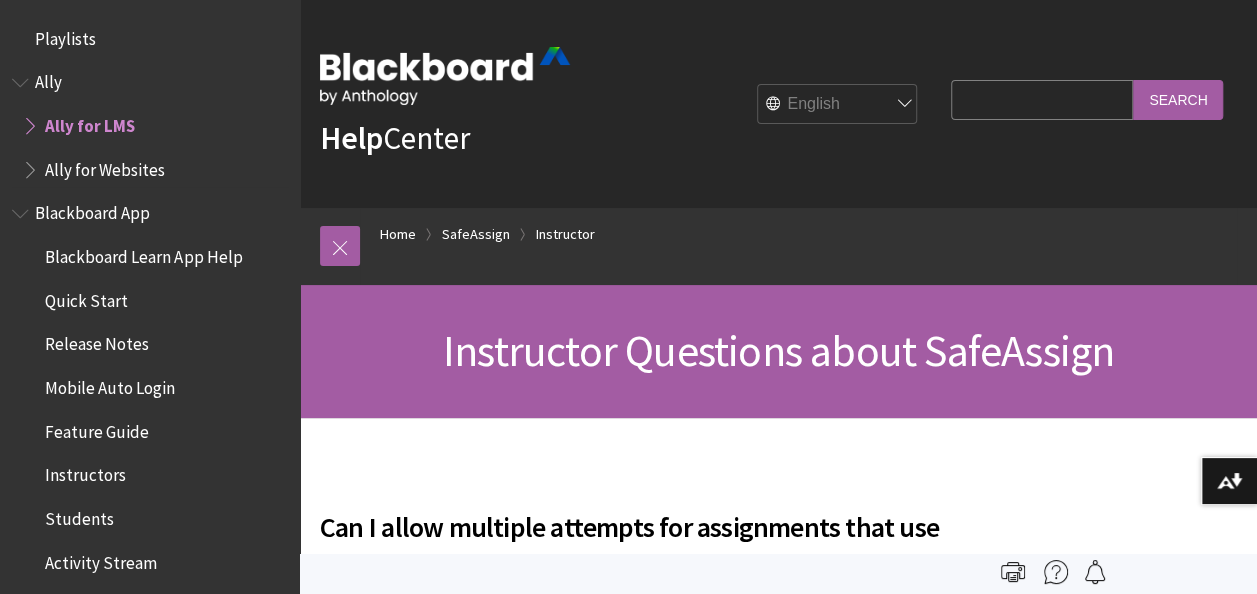 click on "Ally" at bounding box center (150, 83) 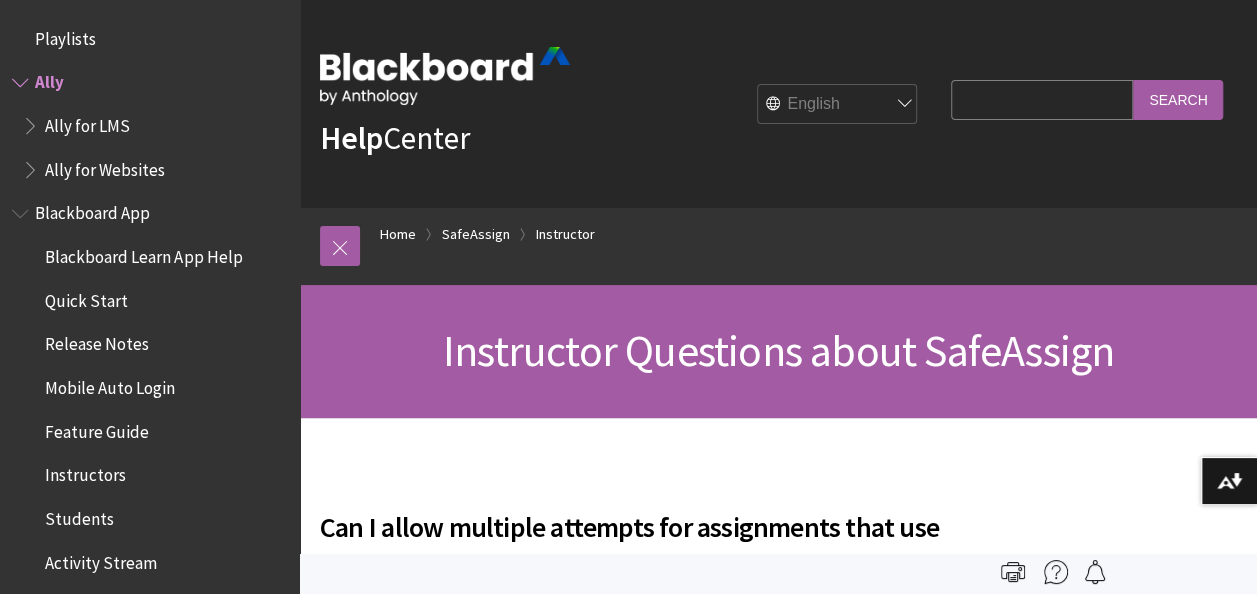 click on "Ally for LMS" at bounding box center [87, 122] 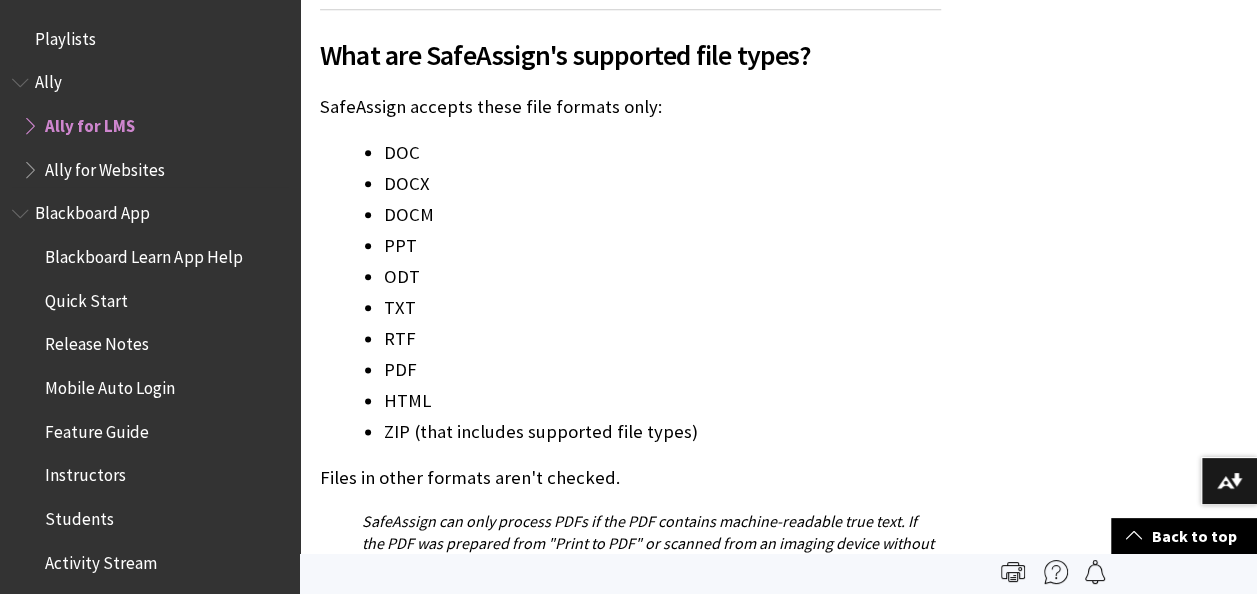 scroll, scrollTop: 1078, scrollLeft: 0, axis: vertical 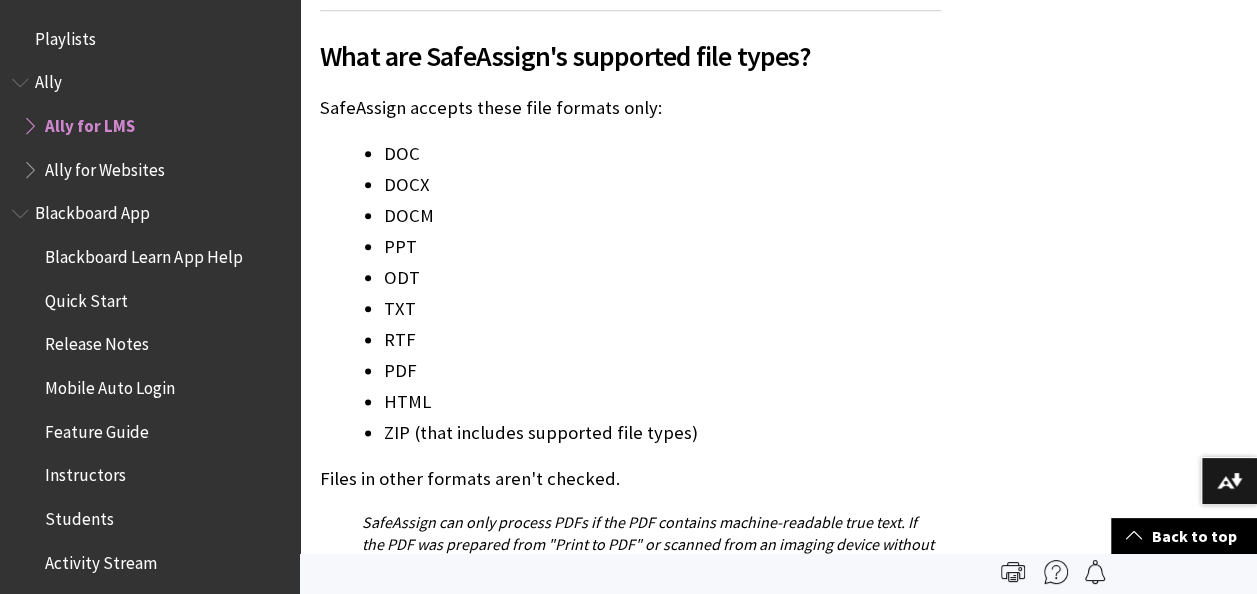 click on "Ally for LMS" at bounding box center [90, 122] 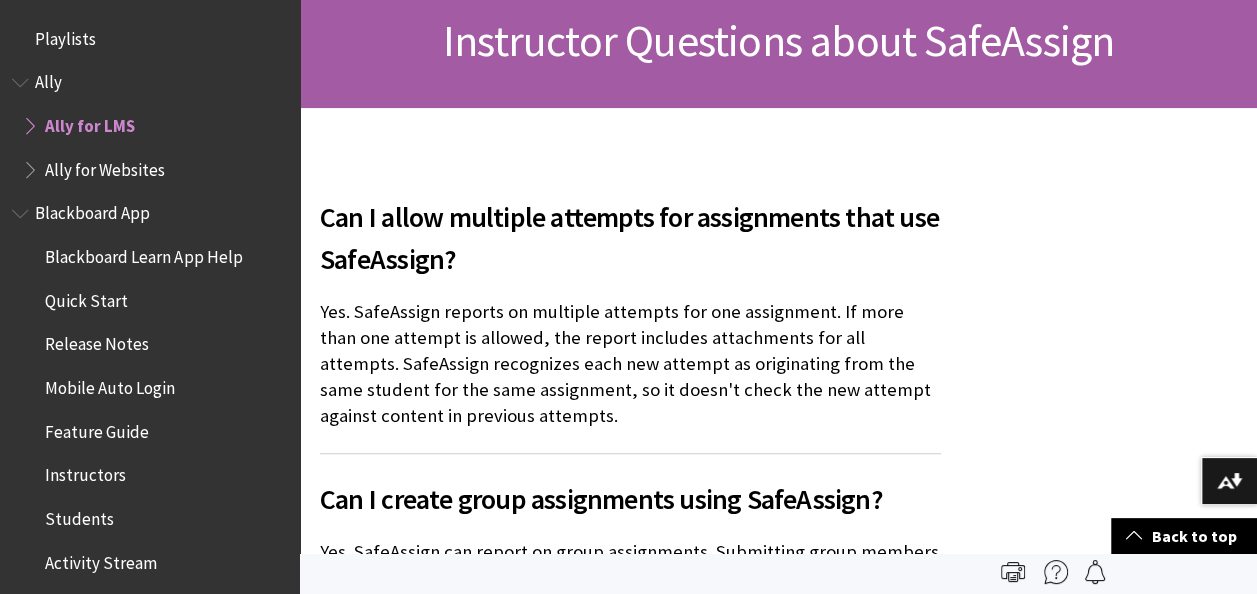 scroll, scrollTop: 271, scrollLeft: 0, axis: vertical 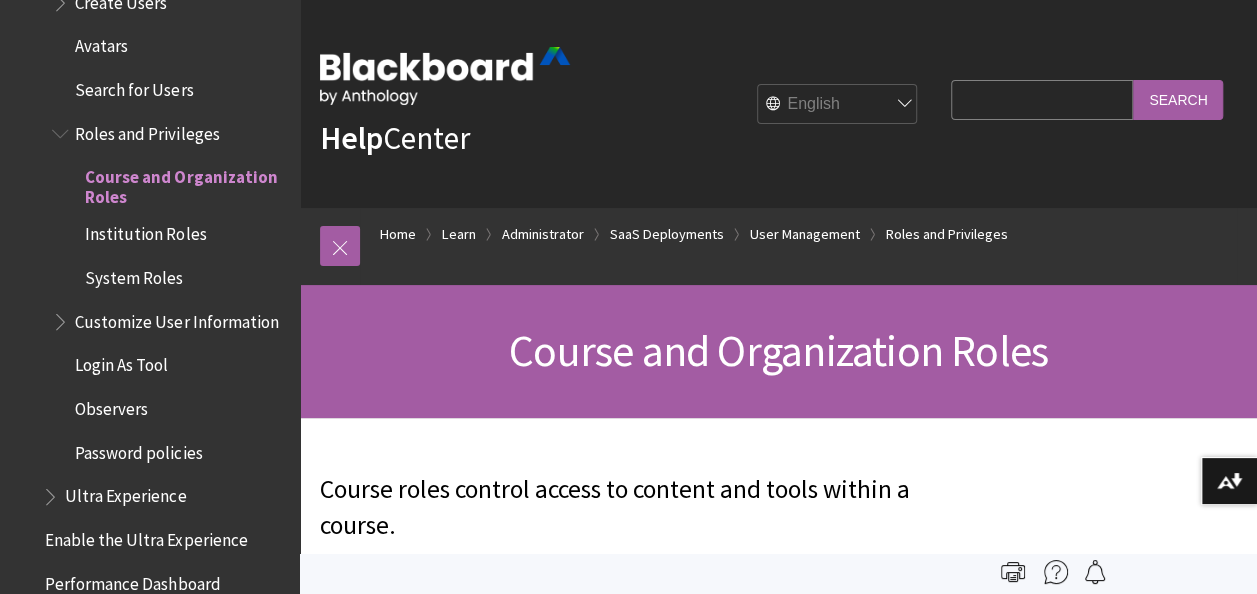 click on "Search Query" at bounding box center [1042, 99] 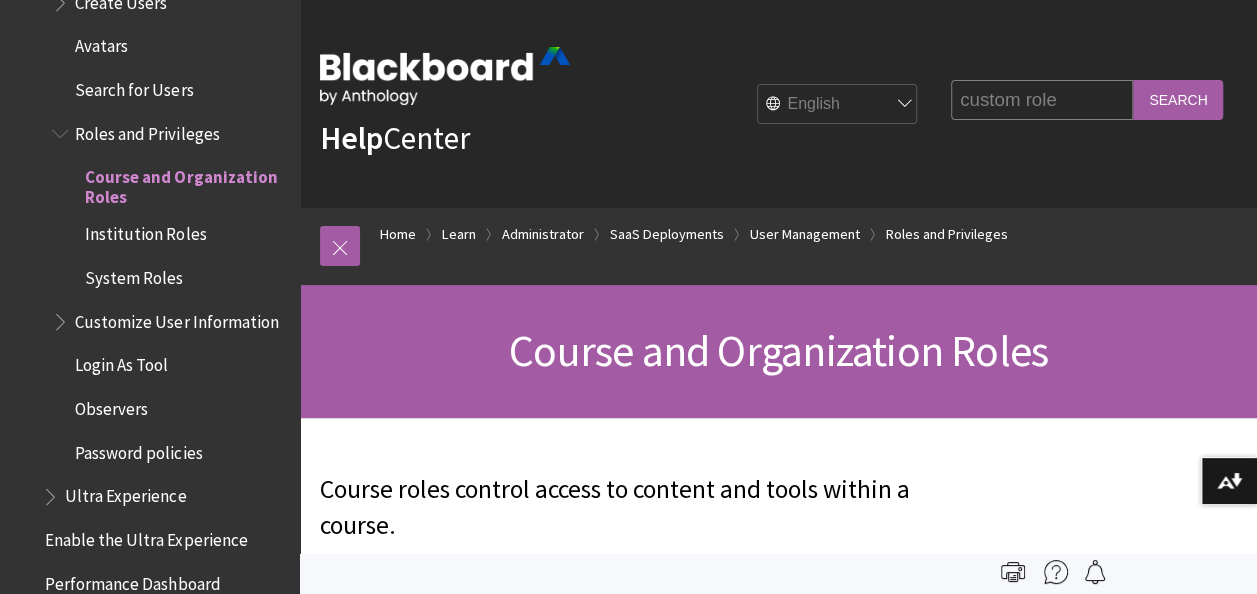 type on "custom role" 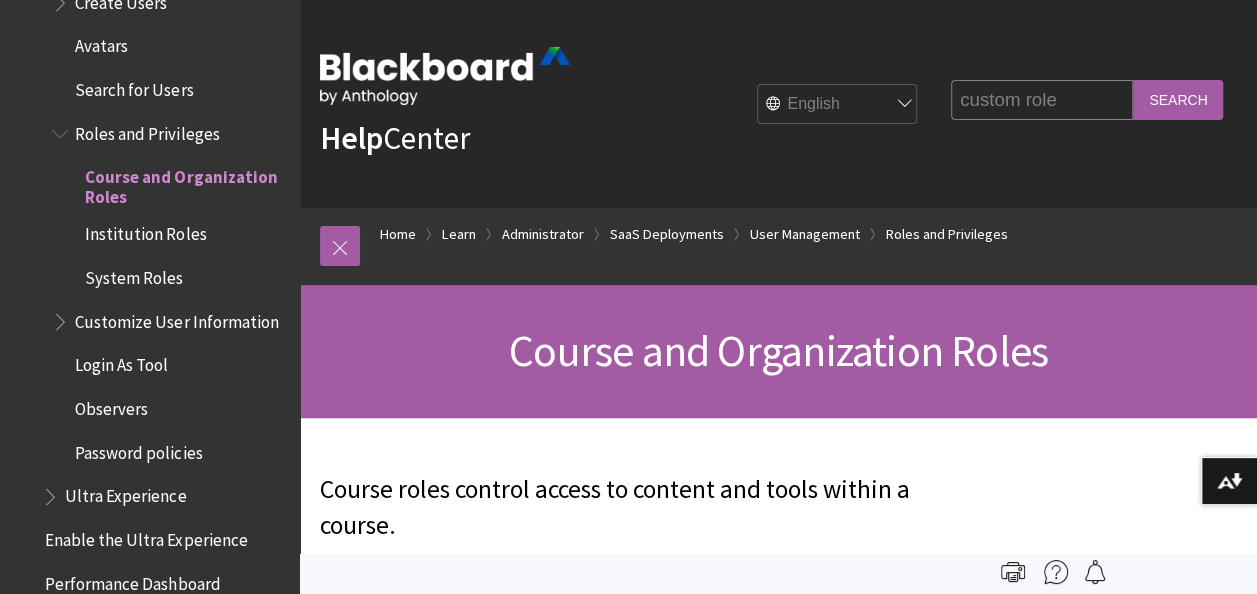 click on "Search" at bounding box center (1178, 99) 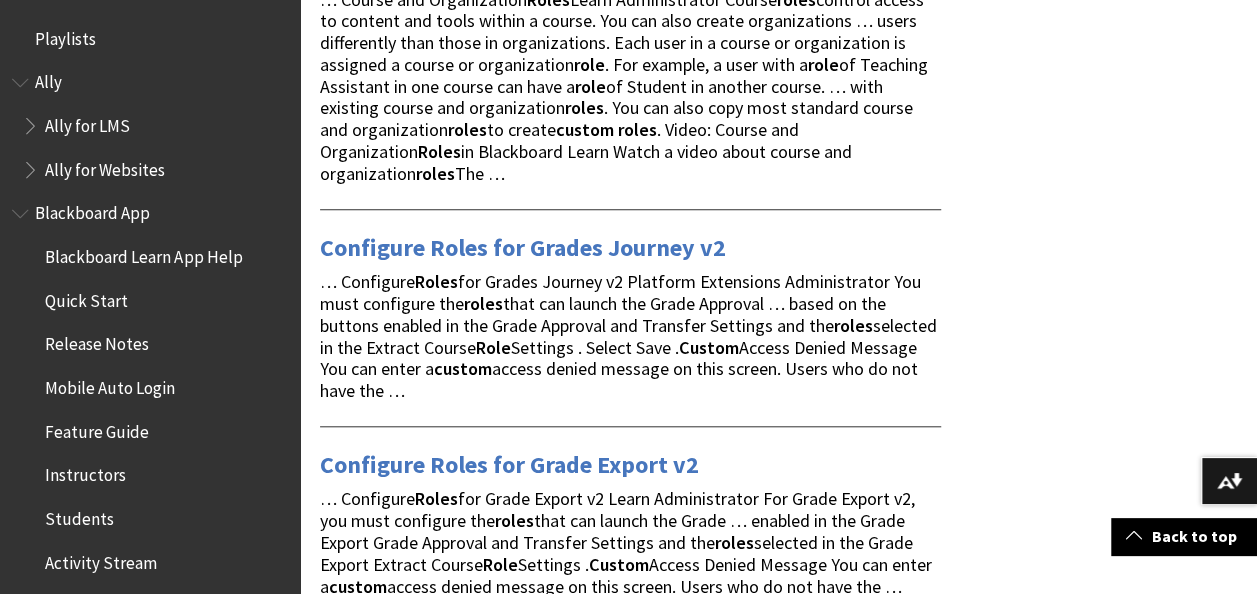 scroll, scrollTop: 0, scrollLeft: 0, axis: both 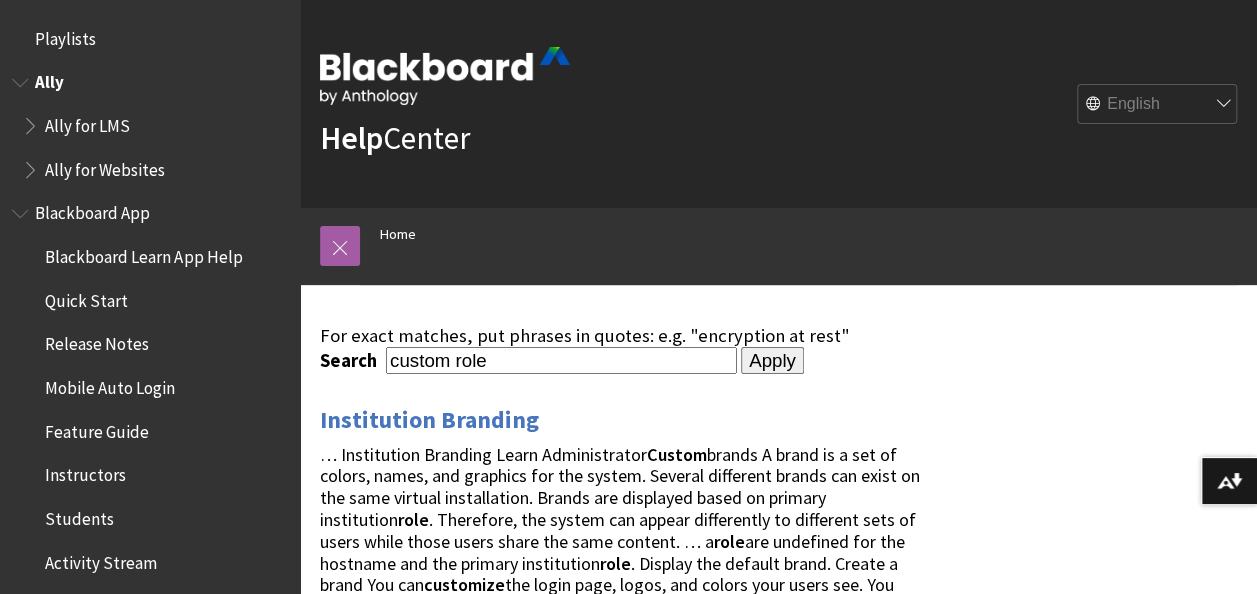 click on "Ally for LMS" at bounding box center [87, 122] 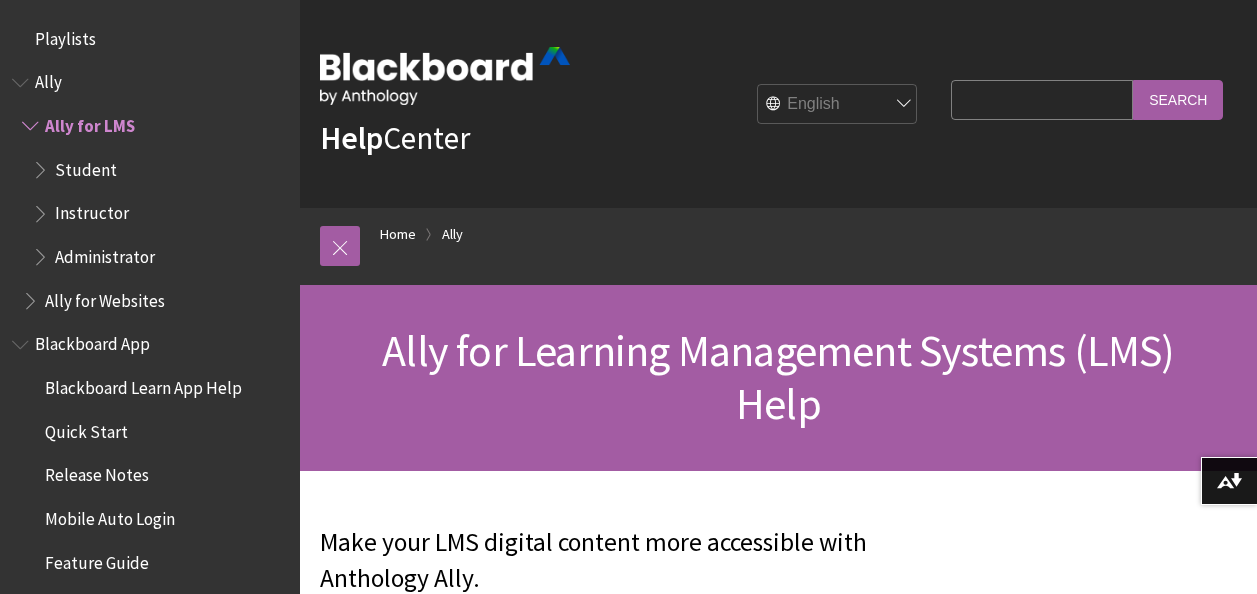scroll, scrollTop: 198, scrollLeft: 0, axis: vertical 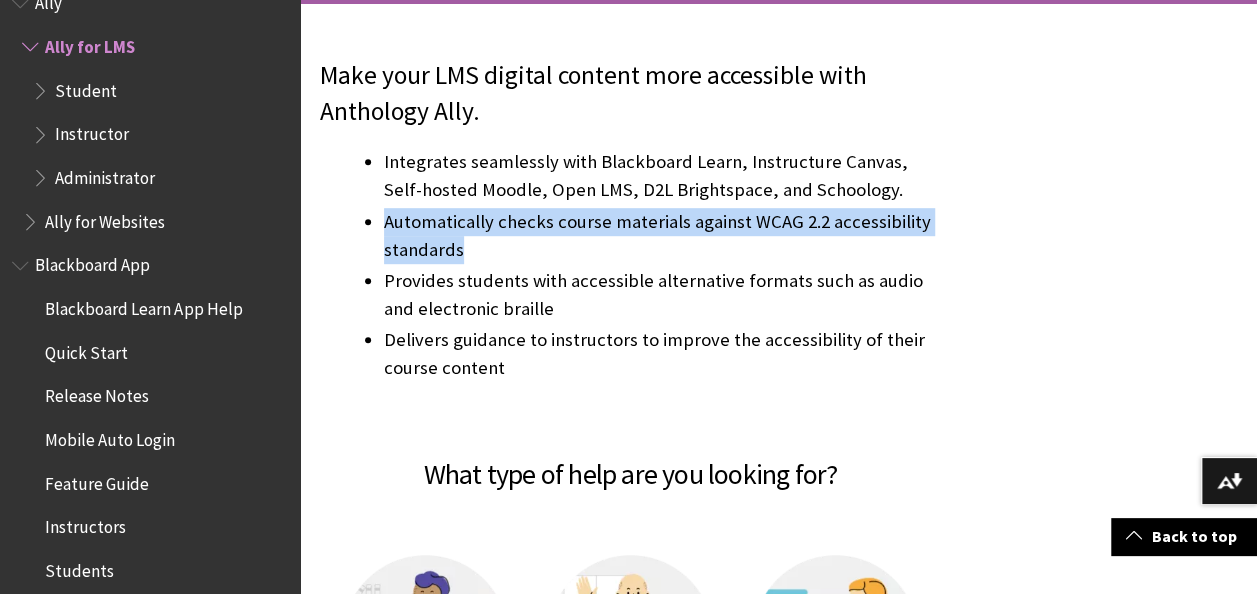 drag, startPoint x: 388, startPoint y: 220, endPoint x: 484, endPoint y: 250, distance: 100.57833 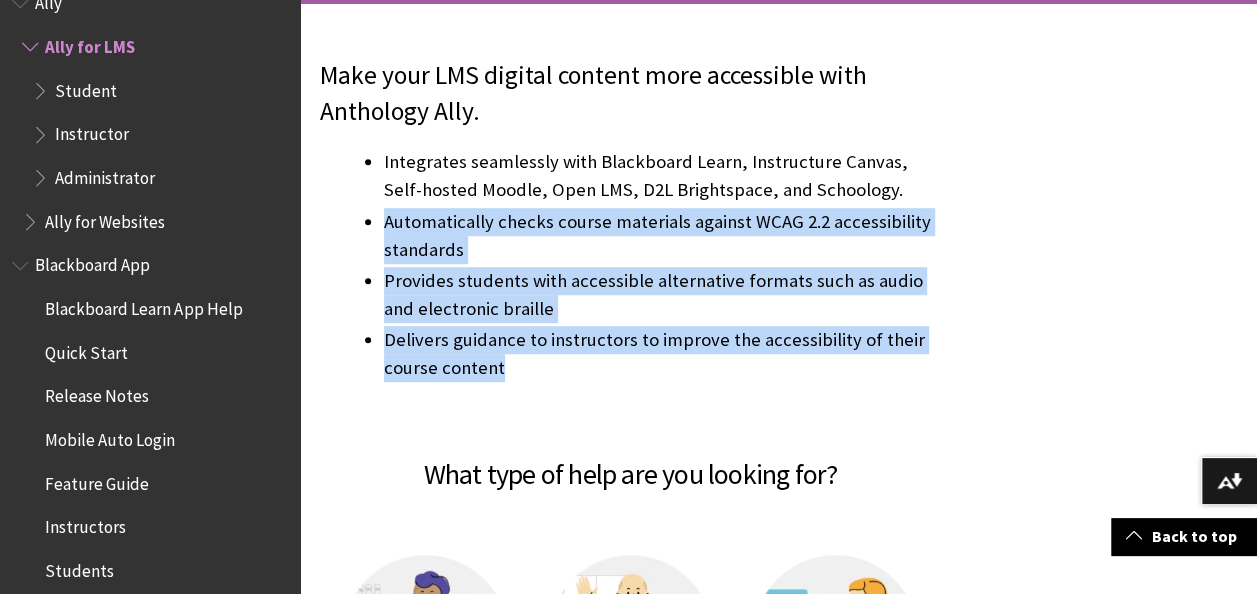 drag, startPoint x: 511, startPoint y: 368, endPoint x: 382, endPoint y: 223, distance: 194.0773 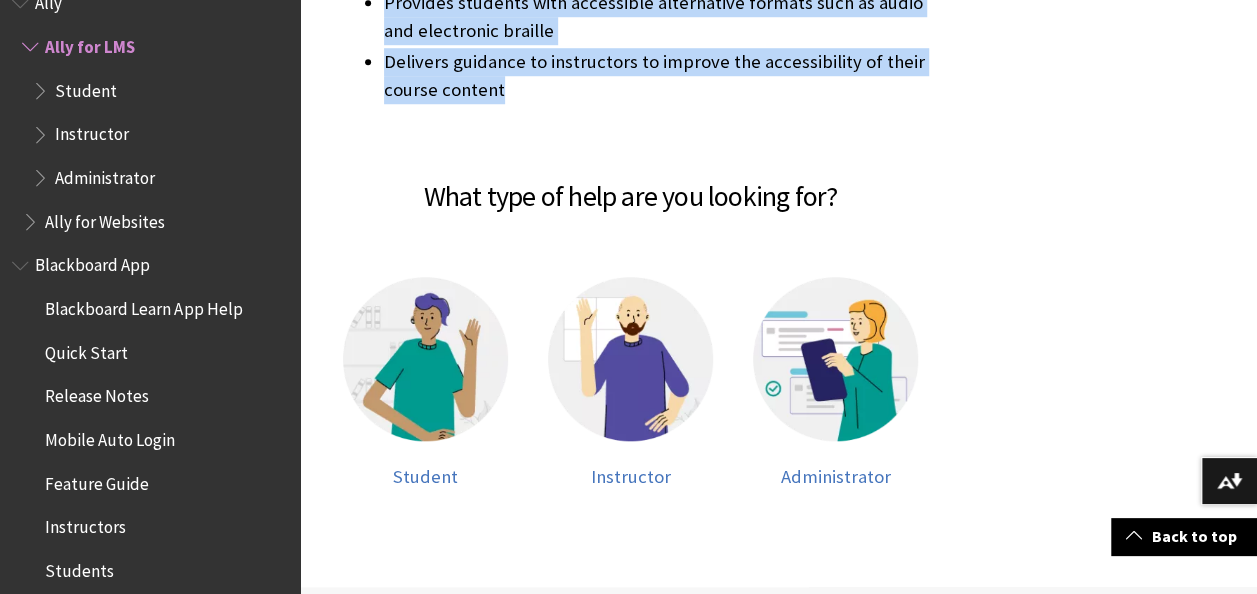 scroll, scrollTop: 896, scrollLeft: 0, axis: vertical 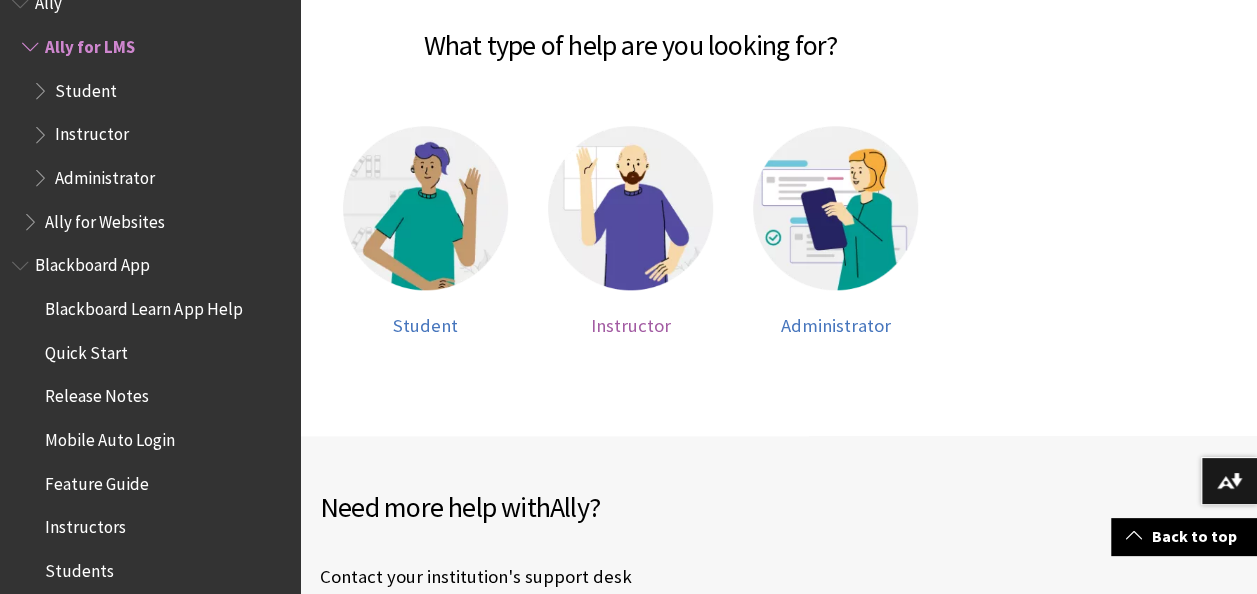 click at bounding box center (630, 208) 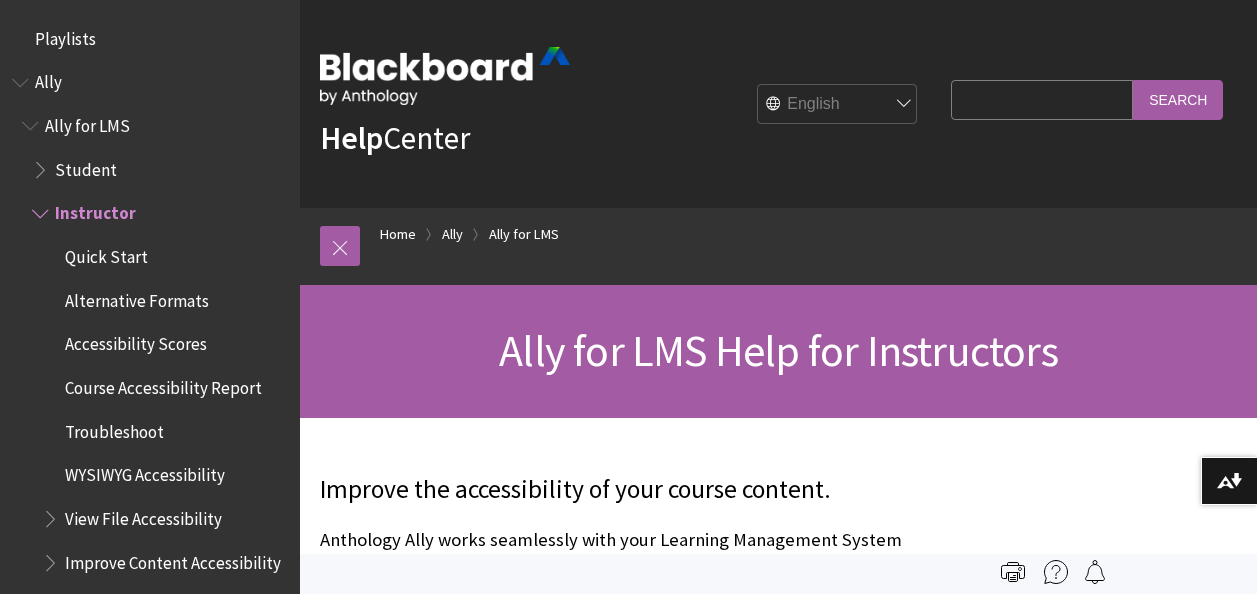 scroll, scrollTop: 0, scrollLeft: 0, axis: both 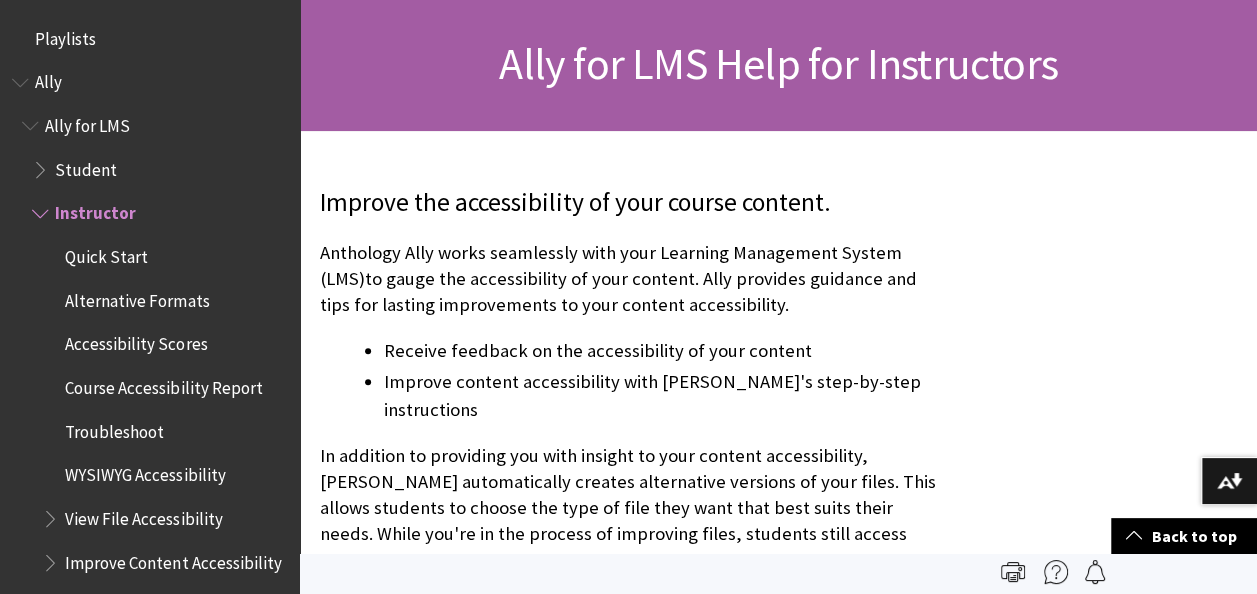 click on "Improve the accessibility of your course content.
Anthology Ally works seamlessly with your Learning Management System (LMS)to gauge the accessibility of your content. Ally provides guidance and tips for lasting improvements to your content accessibility.
Receive feedback on the accessibility of your content
Improve content accessibility with Ally's step-by-step instructions
In addition to providing you with insight to your content accessibility, Ally automatically creates alternative versions of your files. This allows students to choose the type of file they want that best suits their needs. While you're in the process of improving files, students still access alternative copies.
Ready to get started?
Quick Start
Alternative Formats
Course Accessibility Report
Accessibility Scores
Troubleshoot
WYSIWYG Accessibility
View File Accessibility" at bounding box center [630, 845] 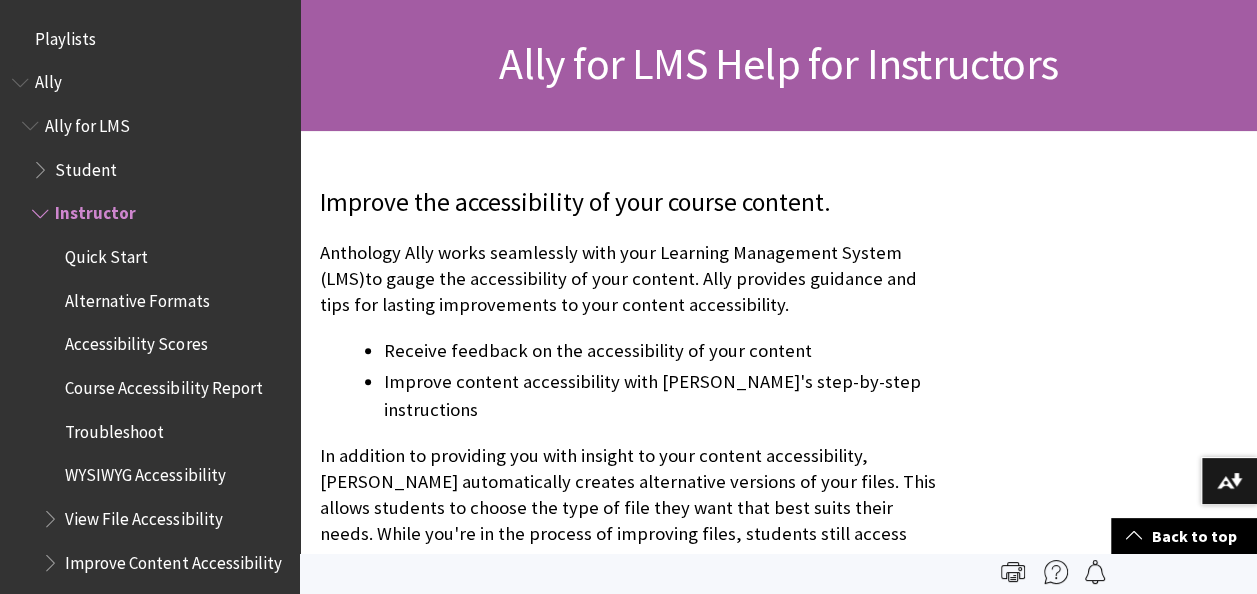 click on "Ally for LMS" at bounding box center [87, 122] 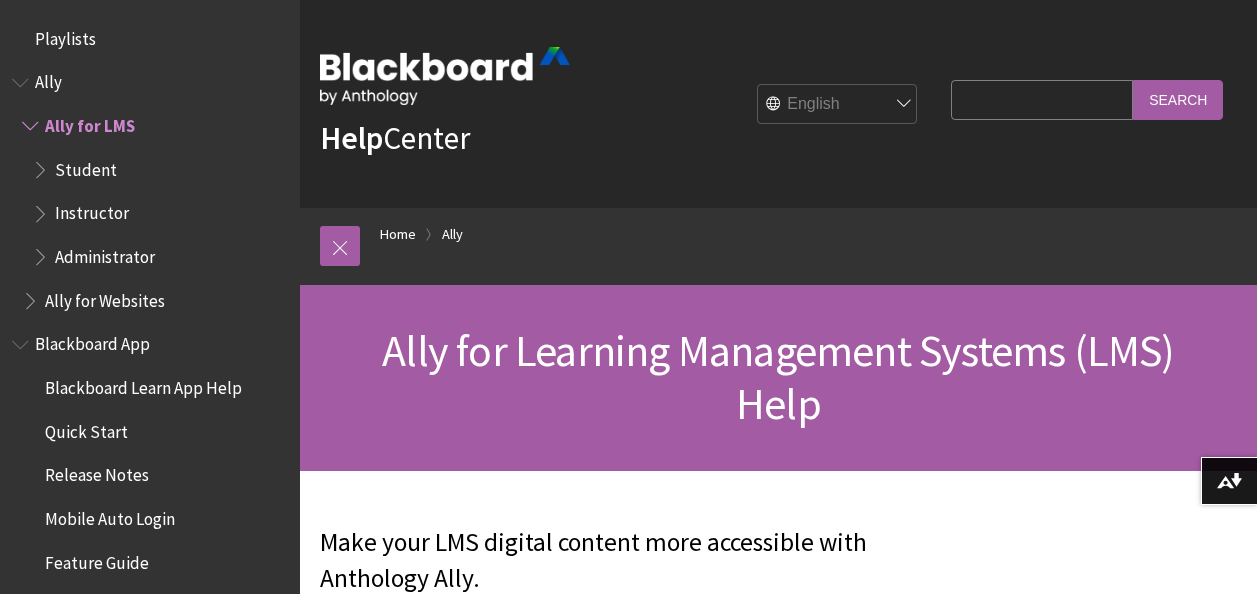 scroll, scrollTop: 0, scrollLeft: 0, axis: both 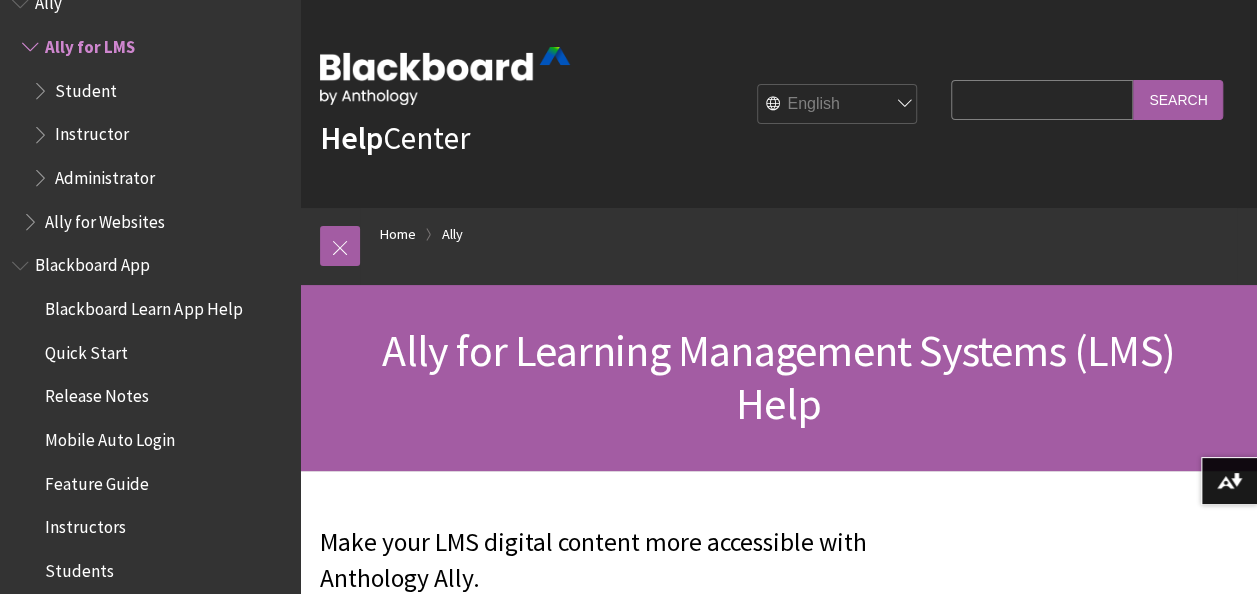 click on "Student" at bounding box center (86, 87) 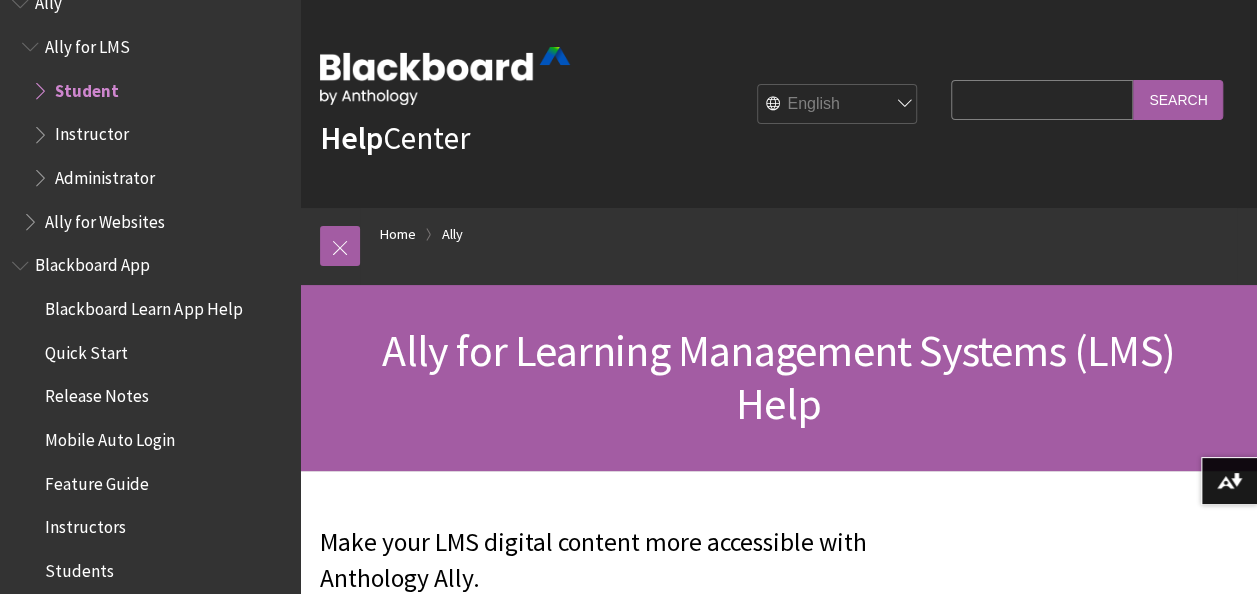 click on "Instructor" at bounding box center [92, 131] 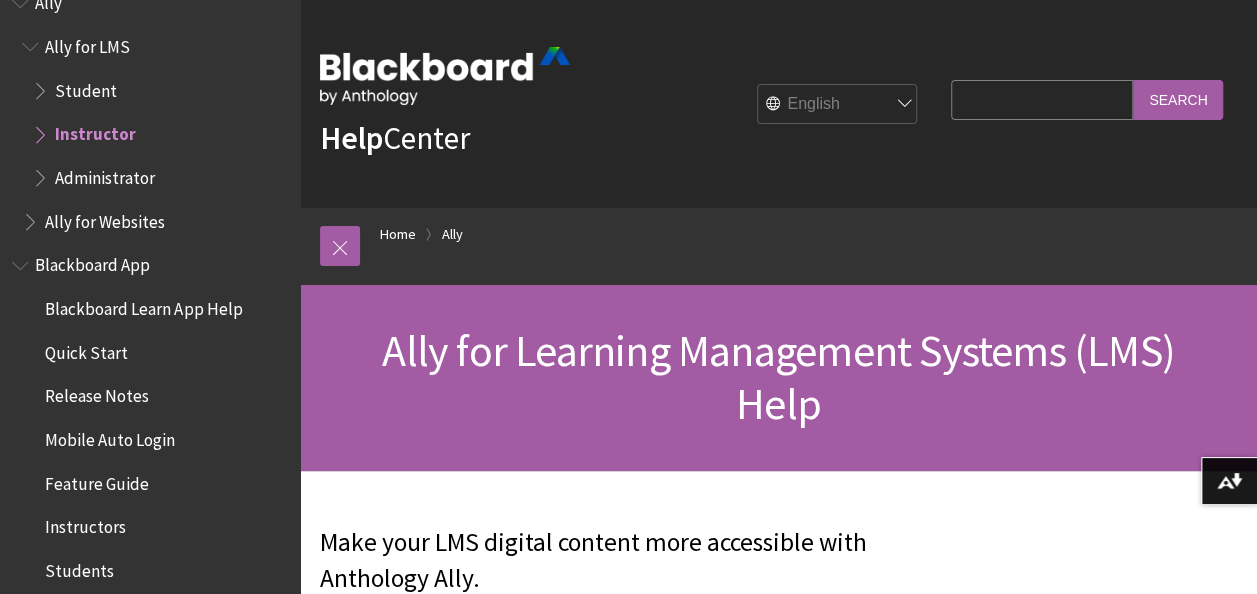 click on "Ally for Websites" at bounding box center [105, 218] 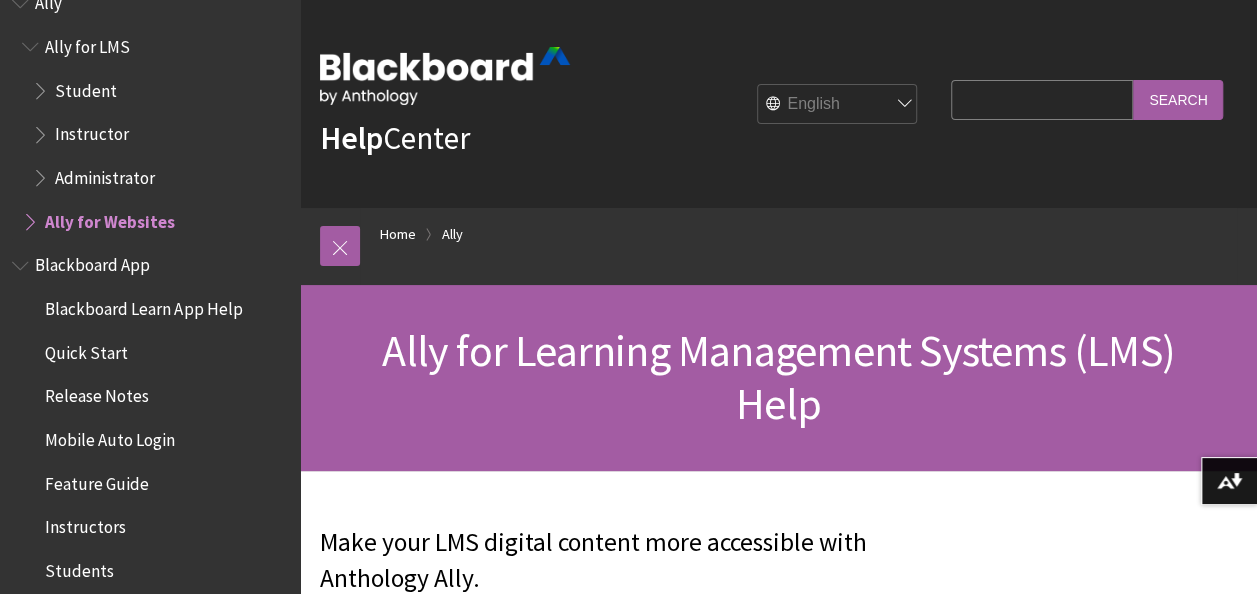 click on "Administrator" at bounding box center (105, 174) 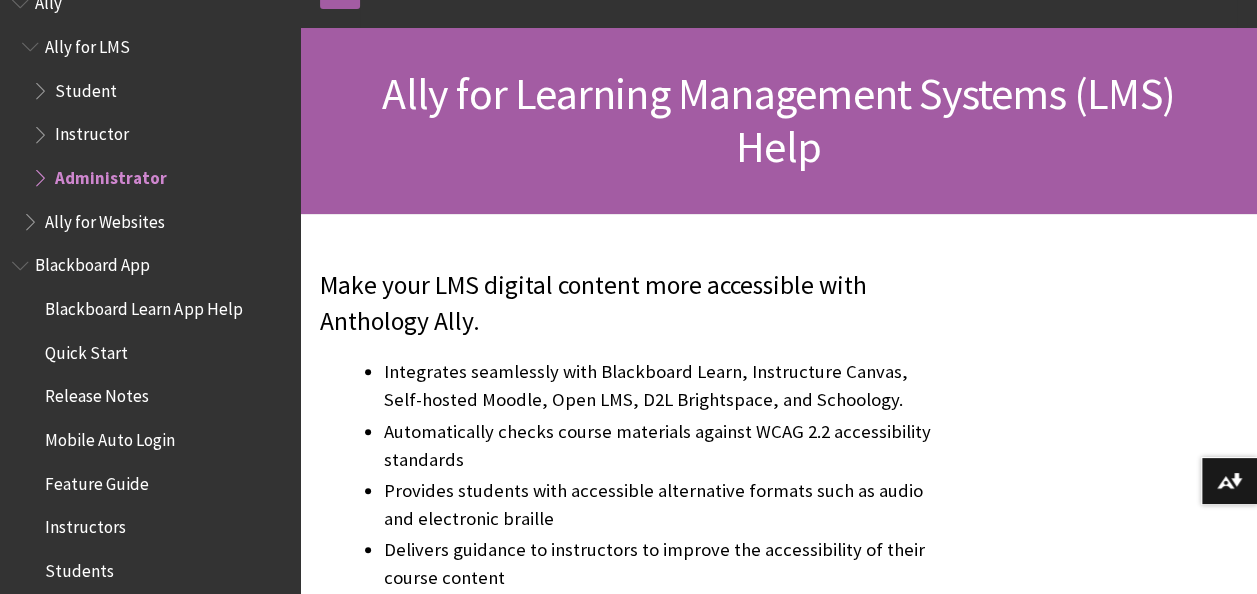 scroll, scrollTop: 258, scrollLeft: 0, axis: vertical 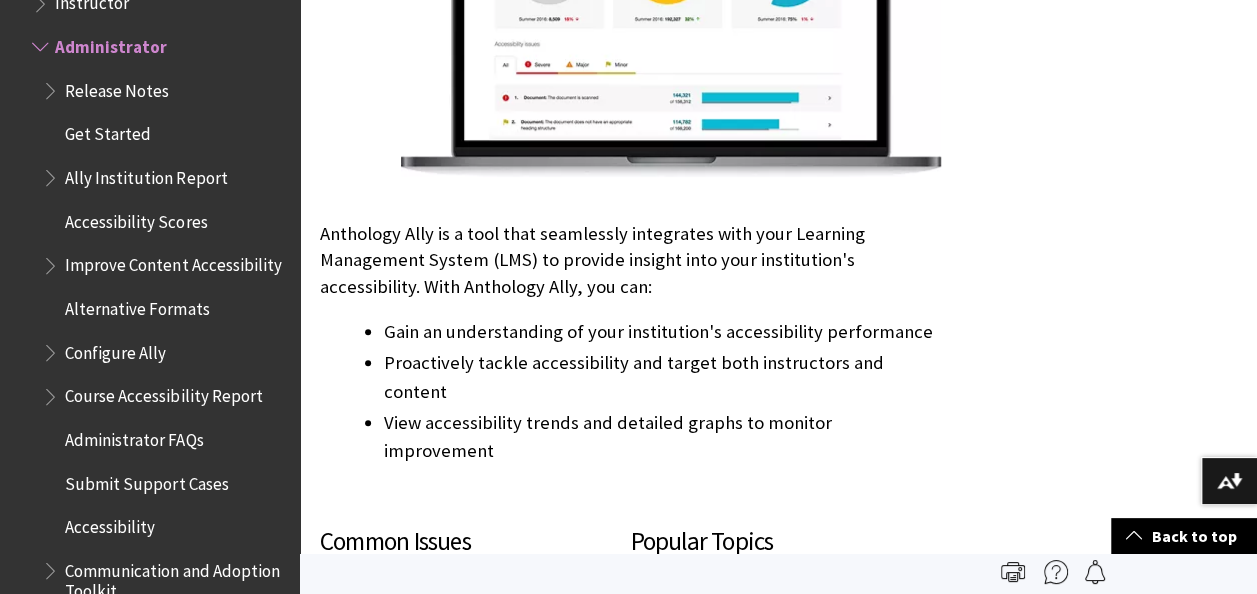 drag, startPoint x: 314, startPoint y: 231, endPoint x: 1000, endPoint y: 431, distance: 714.56 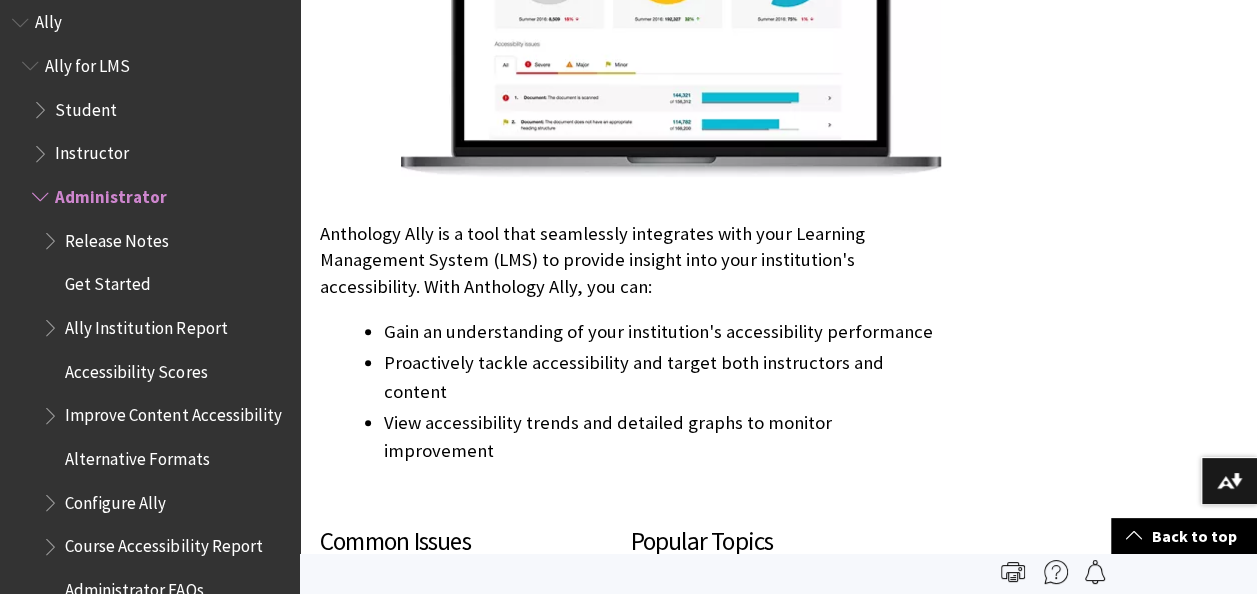 scroll, scrollTop: 54, scrollLeft: 0, axis: vertical 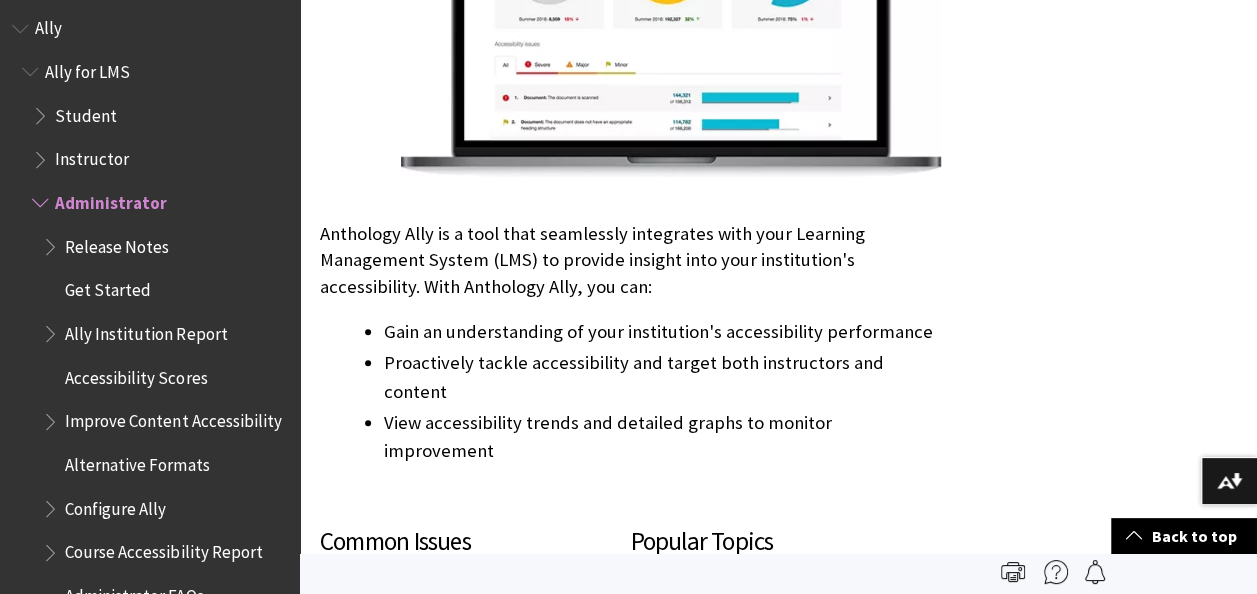 click on "Instructor" at bounding box center [92, 156] 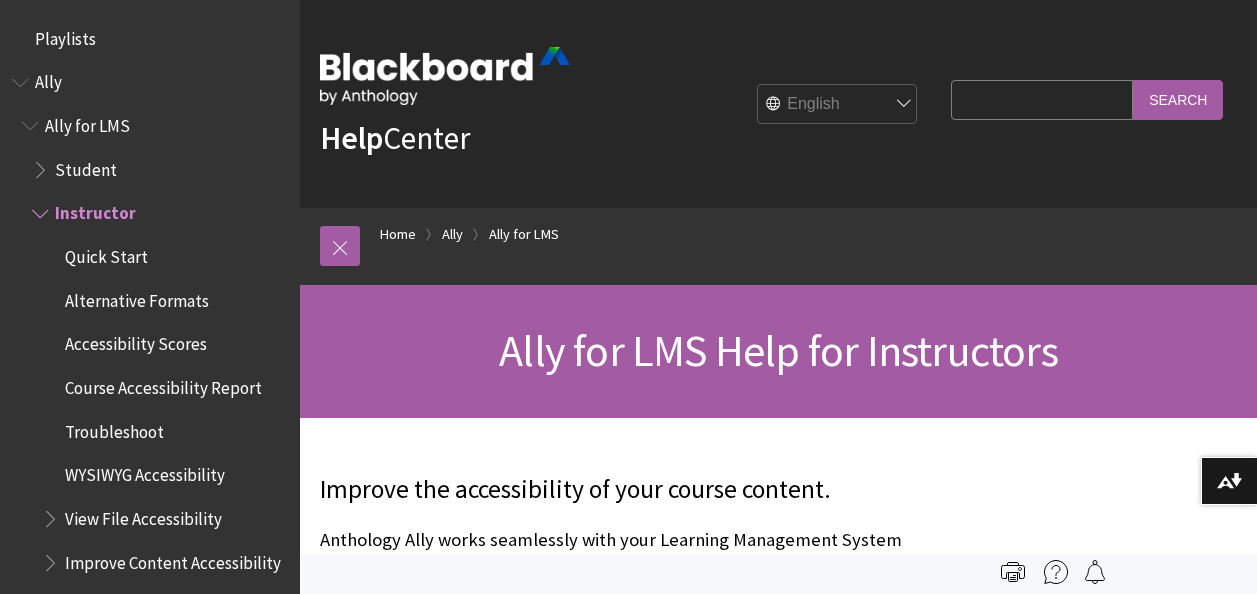 scroll, scrollTop: 0, scrollLeft: 0, axis: both 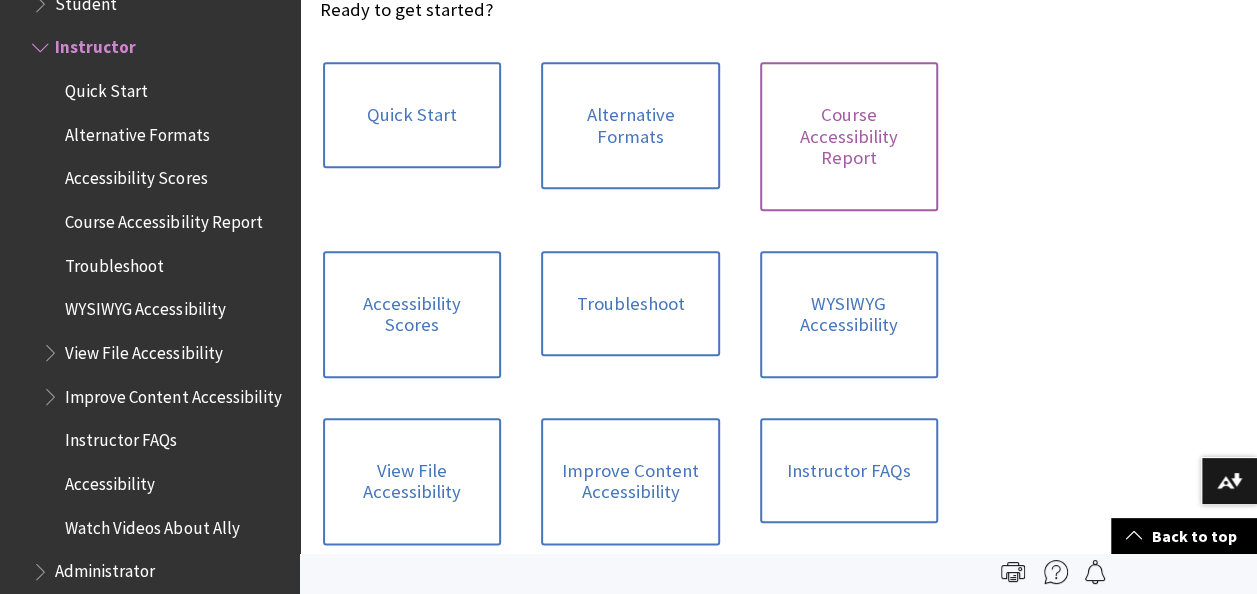click on "Course Accessibility Report" at bounding box center [849, 136] 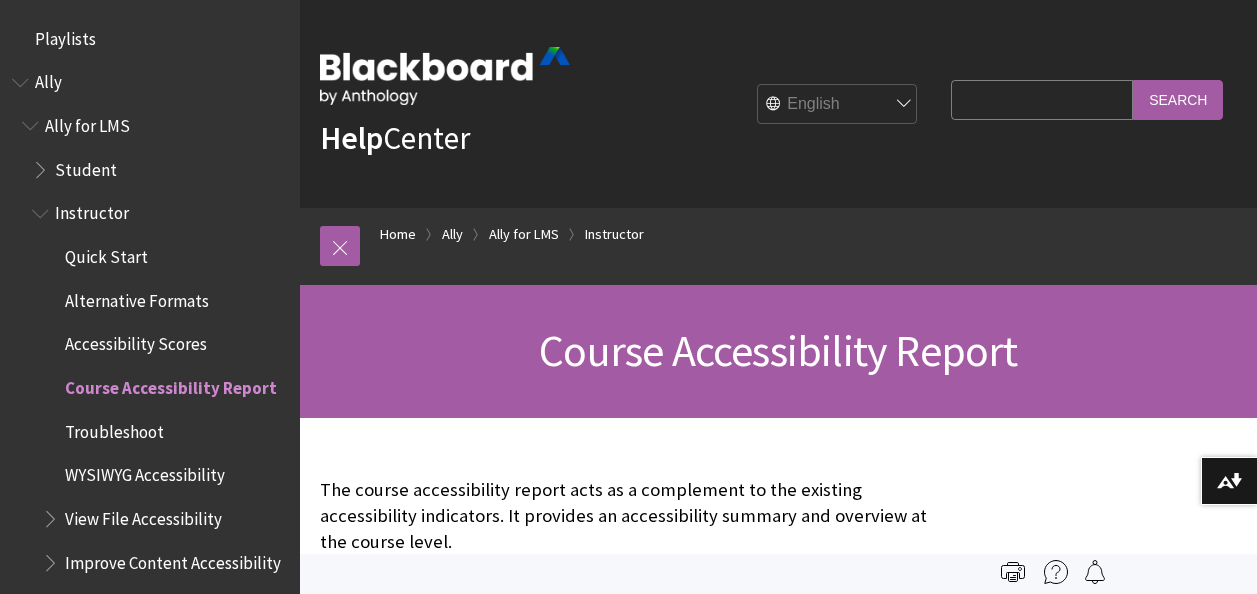 scroll, scrollTop: 0, scrollLeft: 0, axis: both 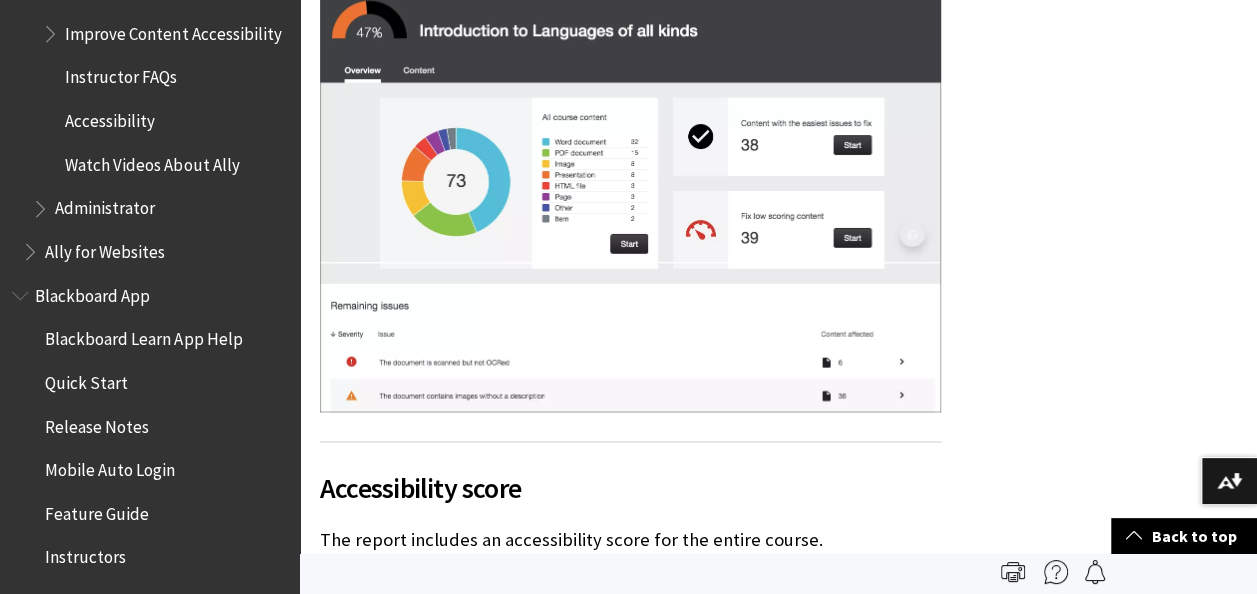 click on "Ally for Websites" at bounding box center (105, 248) 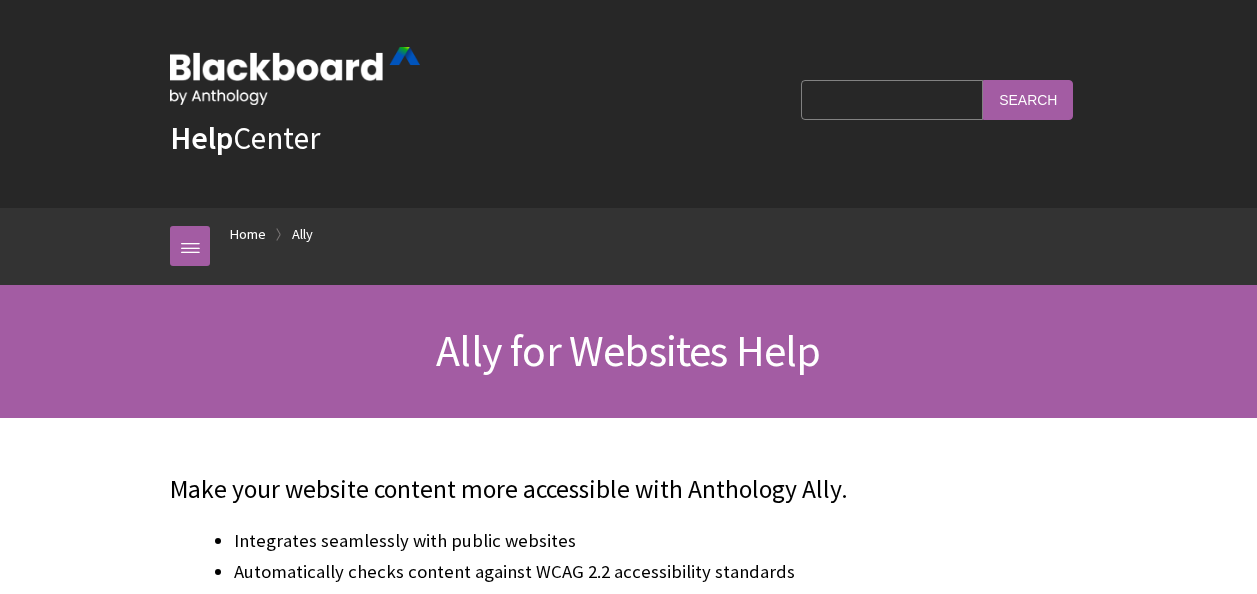 scroll, scrollTop: 0, scrollLeft: 0, axis: both 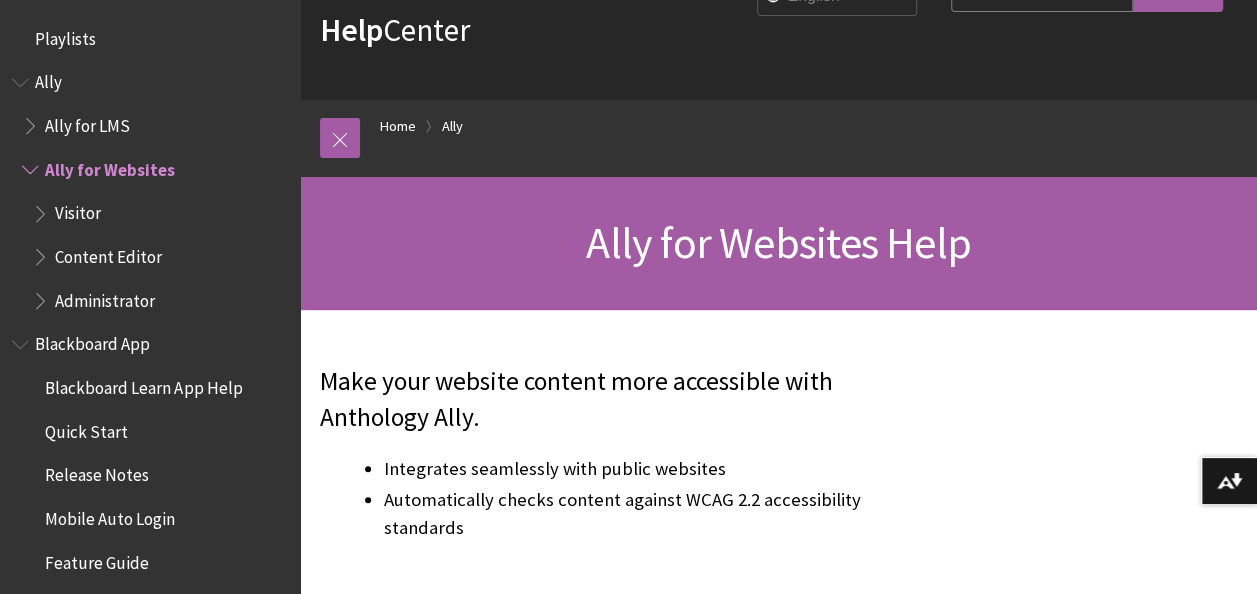 click on "Ally for LMS" at bounding box center (87, 122) 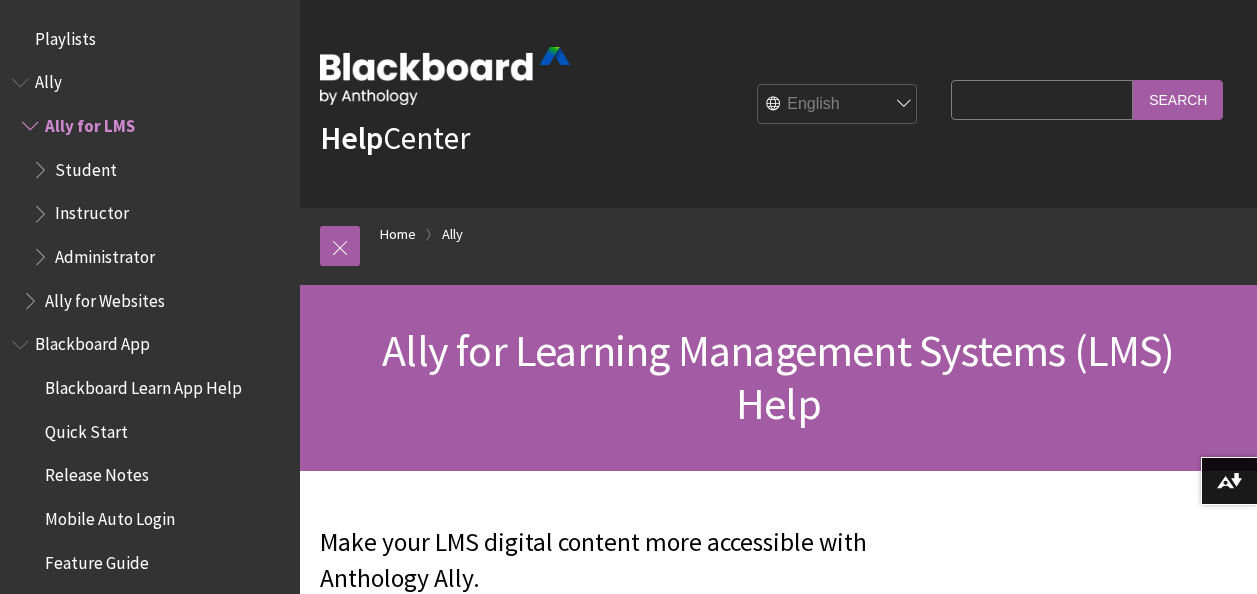 scroll, scrollTop: 421, scrollLeft: 0, axis: vertical 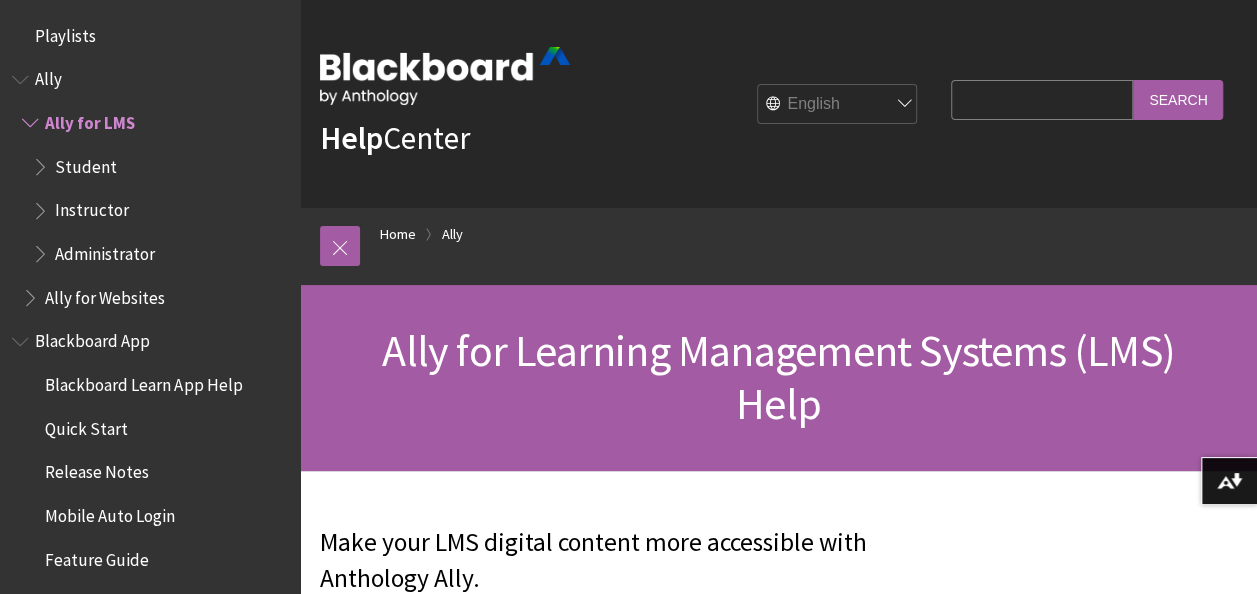 click on "Ally for Websites" at bounding box center [105, 294] 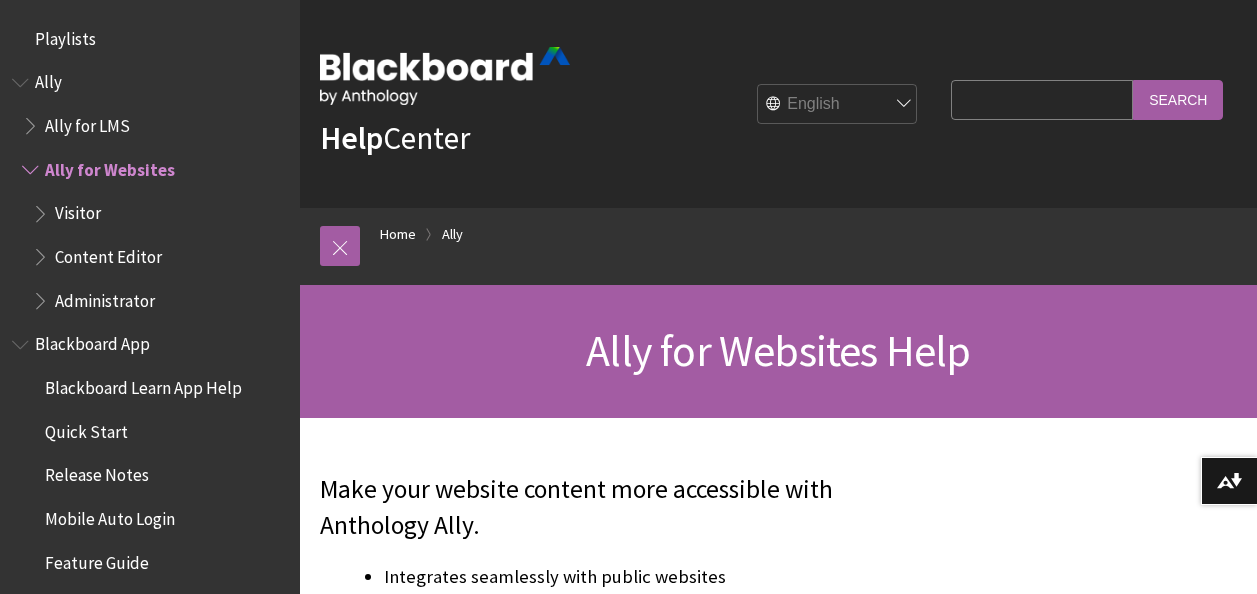 scroll, scrollTop: 0, scrollLeft: 0, axis: both 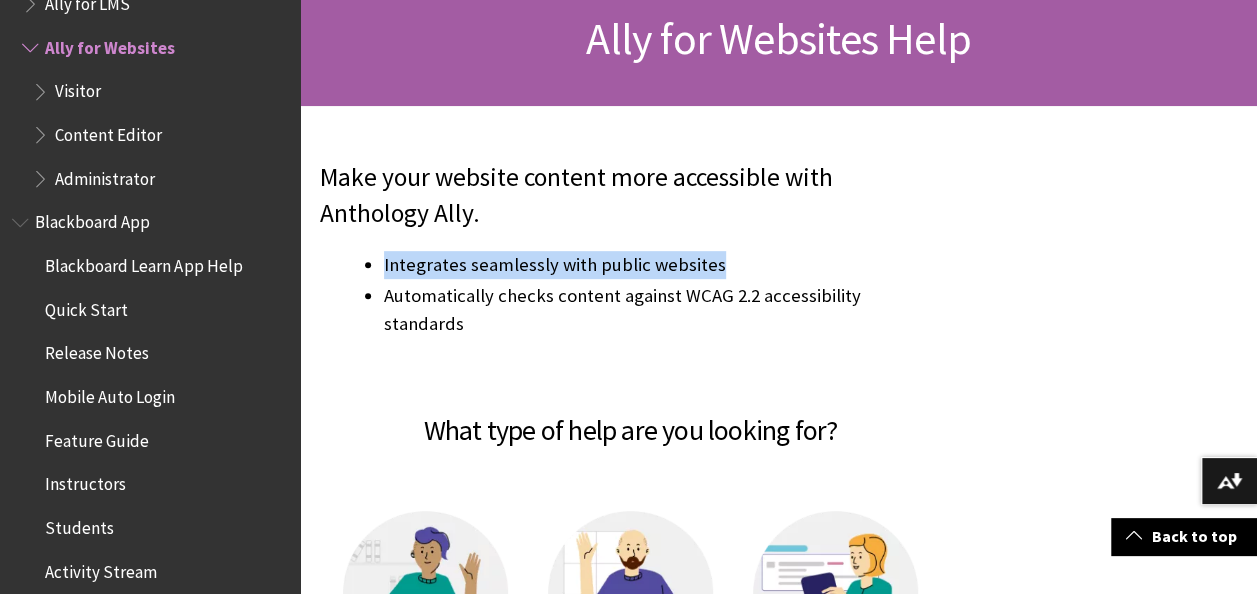 drag, startPoint x: 725, startPoint y: 268, endPoint x: 373, endPoint y: 269, distance: 352.00143 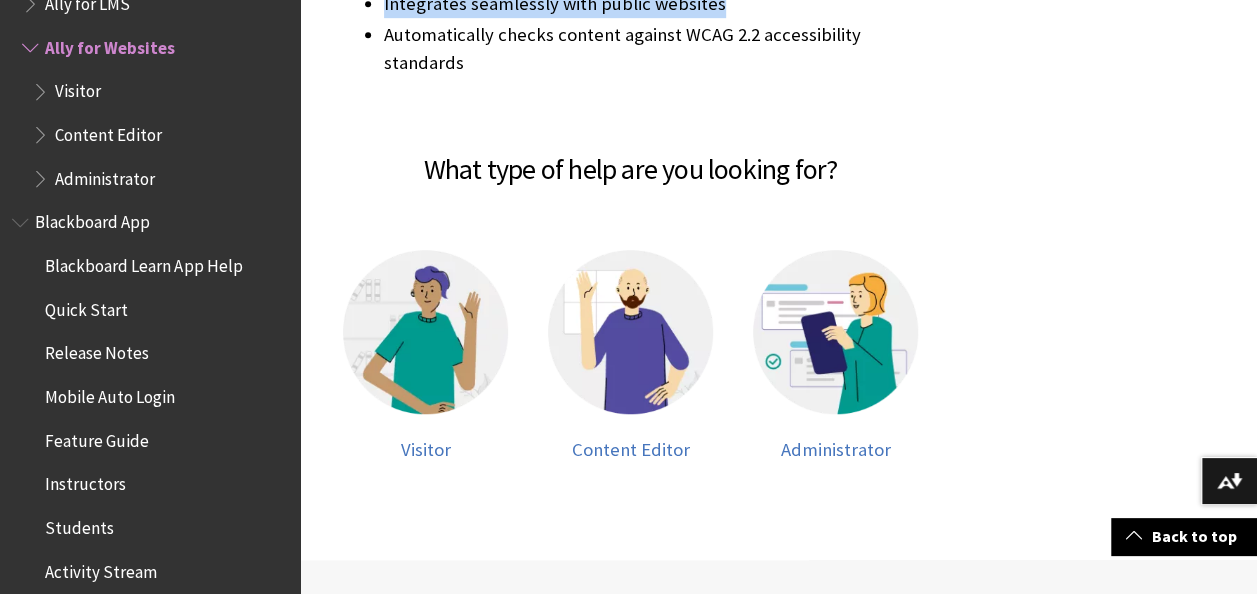 scroll, scrollTop: 0, scrollLeft: 0, axis: both 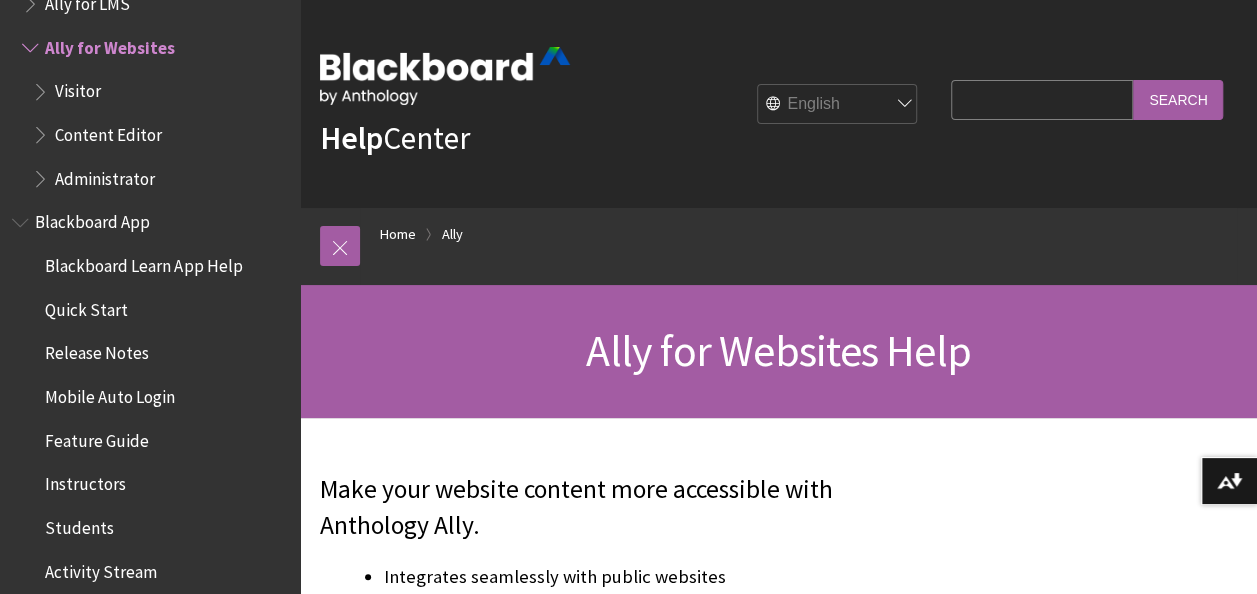 click on "Search Query" at bounding box center [1042, 99] 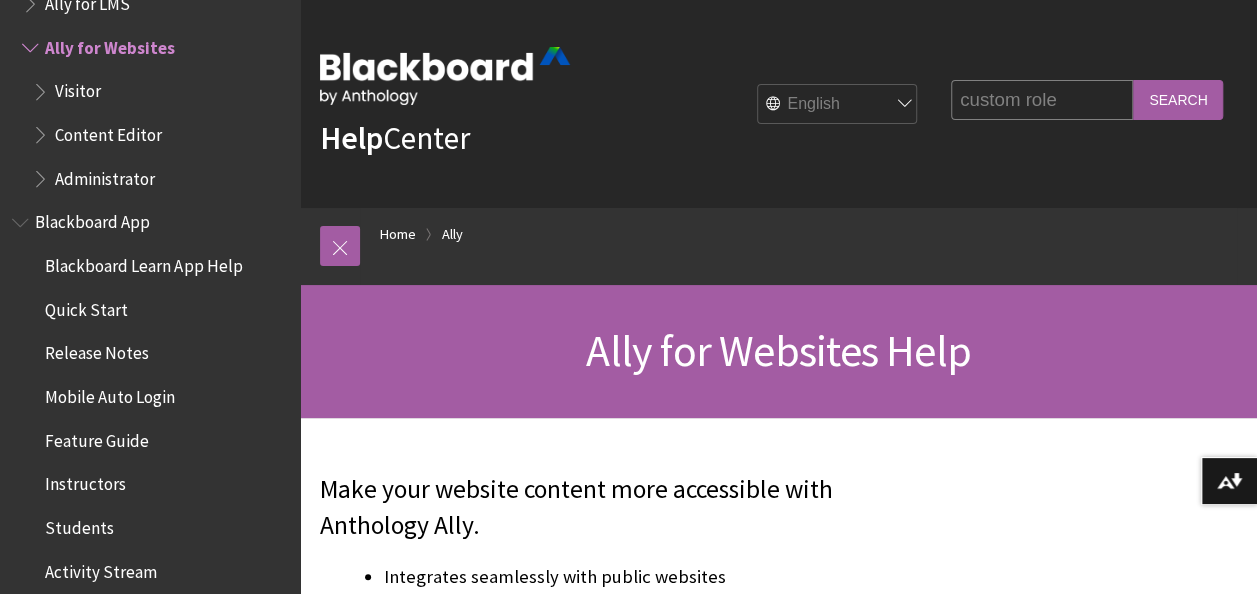 type on "custom role" 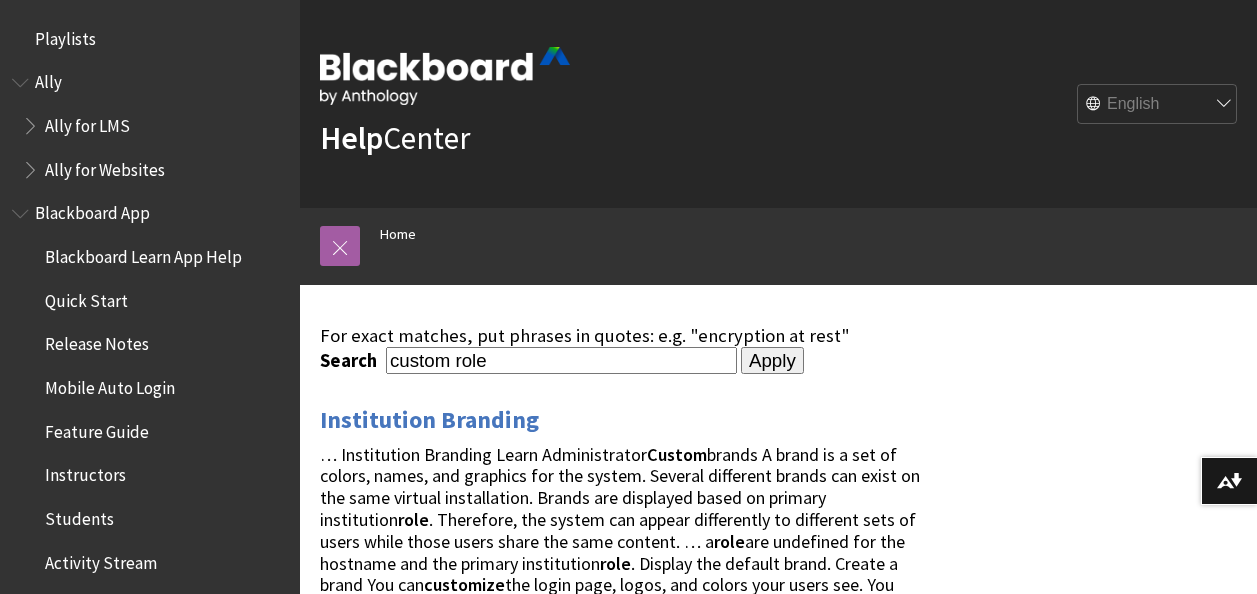 scroll, scrollTop: 0, scrollLeft: 0, axis: both 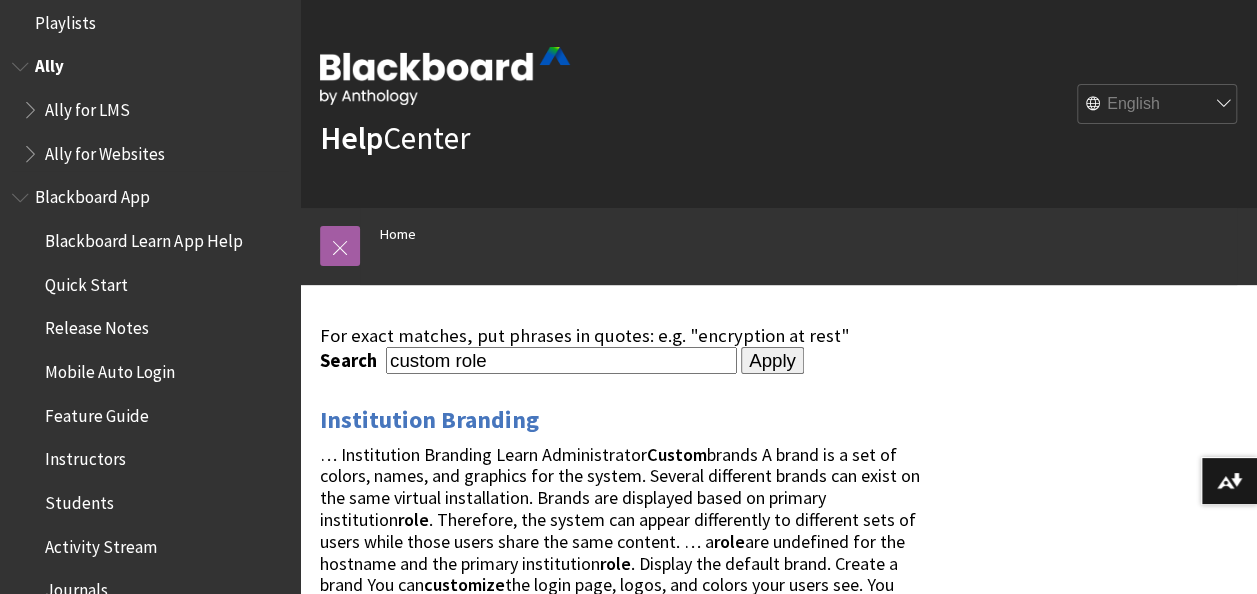 click on "Ally for LMS" at bounding box center (87, 106) 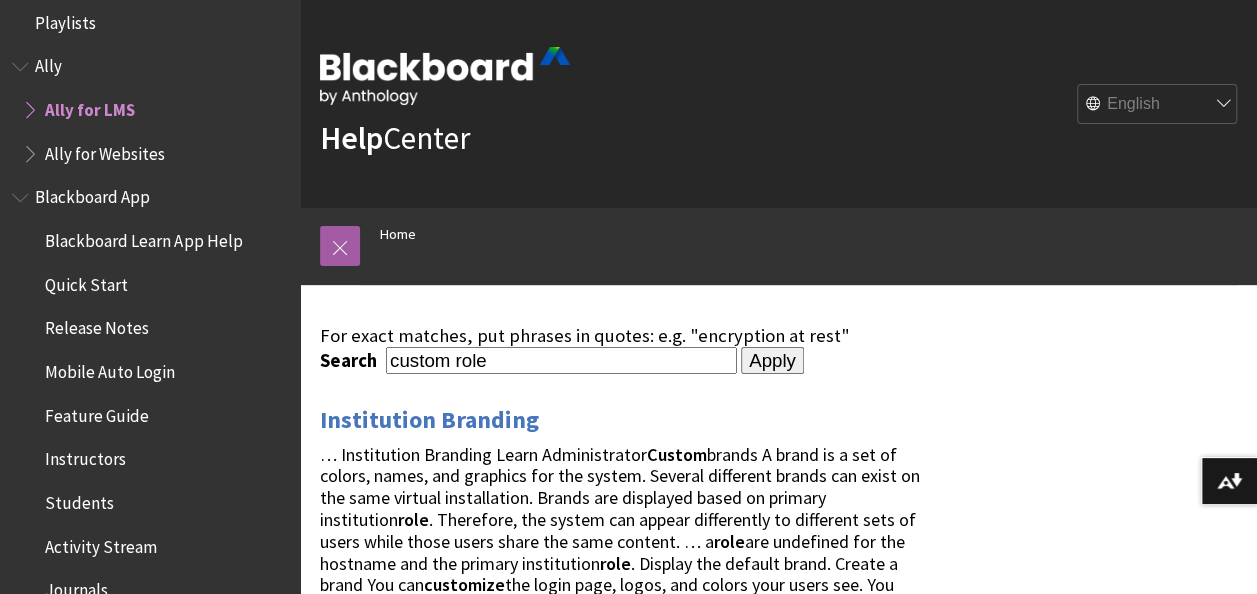 scroll, scrollTop: 0, scrollLeft: 0, axis: both 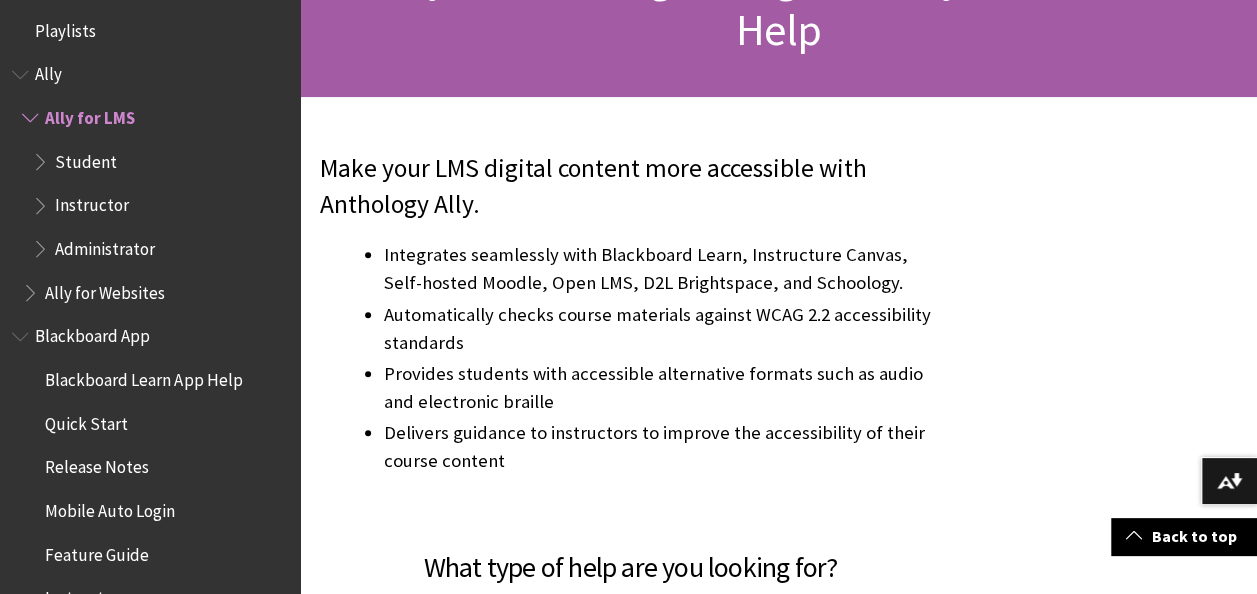 click on "Student" at bounding box center [86, 158] 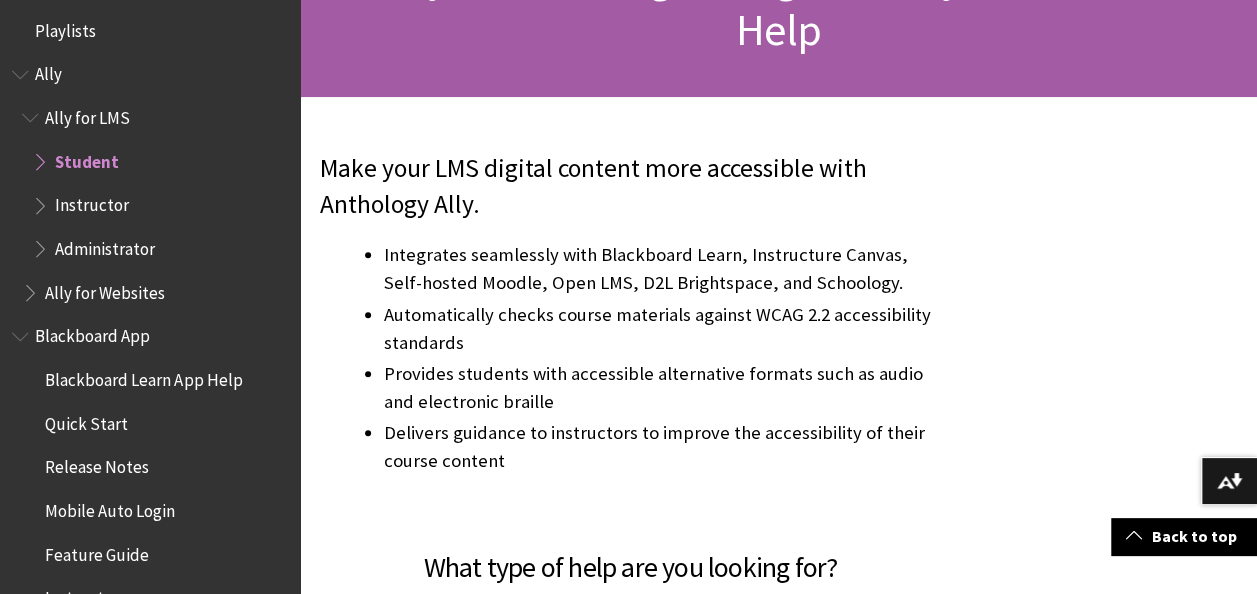 click on "Ally for LMS" at bounding box center [87, 114] 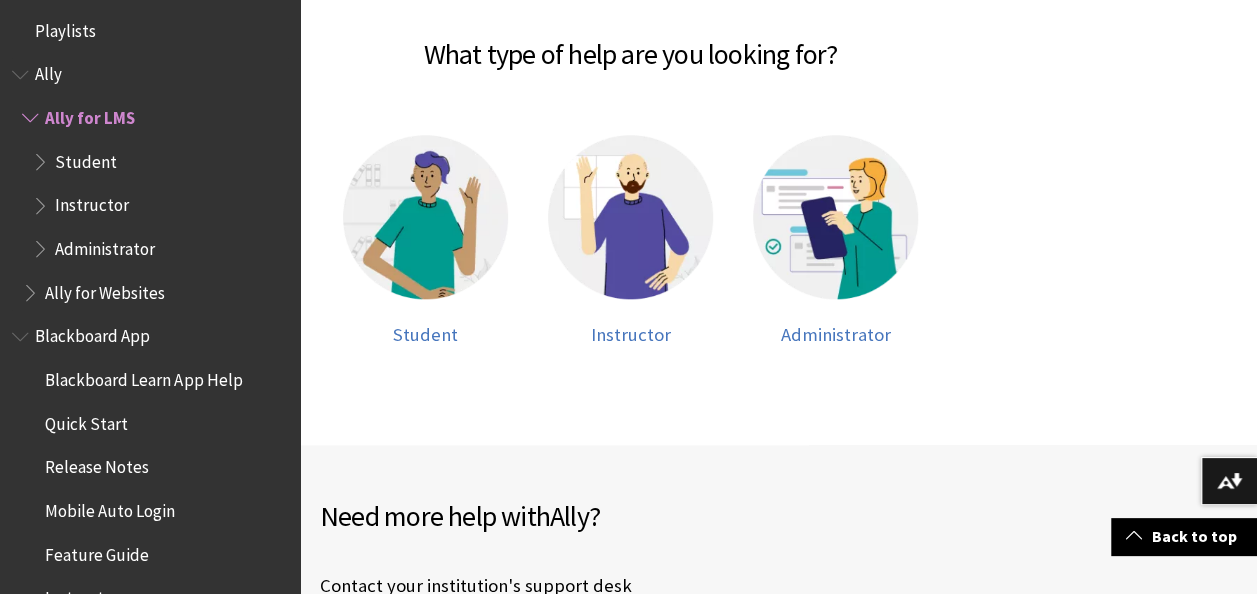 scroll, scrollTop: 890, scrollLeft: 0, axis: vertical 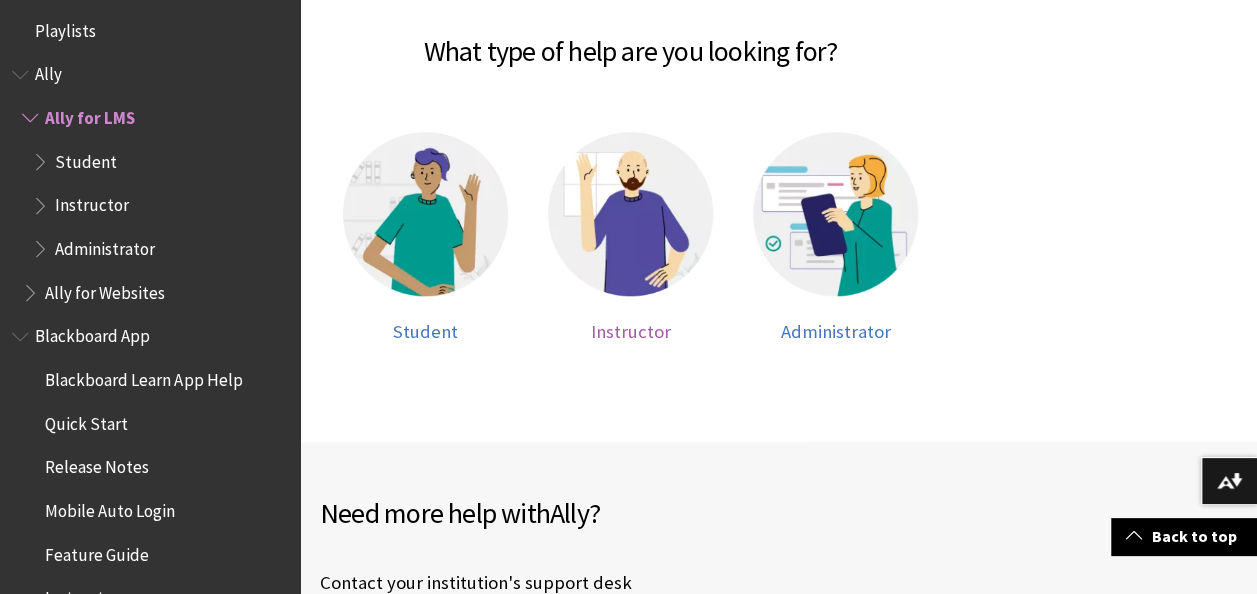 click at bounding box center (630, 214) 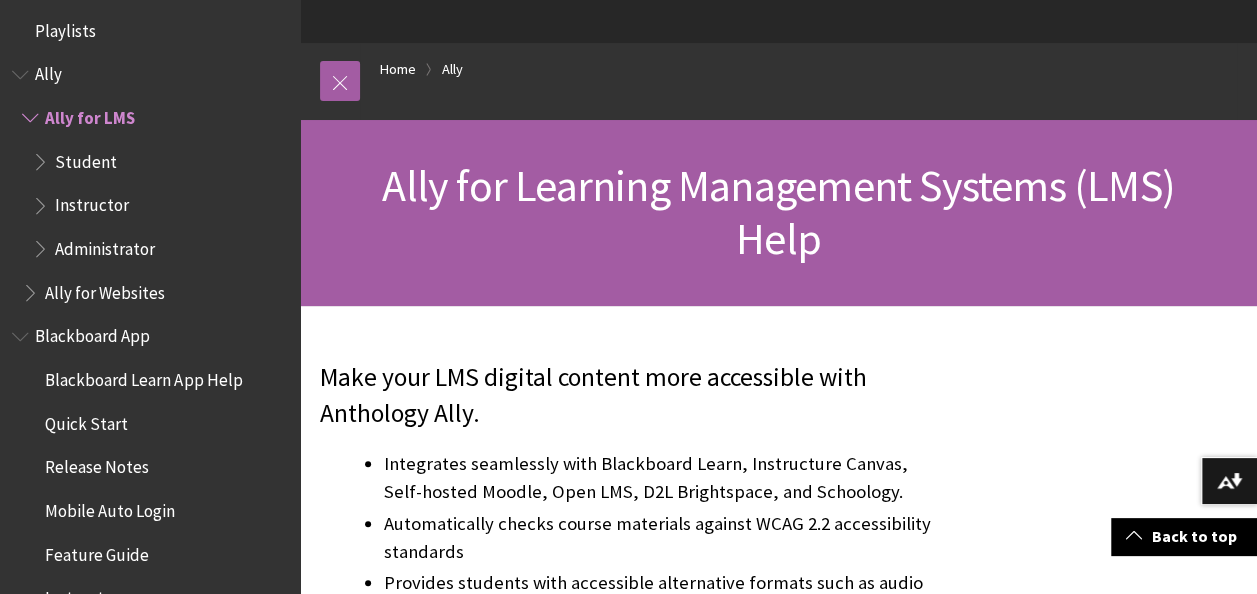scroll, scrollTop: 0, scrollLeft: 0, axis: both 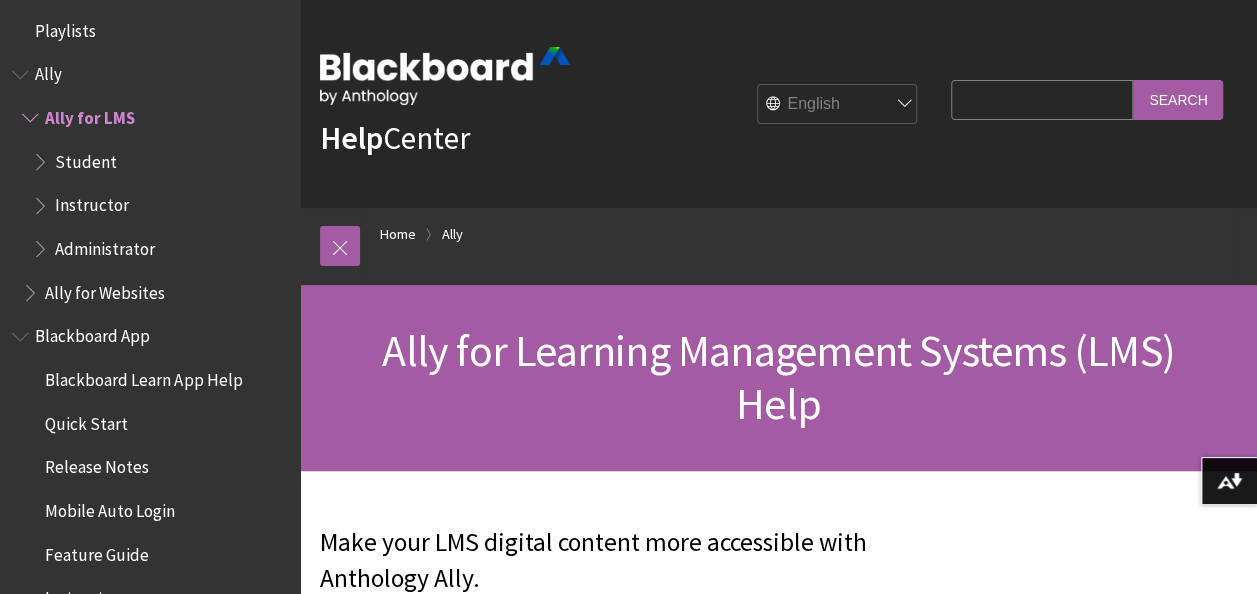 click on "Search Query" at bounding box center (1042, 99) 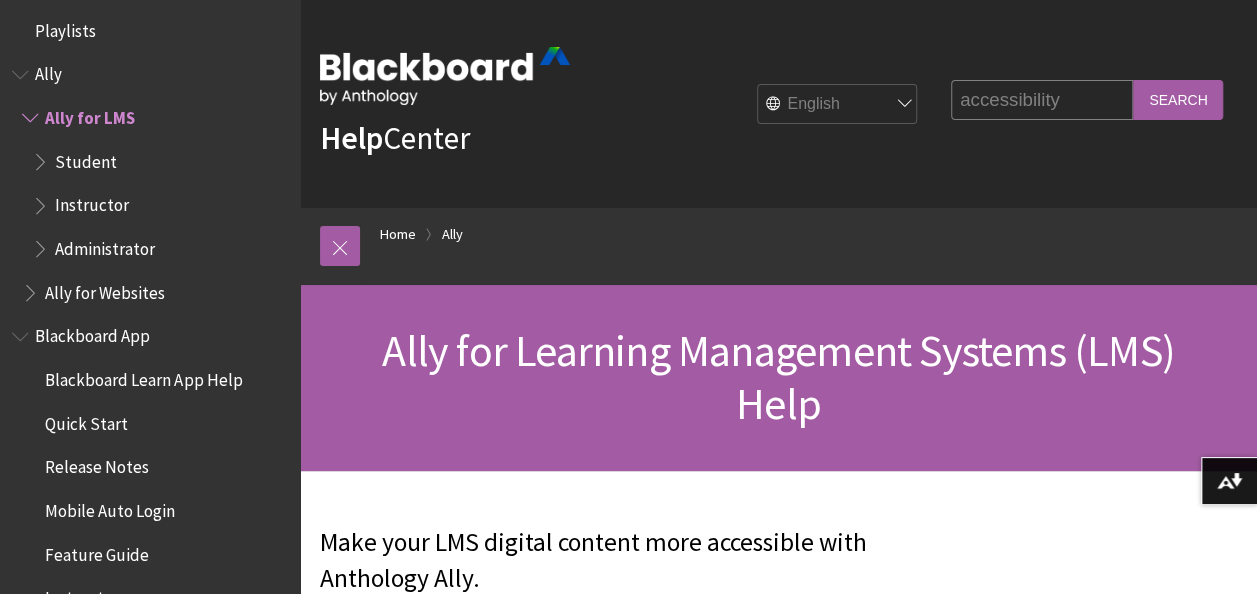 type on "accessibility" 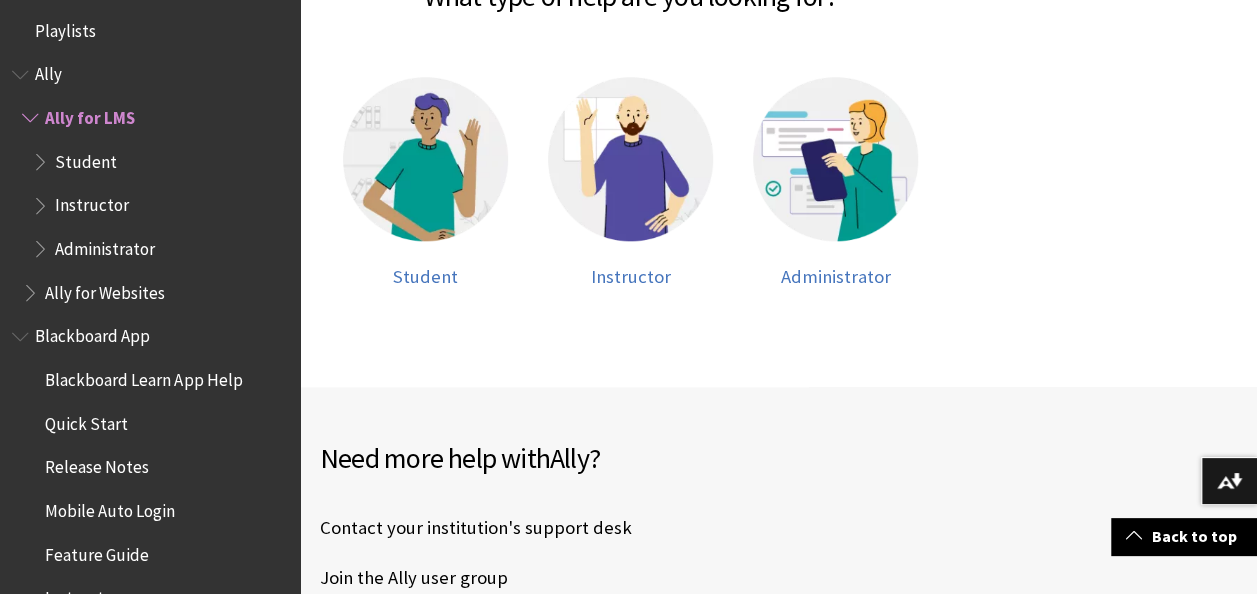 scroll, scrollTop: 944, scrollLeft: 0, axis: vertical 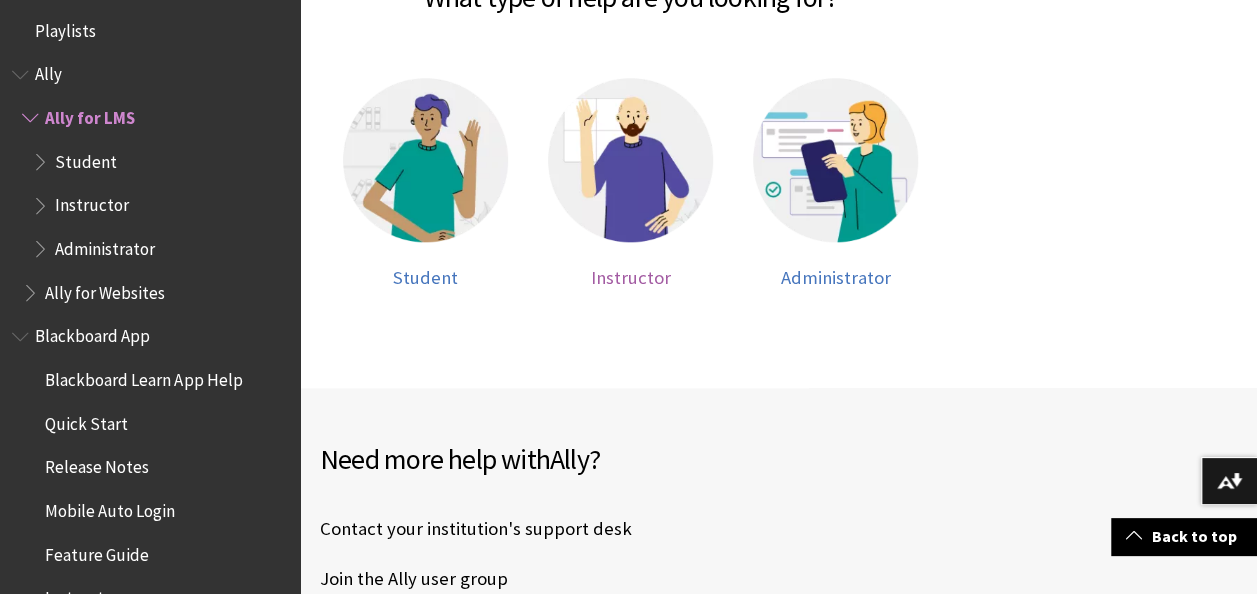 click at bounding box center (630, 160) 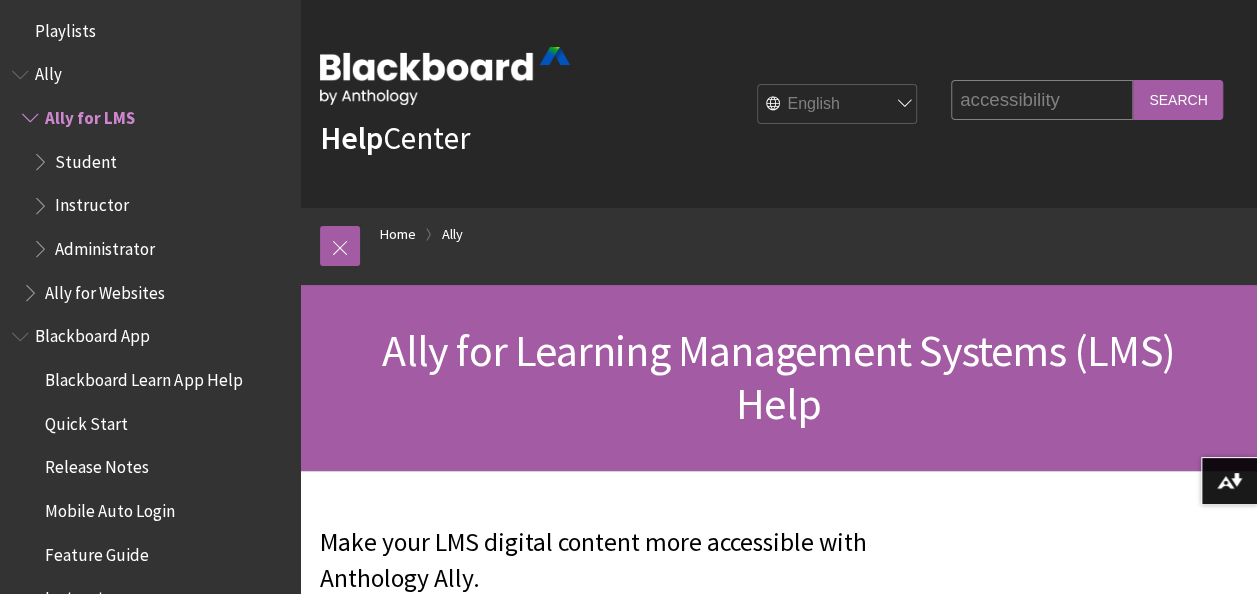 click on "Administrator" at bounding box center [105, 245] 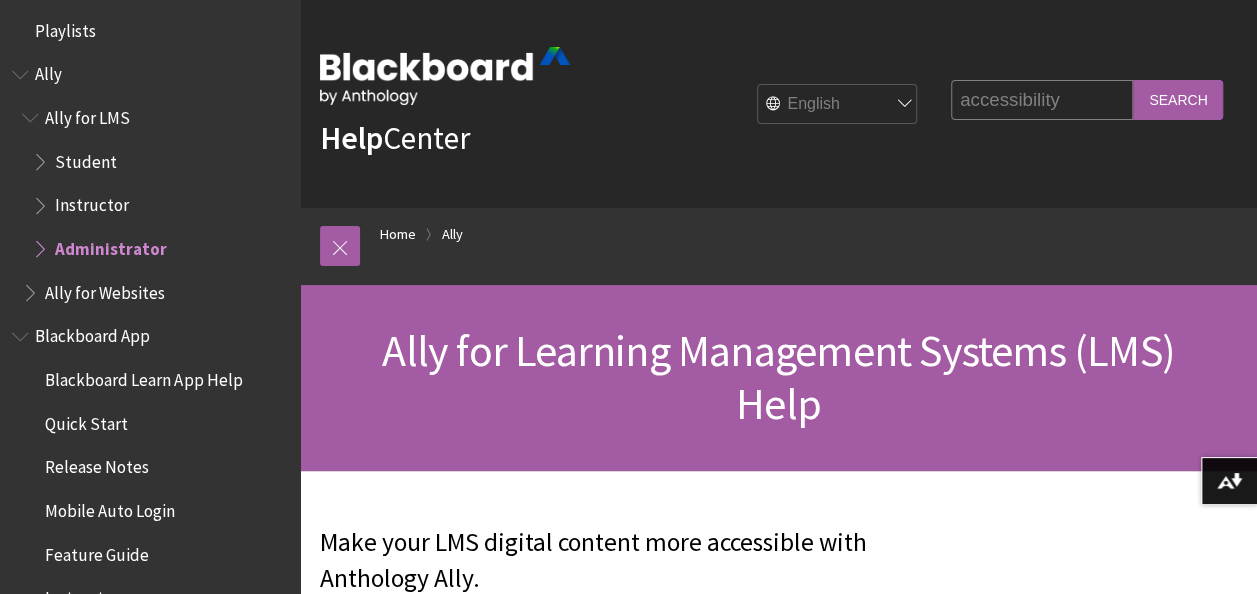 click on "accessibility" at bounding box center (1042, 99) 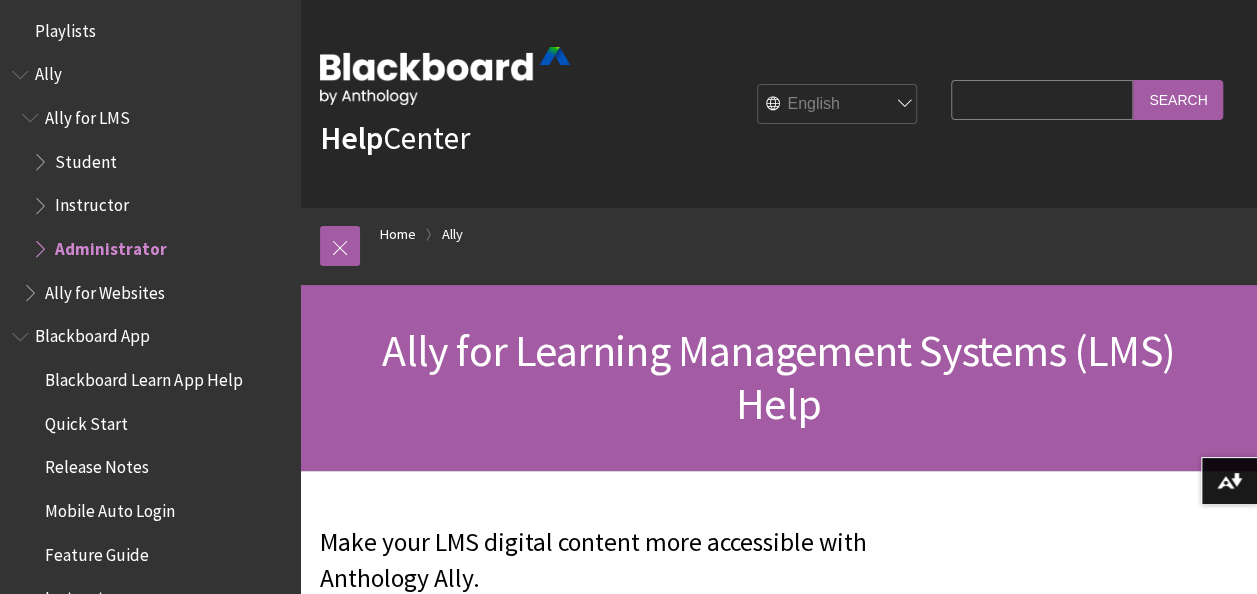 type 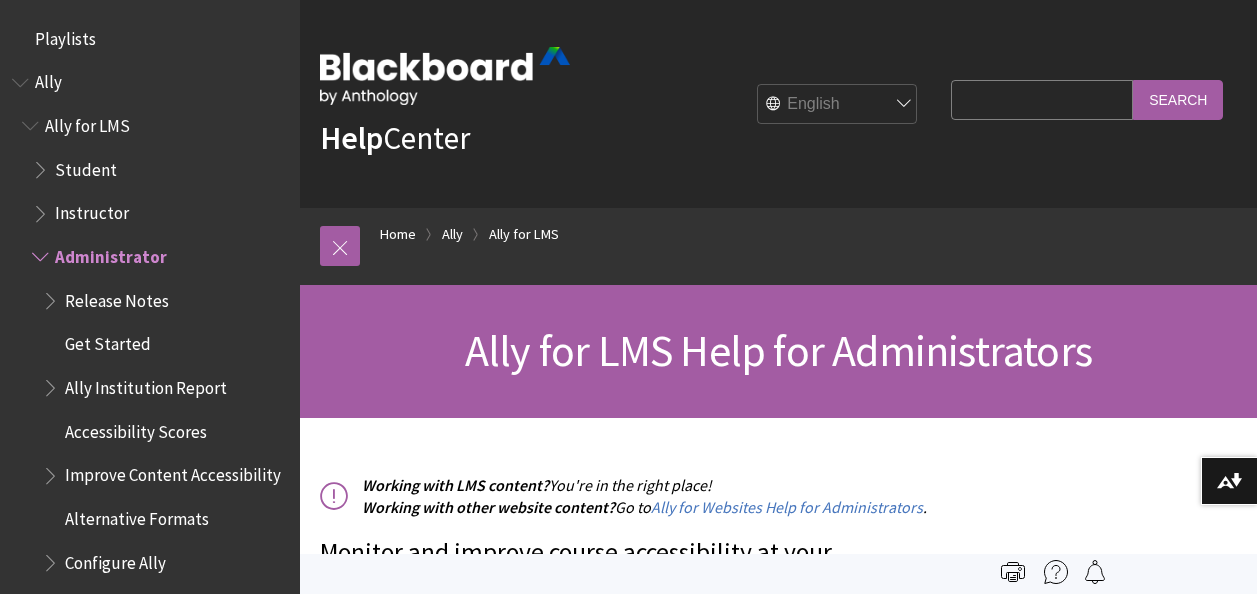 scroll, scrollTop: 0, scrollLeft: 0, axis: both 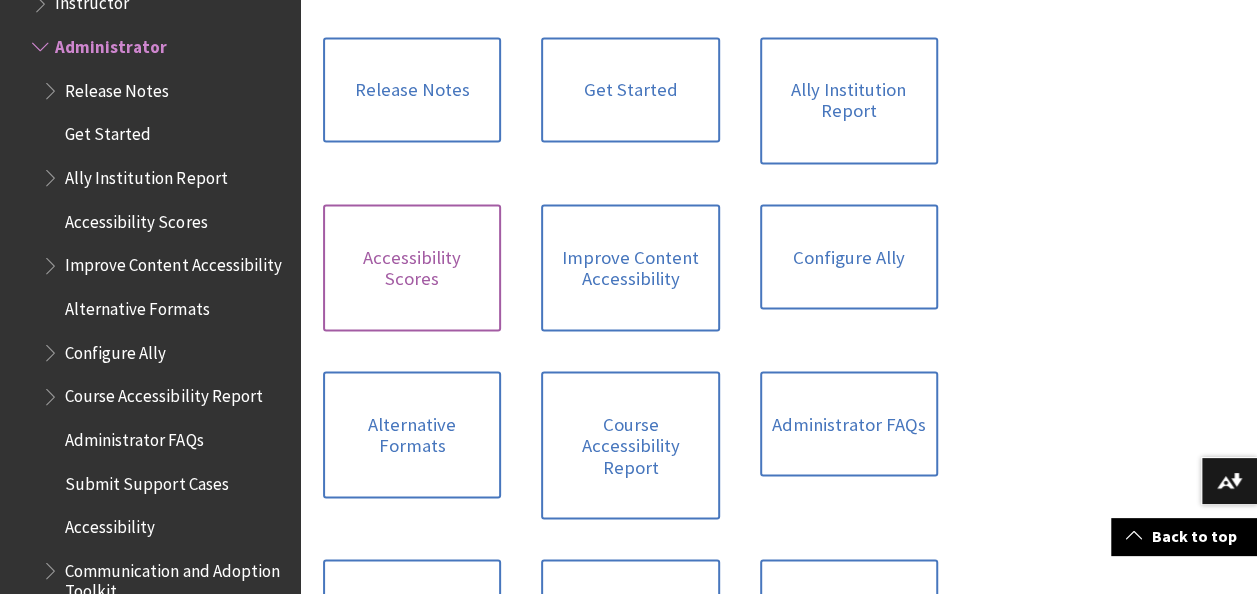 click on "Accessibility Scores" at bounding box center [412, 267] 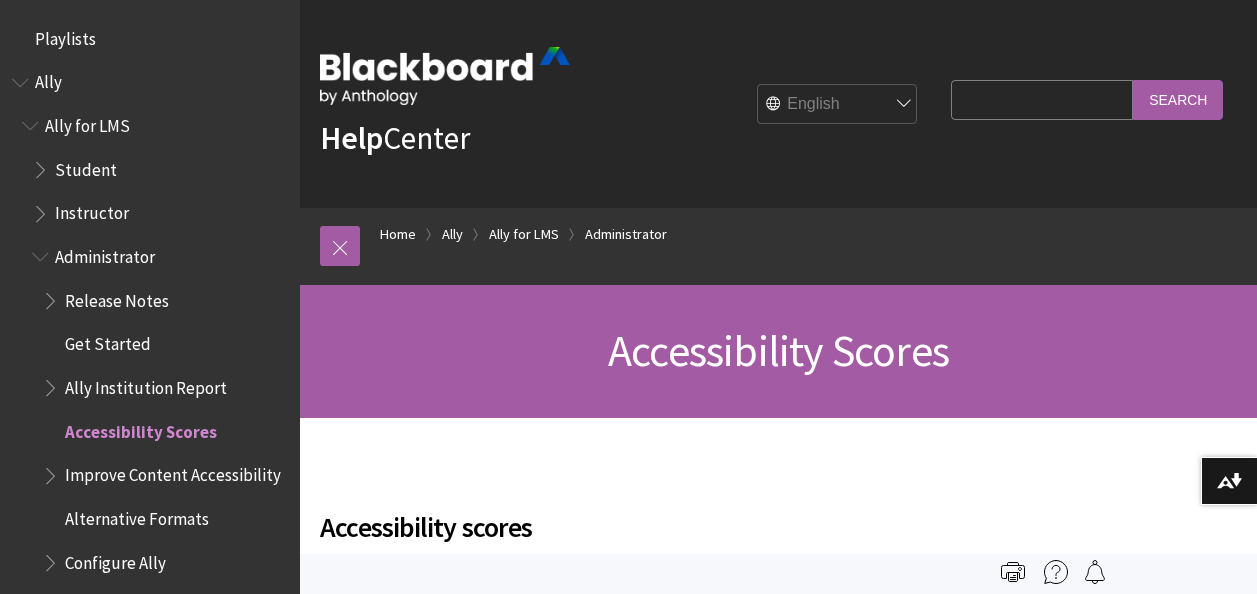 scroll, scrollTop: 0, scrollLeft: 0, axis: both 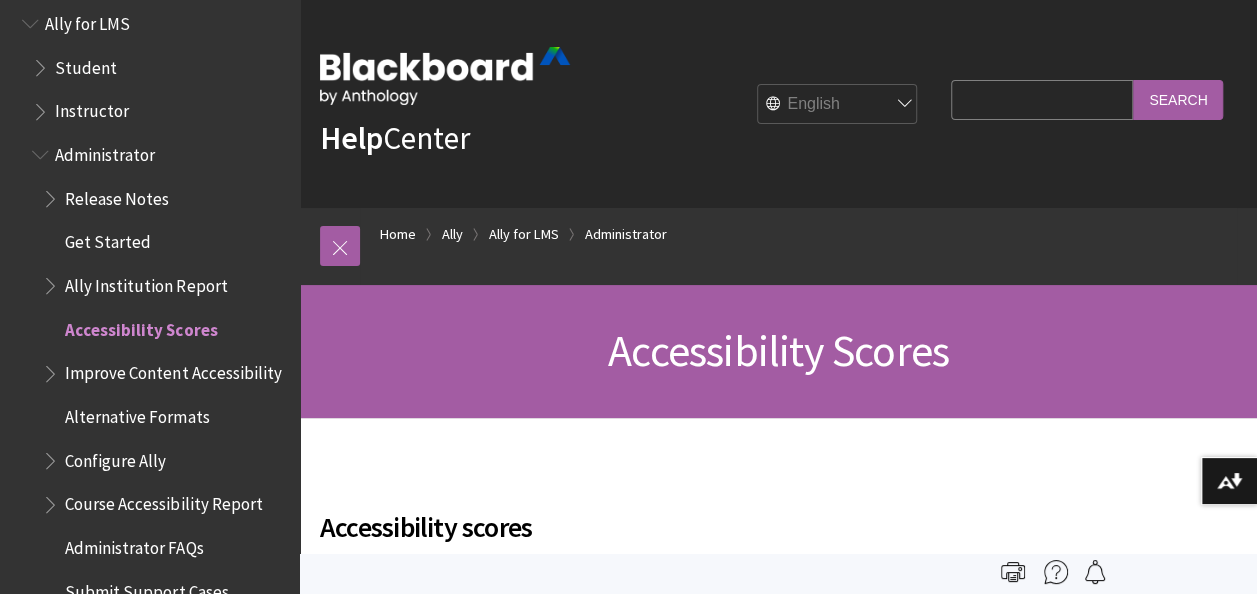 click on "Ally Institution Report" at bounding box center (146, 282) 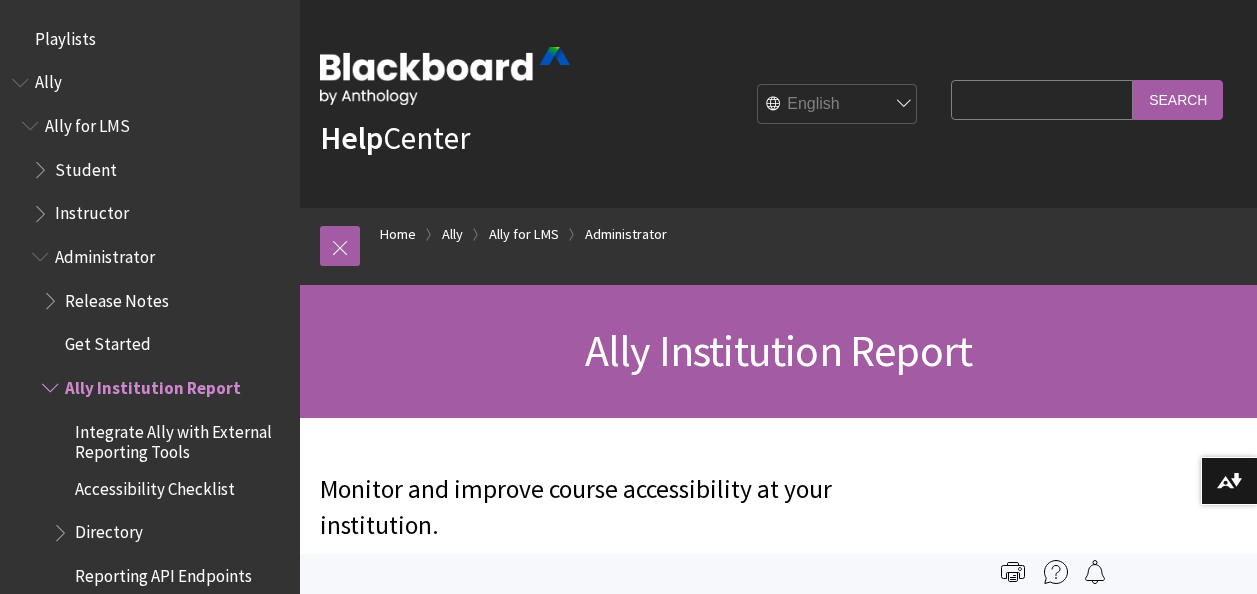 scroll, scrollTop: 0, scrollLeft: 0, axis: both 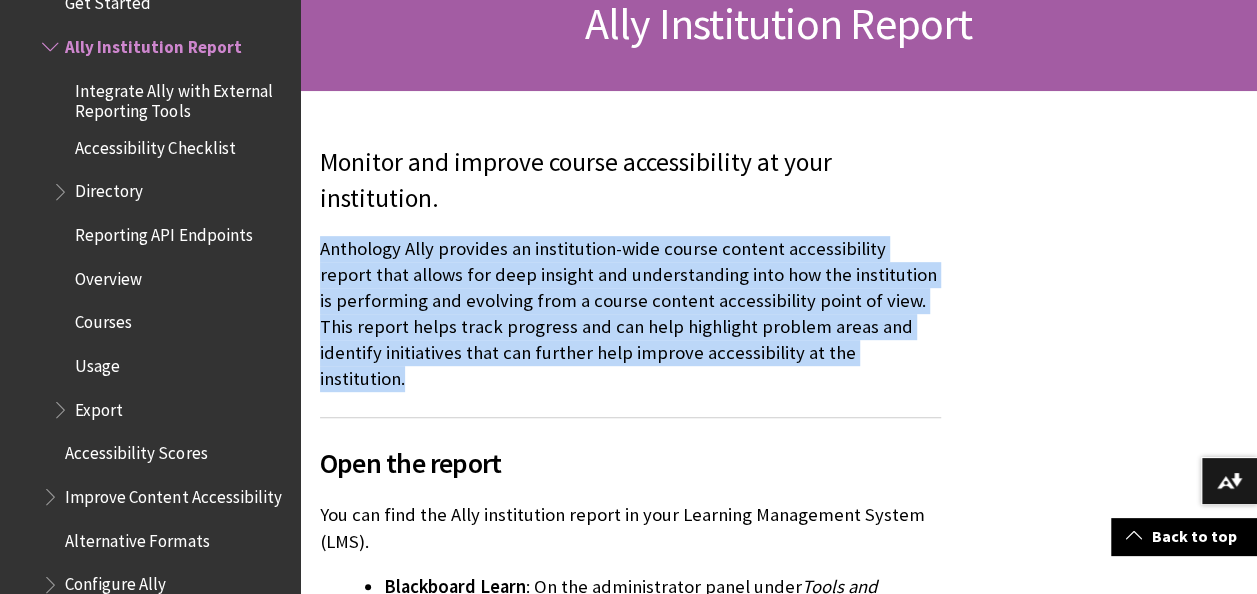 drag, startPoint x: 315, startPoint y: 249, endPoint x: 879, endPoint y: 350, distance: 572.97205 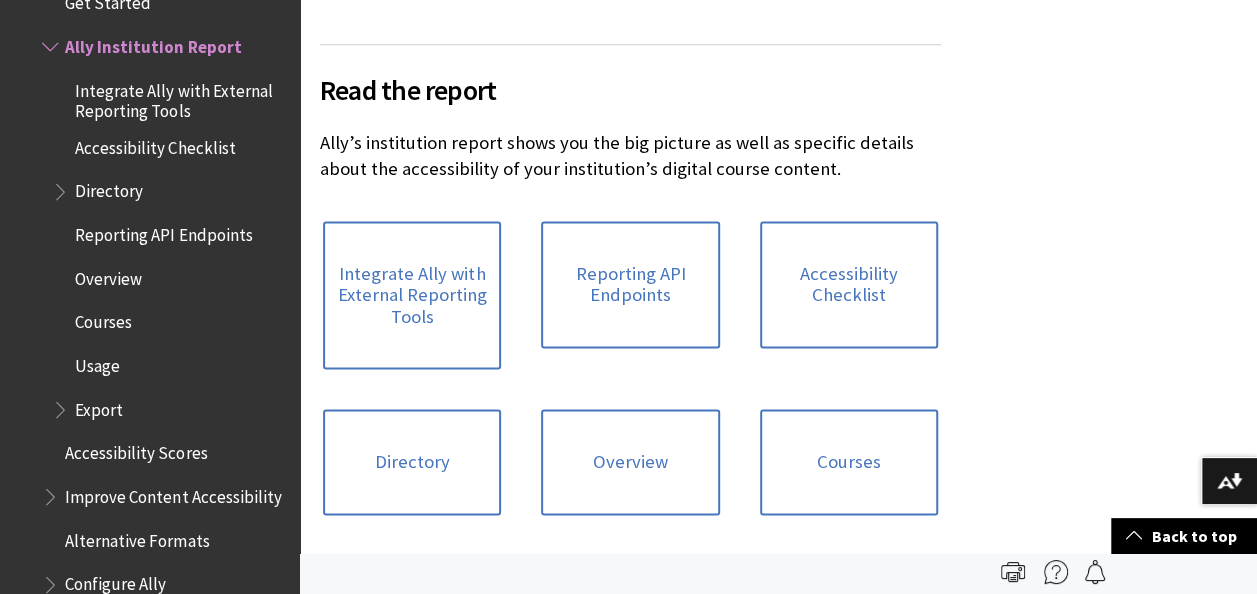 scroll, scrollTop: 1282, scrollLeft: 0, axis: vertical 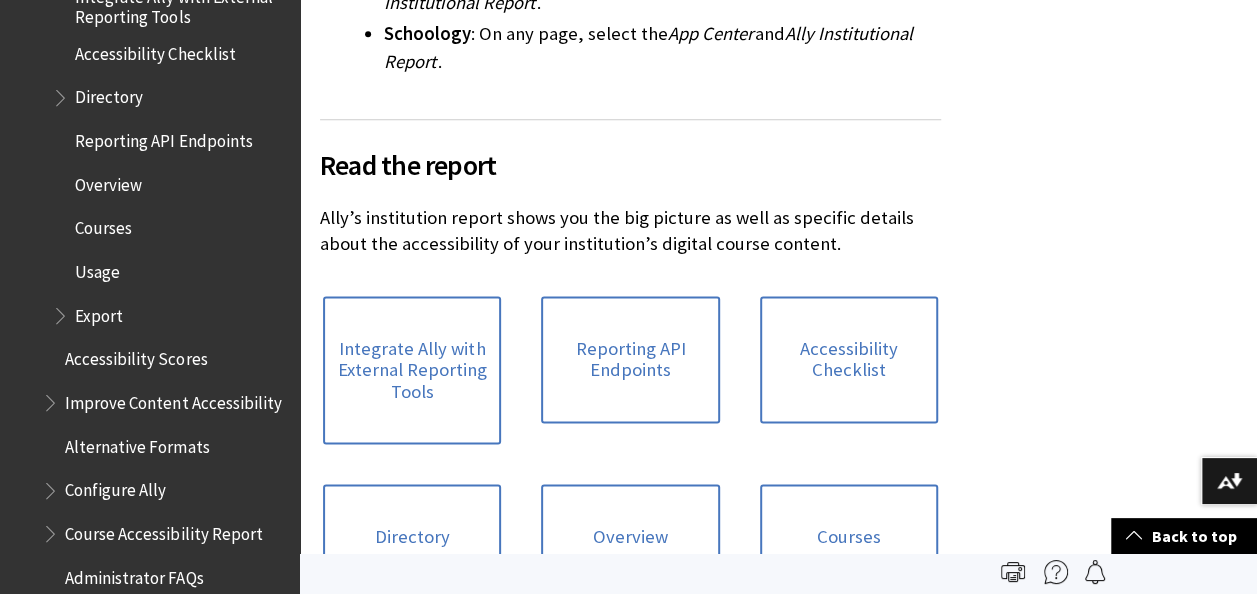 click on "Accessibility Scores" at bounding box center (136, 356) 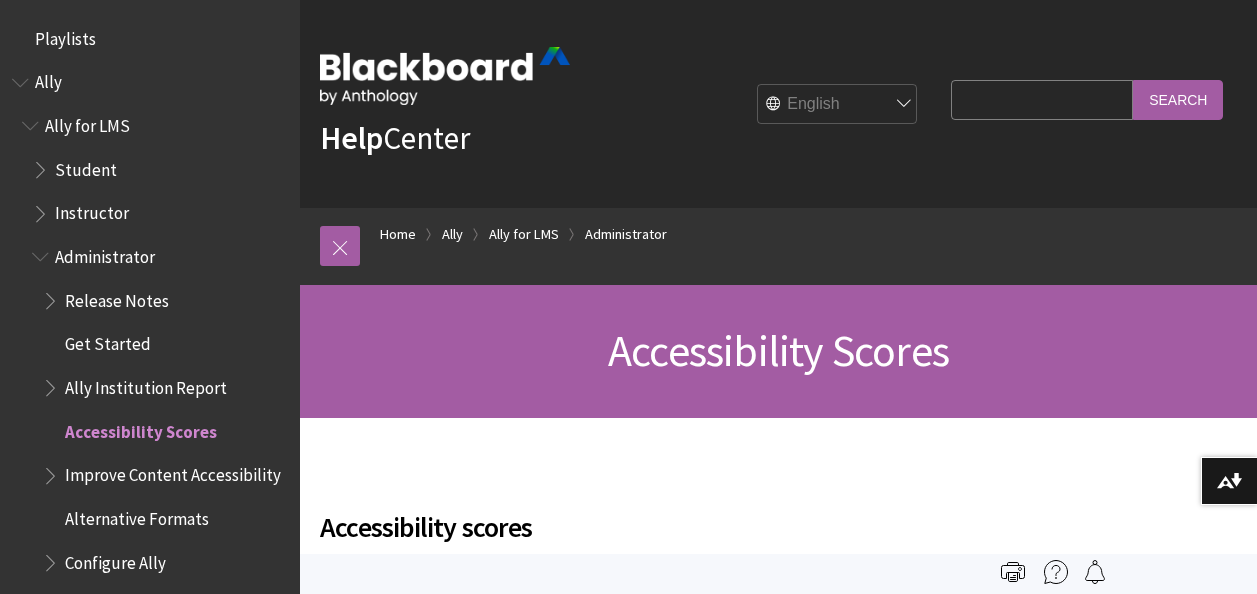 scroll, scrollTop: 0, scrollLeft: 0, axis: both 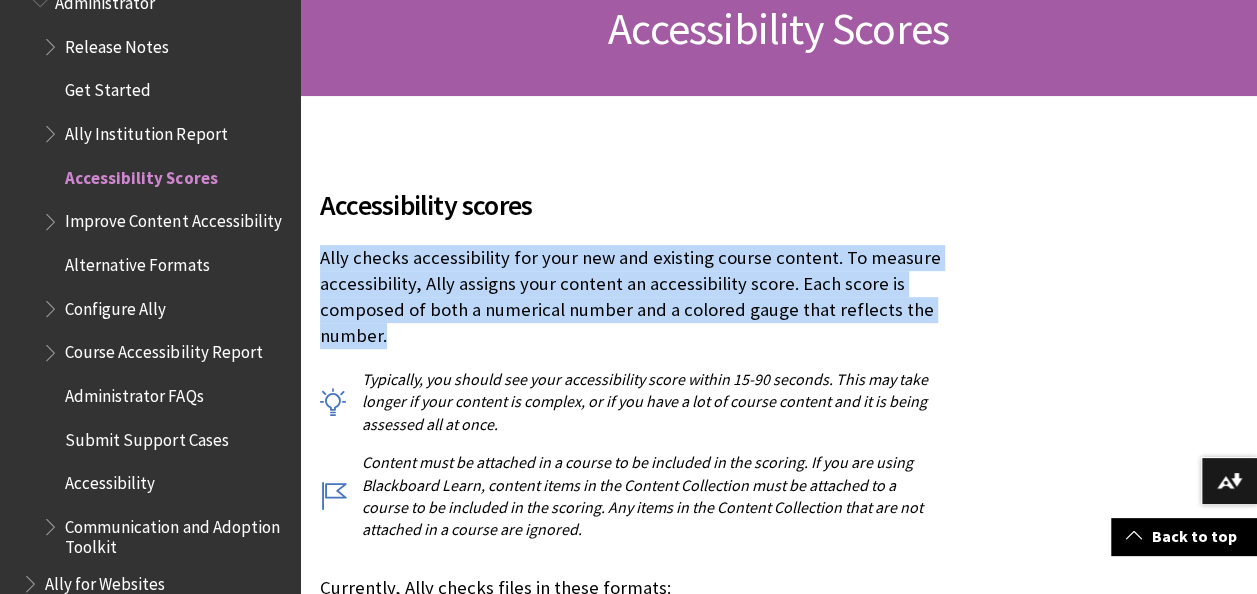 drag, startPoint x: 318, startPoint y: 252, endPoint x: 396, endPoint y: 332, distance: 111.73182 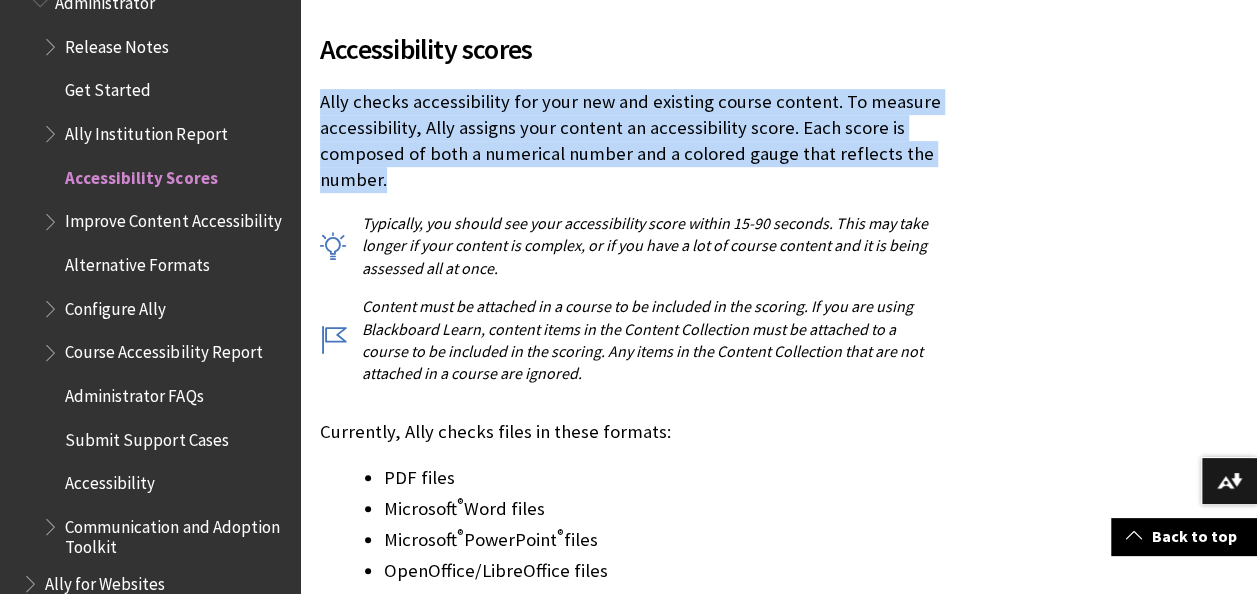 scroll, scrollTop: 479, scrollLeft: 0, axis: vertical 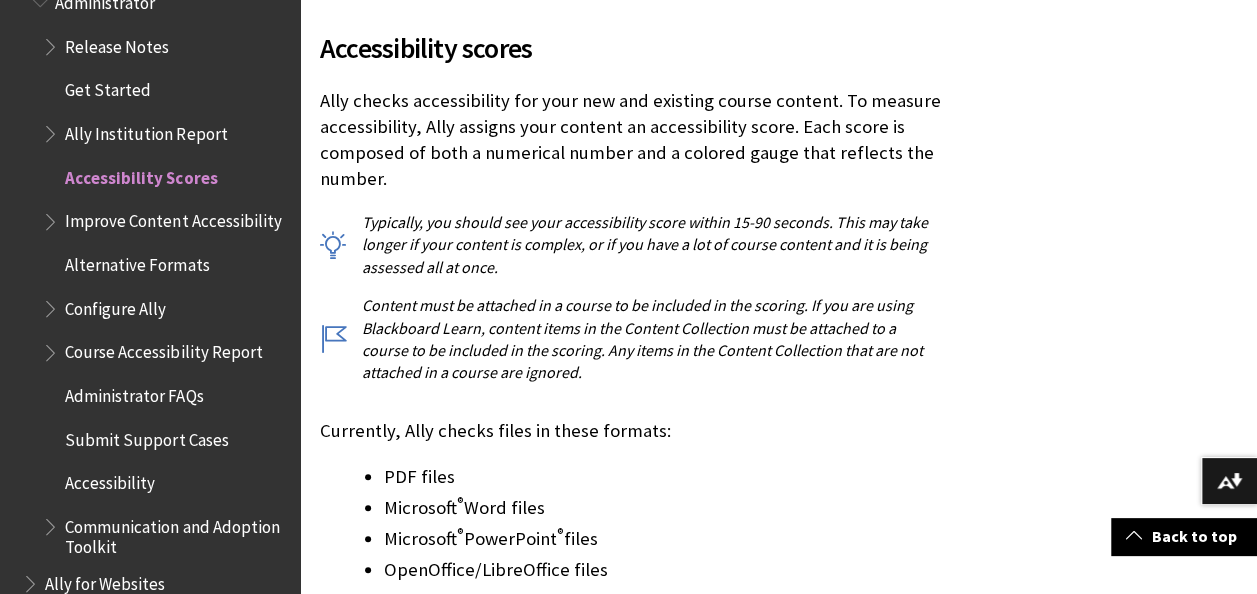click on "Typically, you should see your accessibility score within 15-90 seconds. This may take longer if your content is complex, or if you have a lot of course content and it is being assessed all at once." at bounding box center (630, 244) 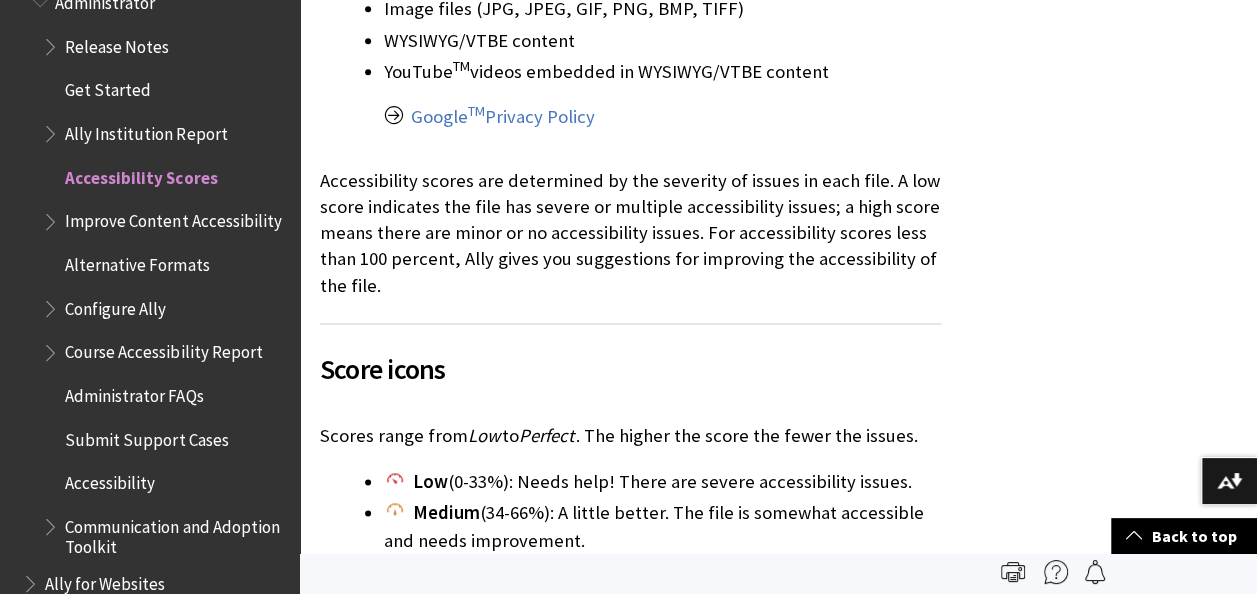 scroll, scrollTop: 929, scrollLeft: 0, axis: vertical 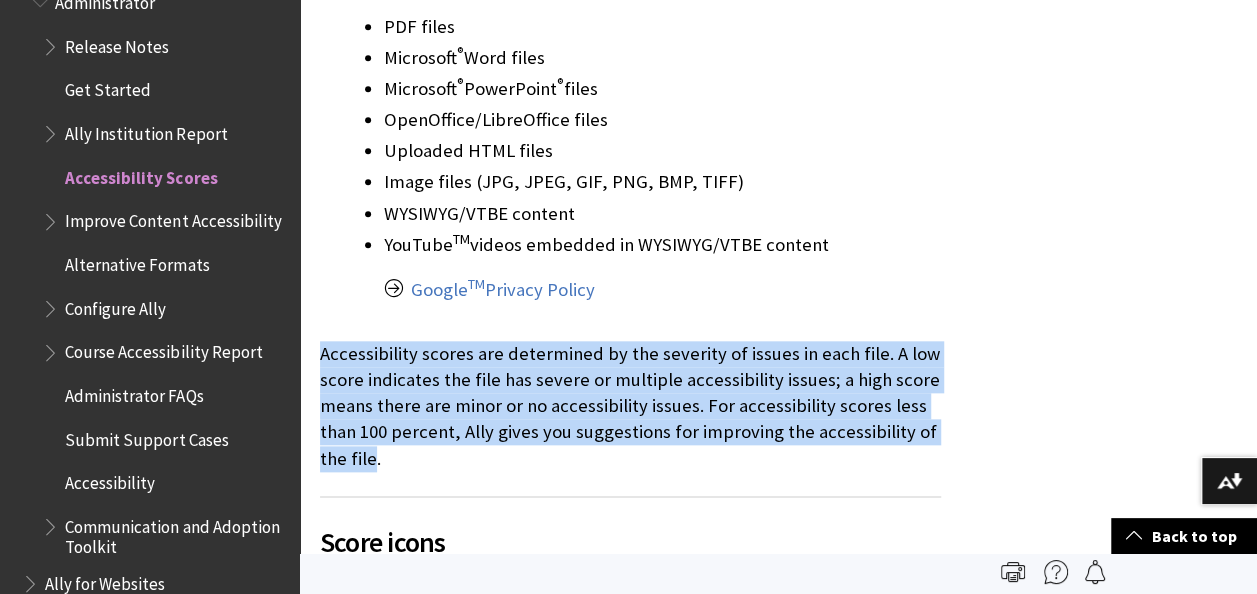 drag, startPoint x: 308, startPoint y: 350, endPoint x: 374, endPoint y: 466, distance: 133.46161 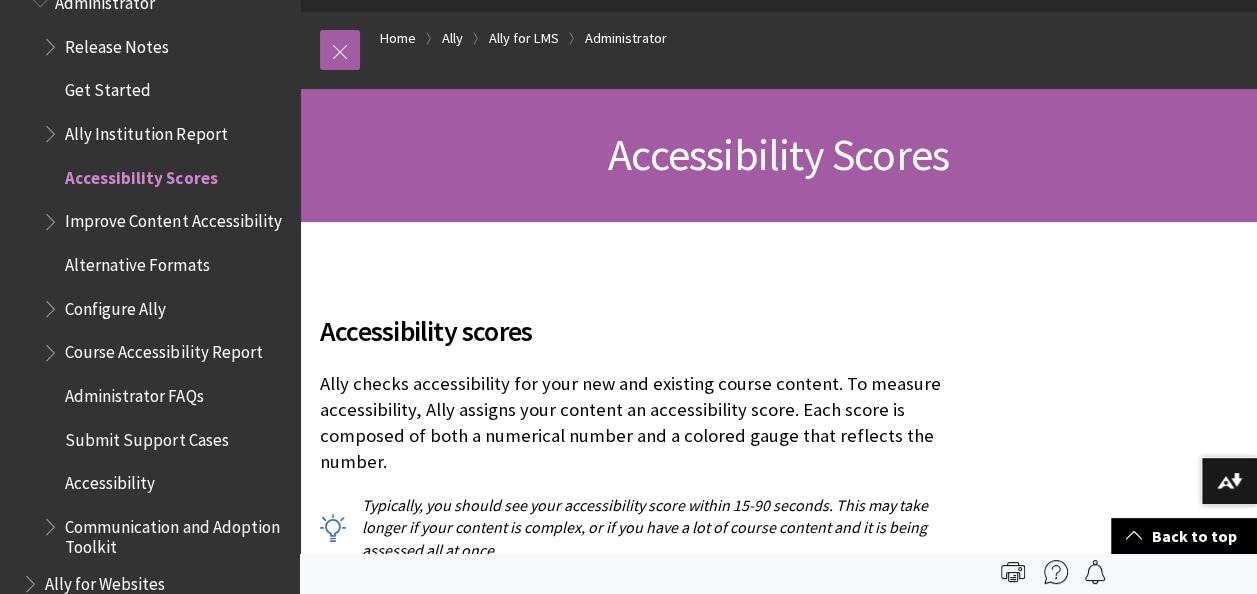scroll, scrollTop: 0, scrollLeft: 0, axis: both 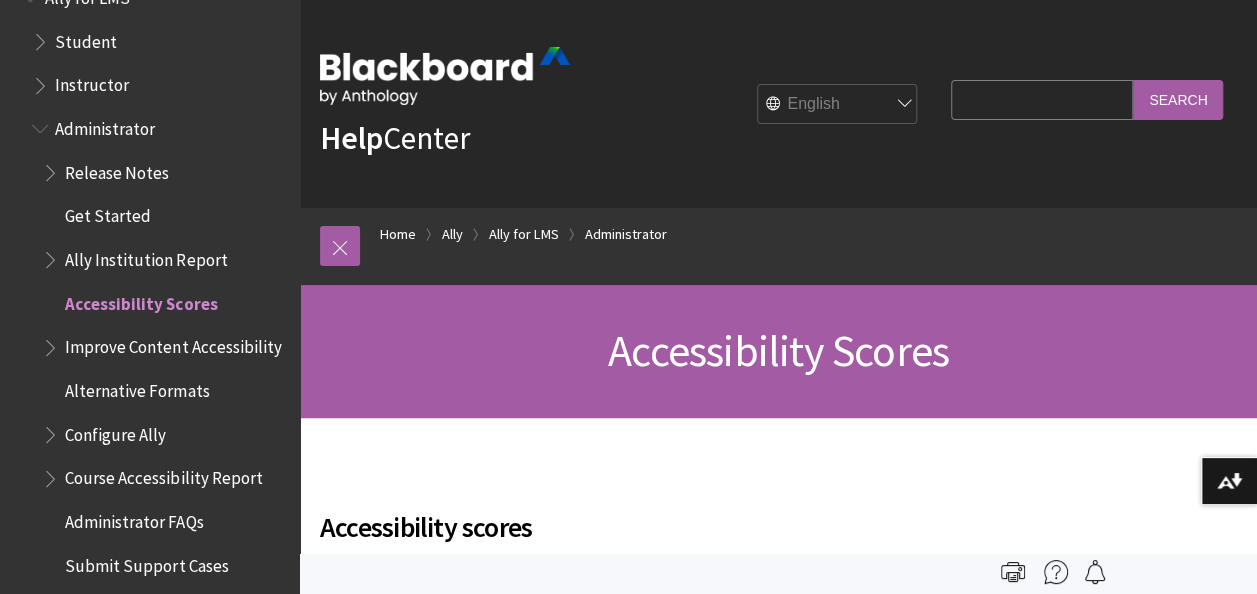 click on "Ally Institution Report" at bounding box center [146, 256] 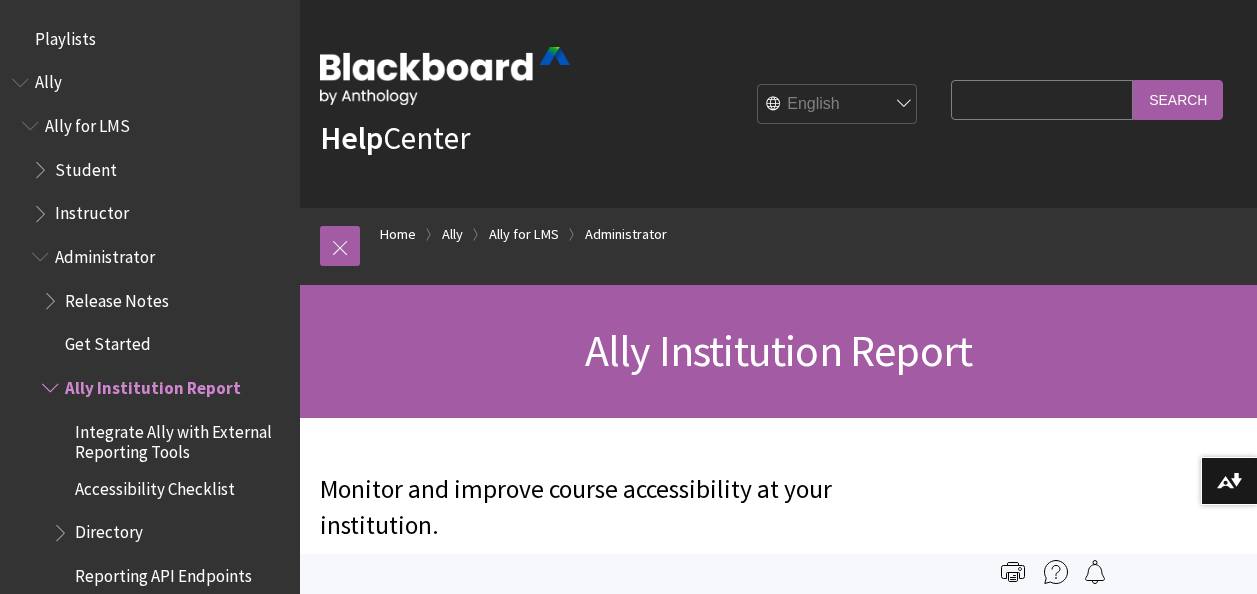 scroll, scrollTop: 0, scrollLeft: 0, axis: both 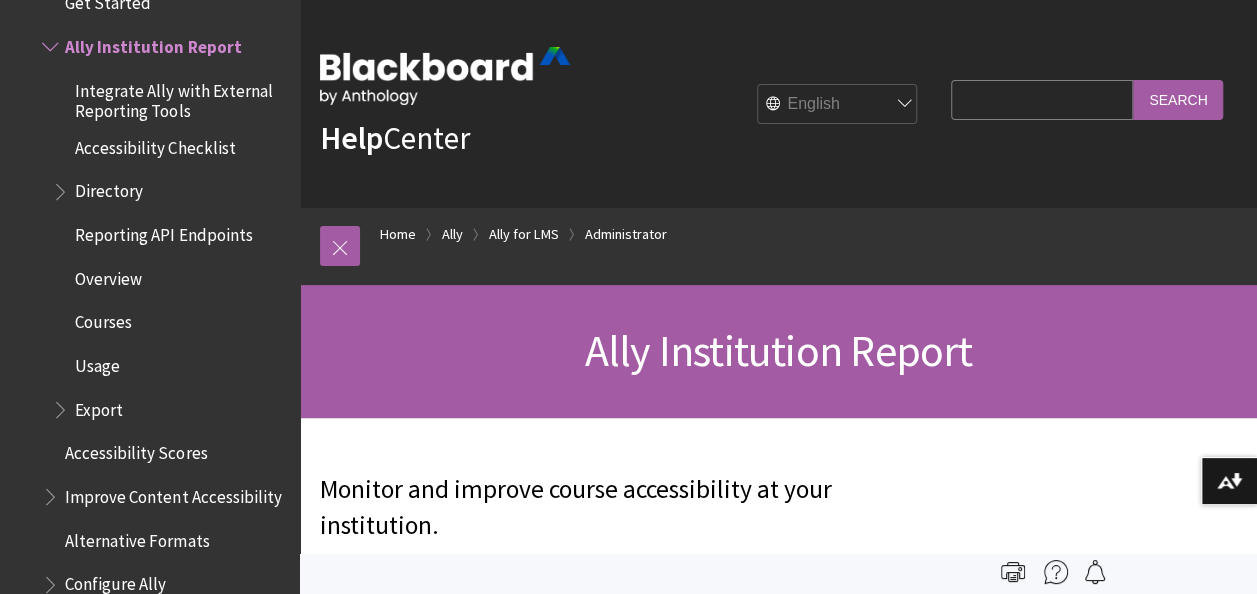click on "Search Query" at bounding box center (1042, 99) 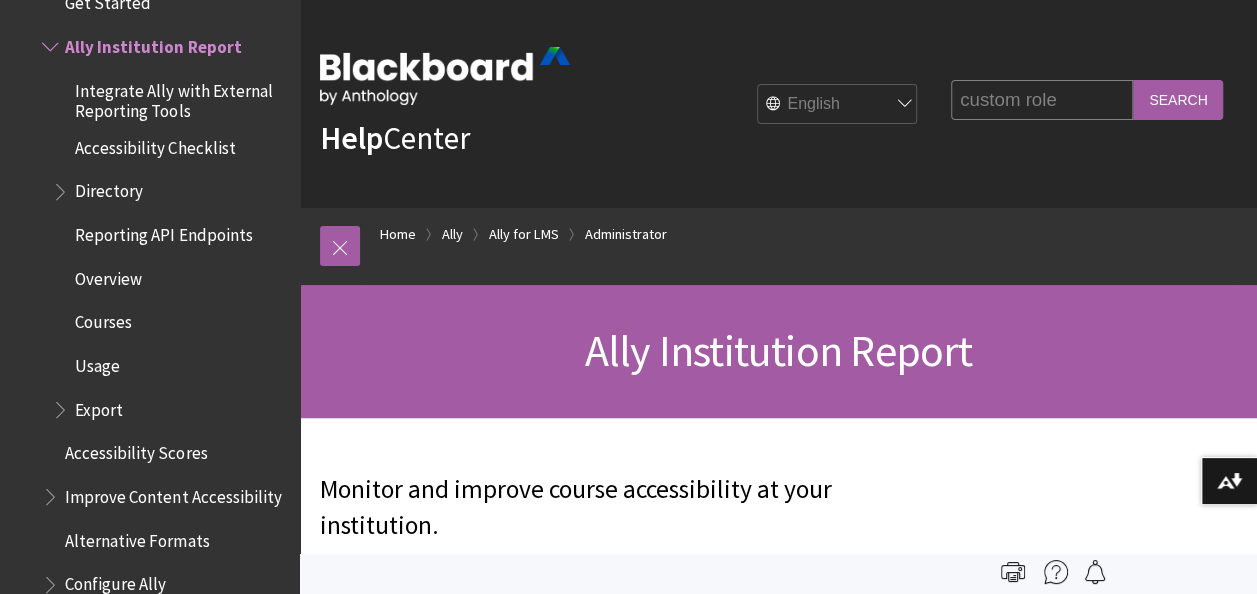 type on "custom role" 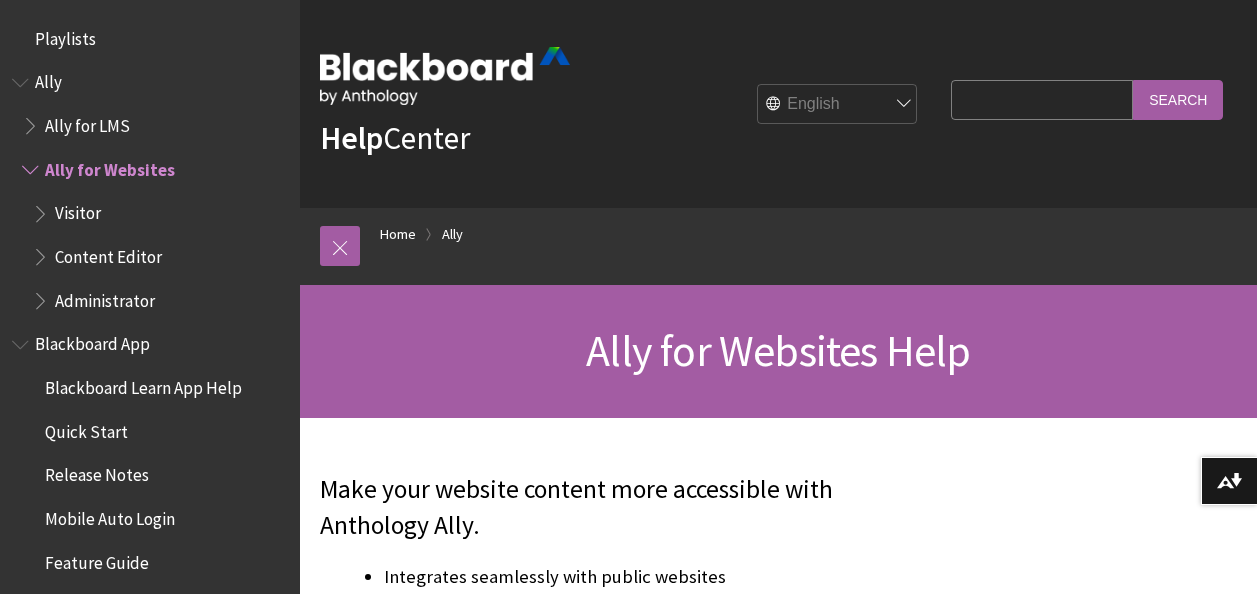 scroll, scrollTop: 0, scrollLeft: 0, axis: both 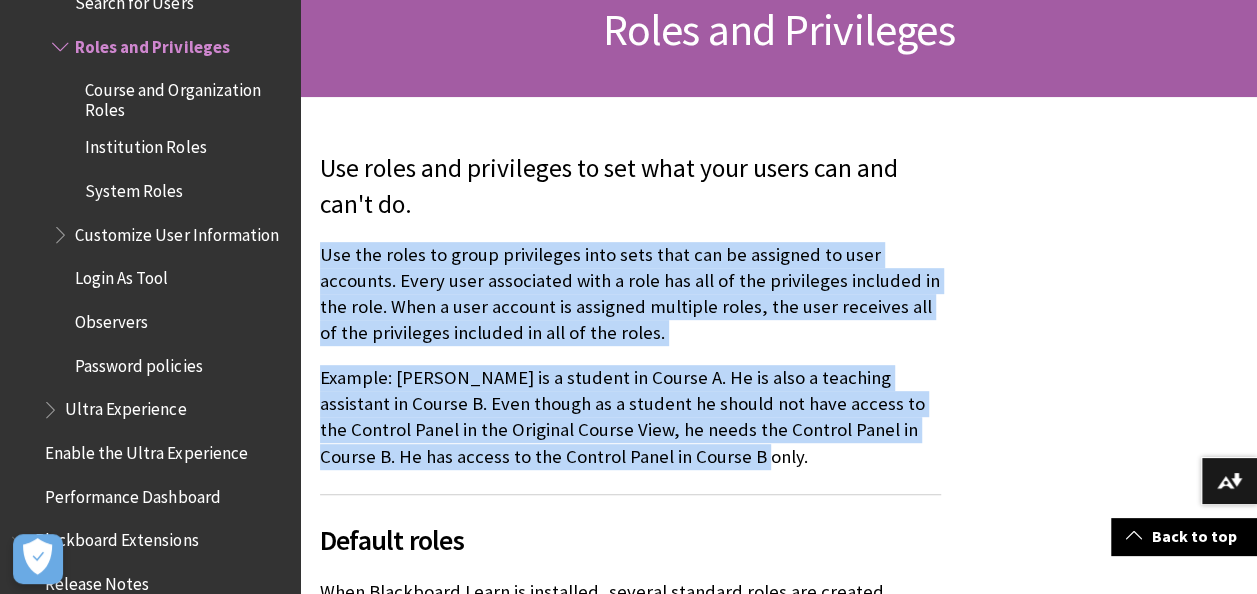 drag, startPoint x: 303, startPoint y: 249, endPoint x: 700, endPoint y: 454, distance: 446.8042 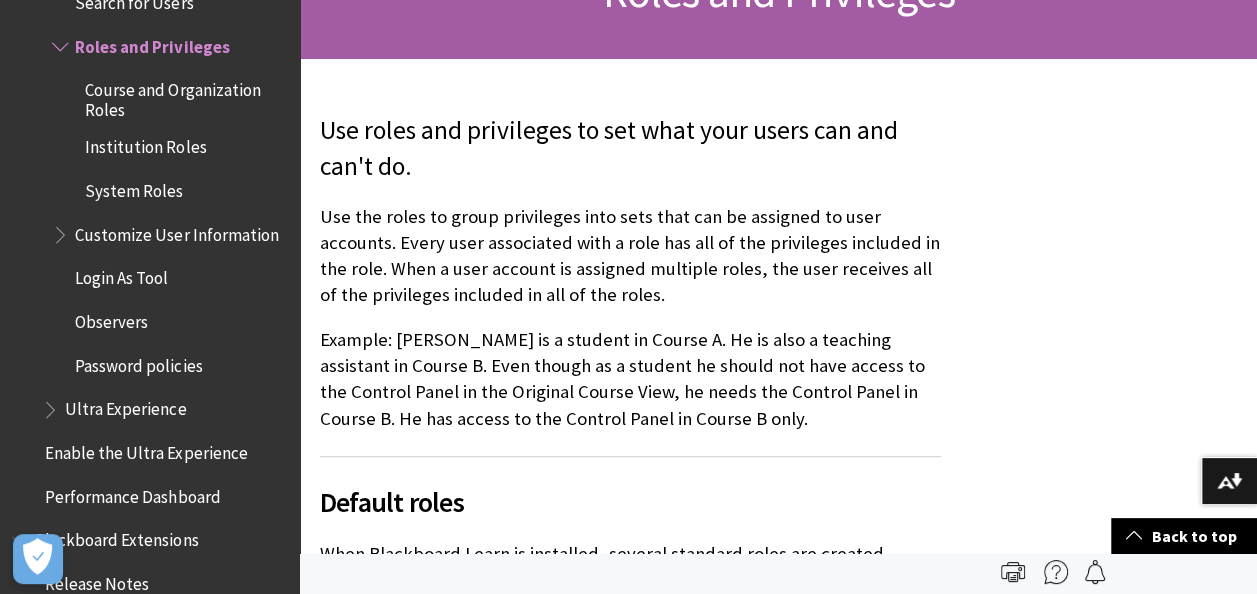scroll, scrollTop: 358, scrollLeft: 0, axis: vertical 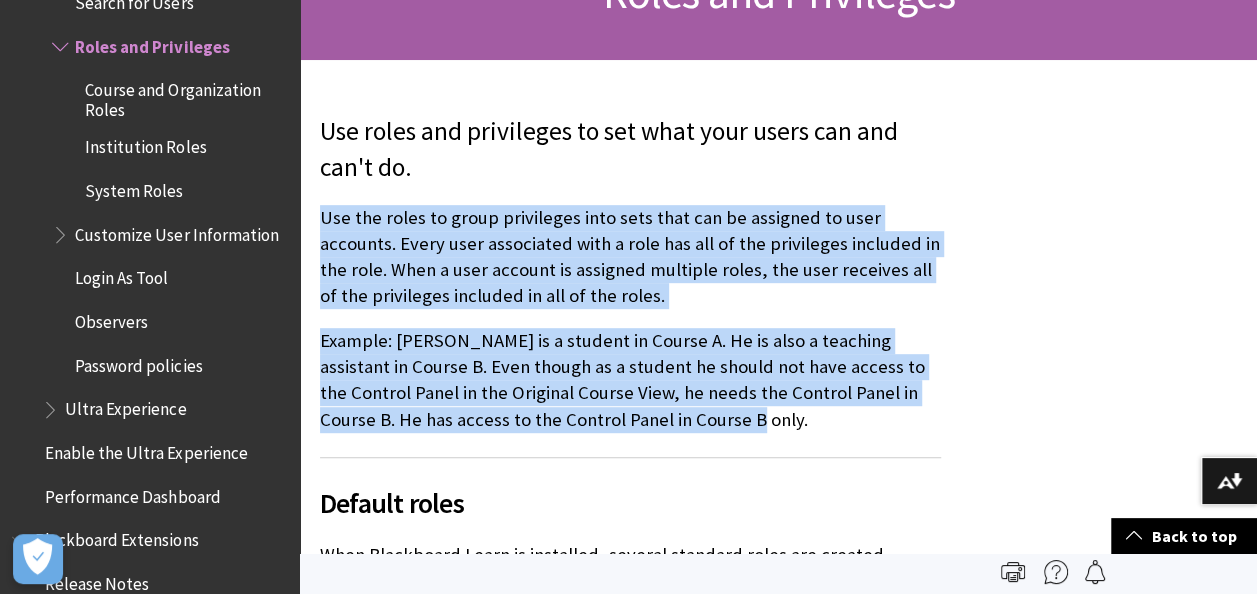 drag, startPoint x: 688, startPoint y: 430, endPoint x: 314, endPoint y: 218, distance: 429.90695 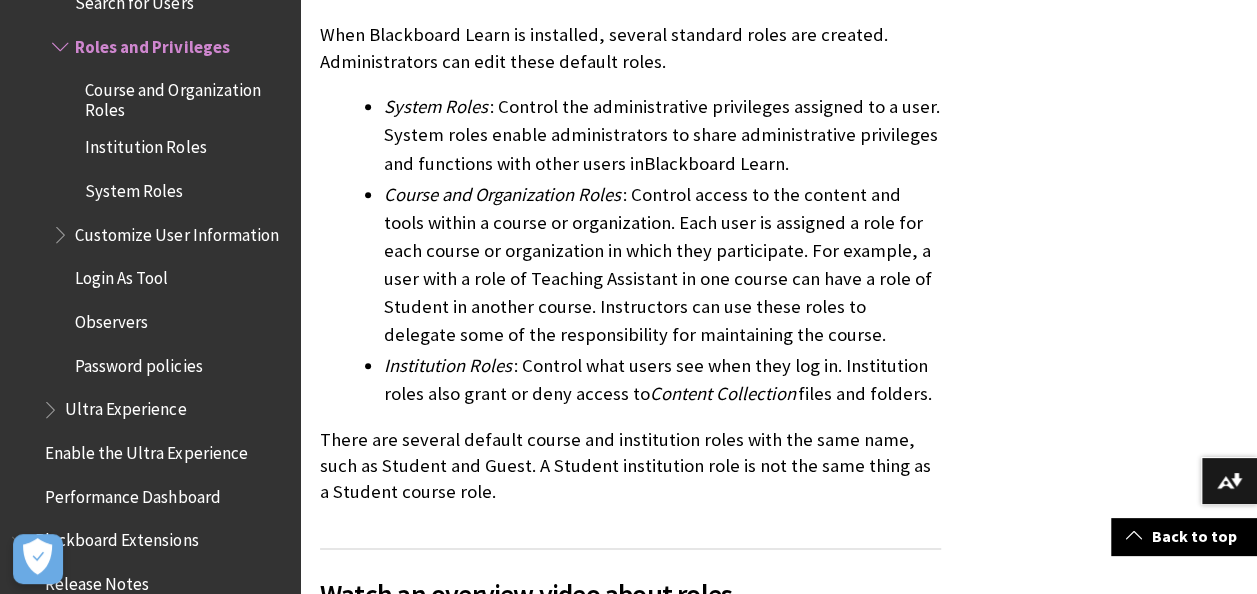 scroll, scrollTop: 879, scrollLeft: 0, axis: vertical 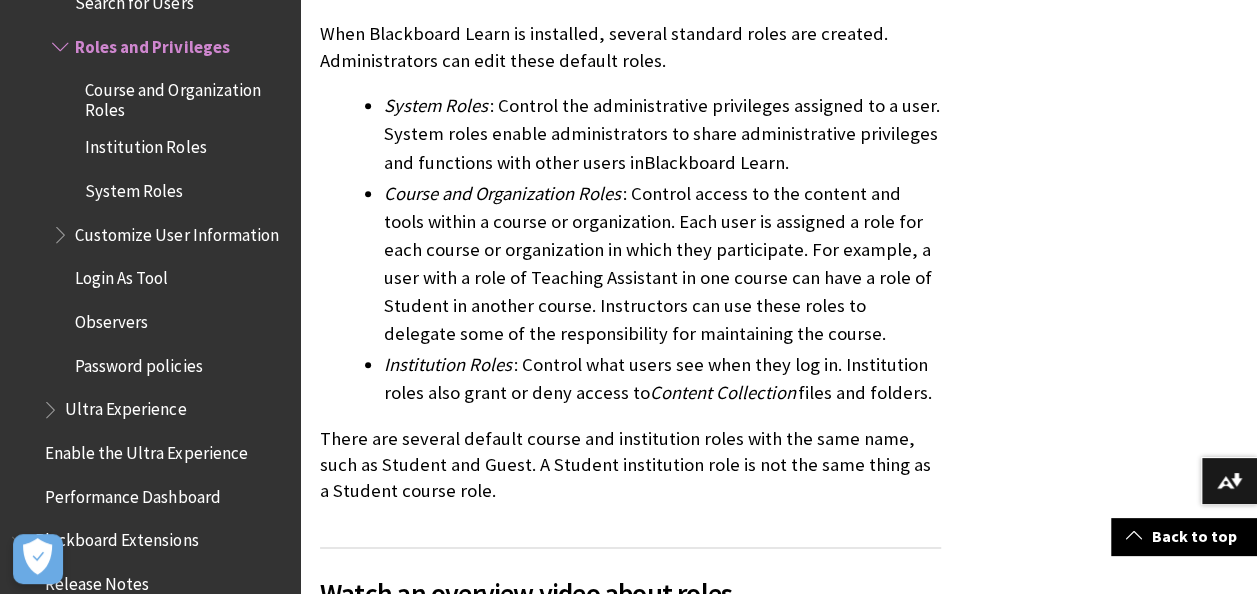 drag, startPoint x: 388, startPoint y: 96, endPoint x: 944, endPoint y: 390, distance: 628.9451 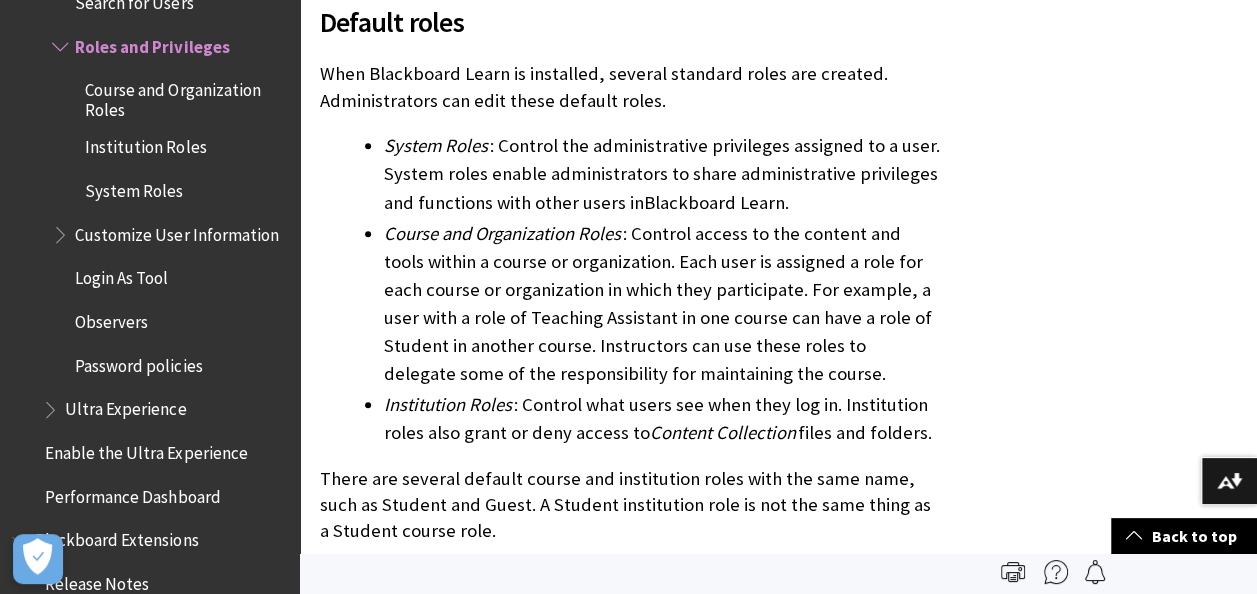 scroll, scrollTop: 815, scrollLeft: 0, axis: vertical 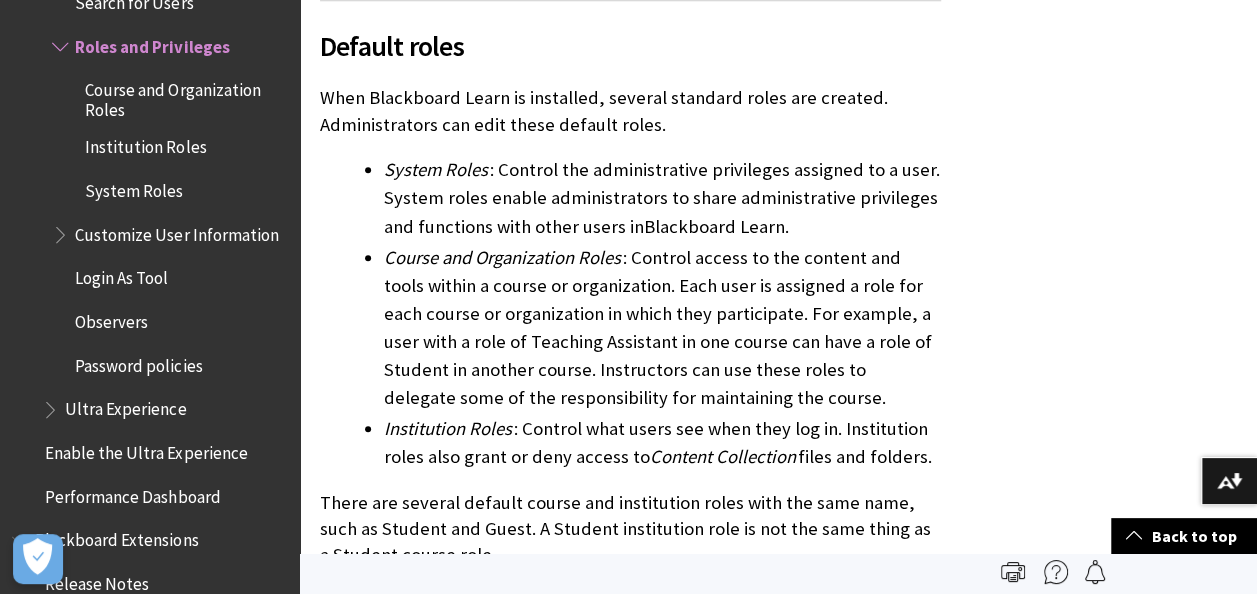 click on "Institution Roles : Control what users see when they log in. Institution roles also grant or deny access to  Content Collection  files and folders." at bounding box center (662, 443) 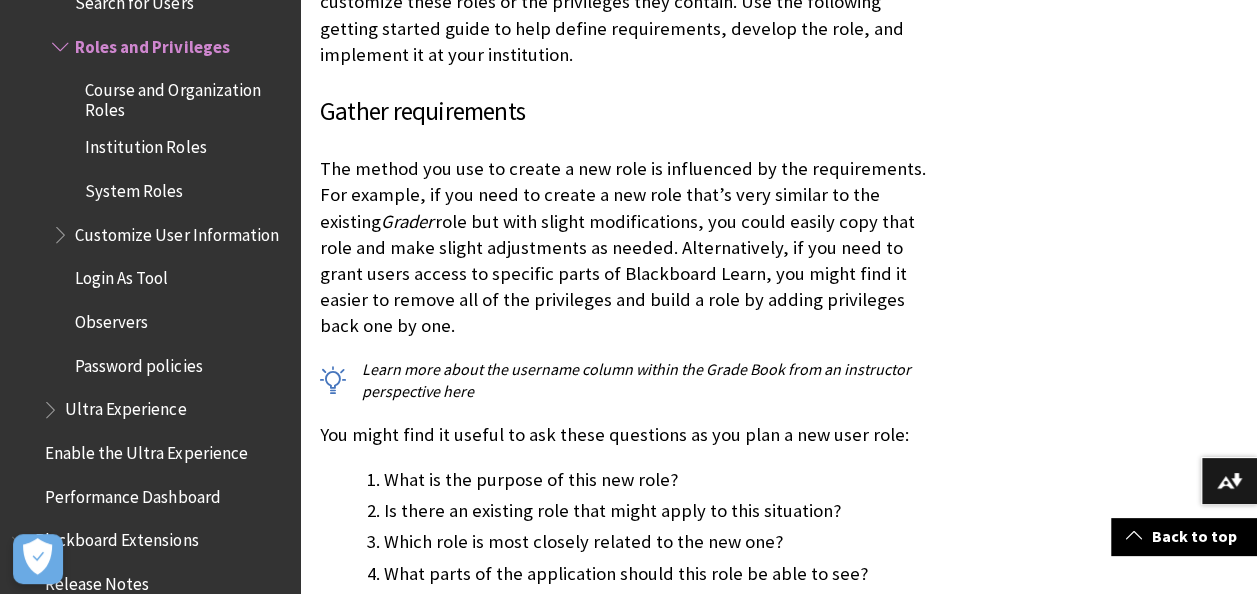 scroll, scrollTop: 4113, scrollLeft: 0, axis: vertical 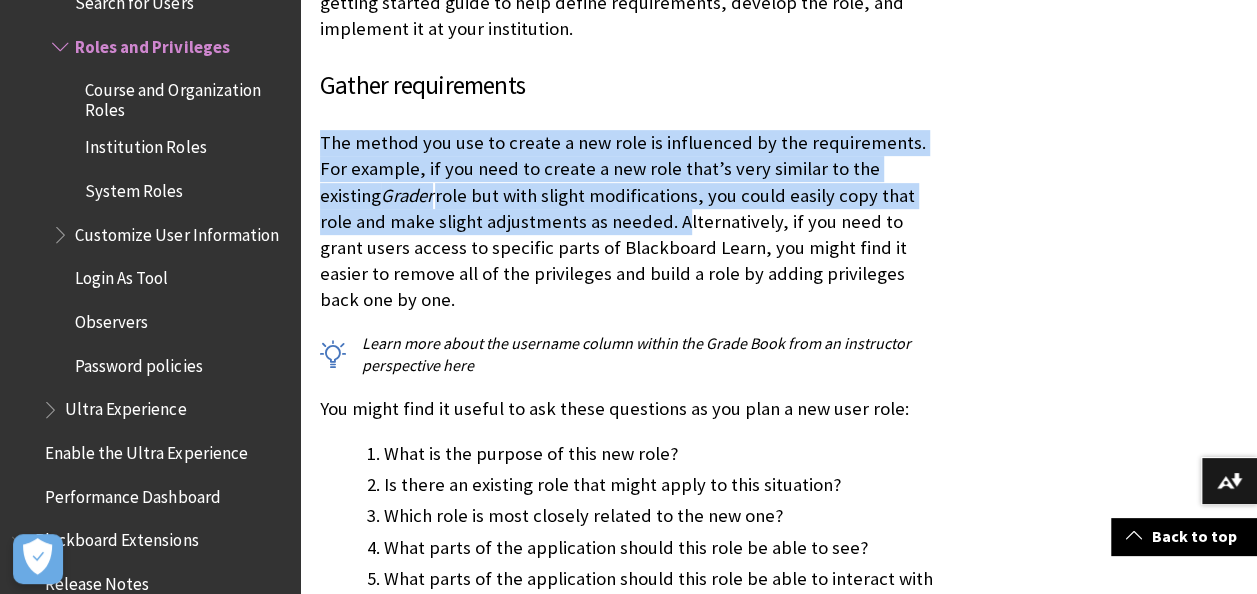 drag, startPoint x: 320, startPoint y: 114, endPoint x: 607, endPoint y: 203, distance: 300.48294 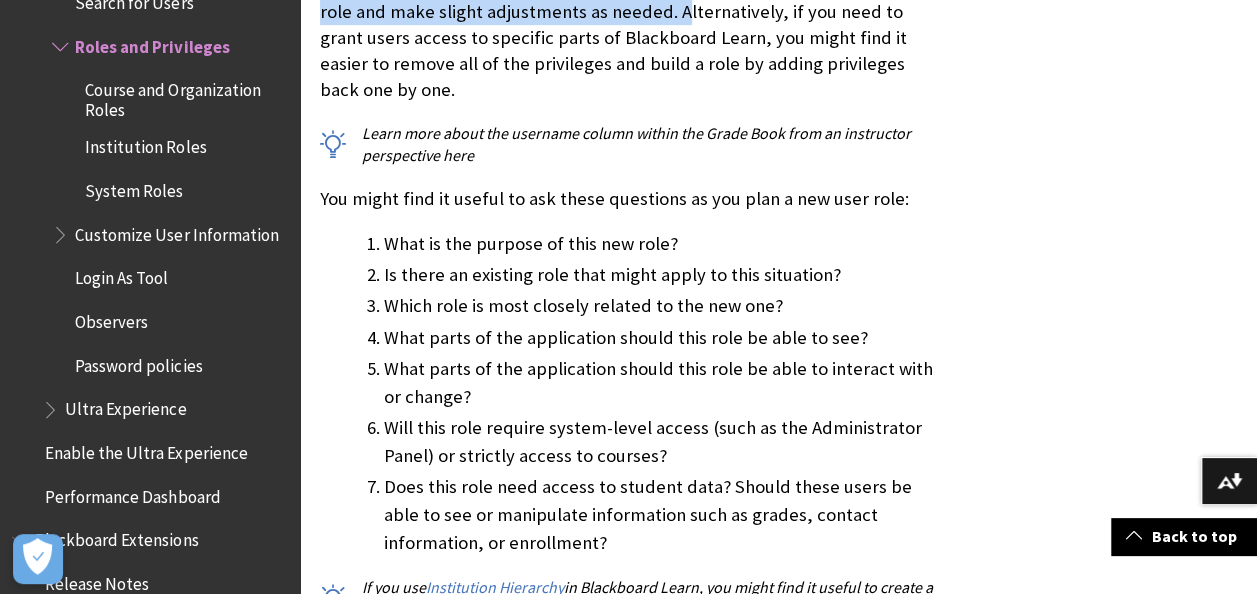 scroll, scrollTop: 4365, scrollLeft: 0, axis: vertical 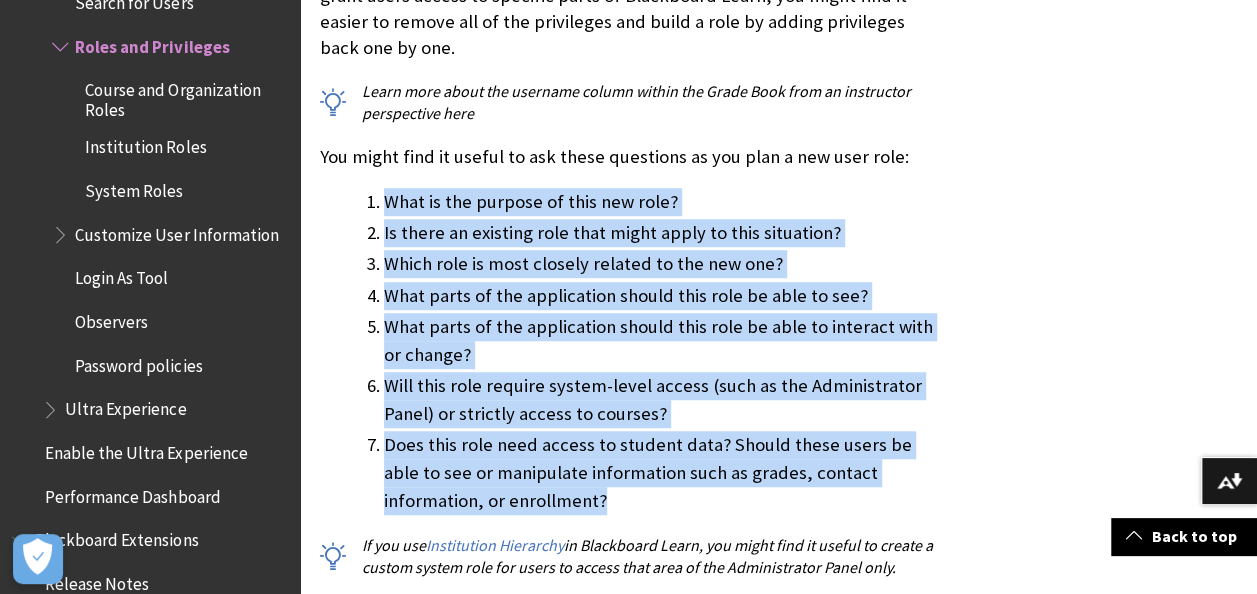 drag, startPoint x: 369, startPoint y: 148, endPoint x: 549, endPoint y: 450, distance: 351.5736 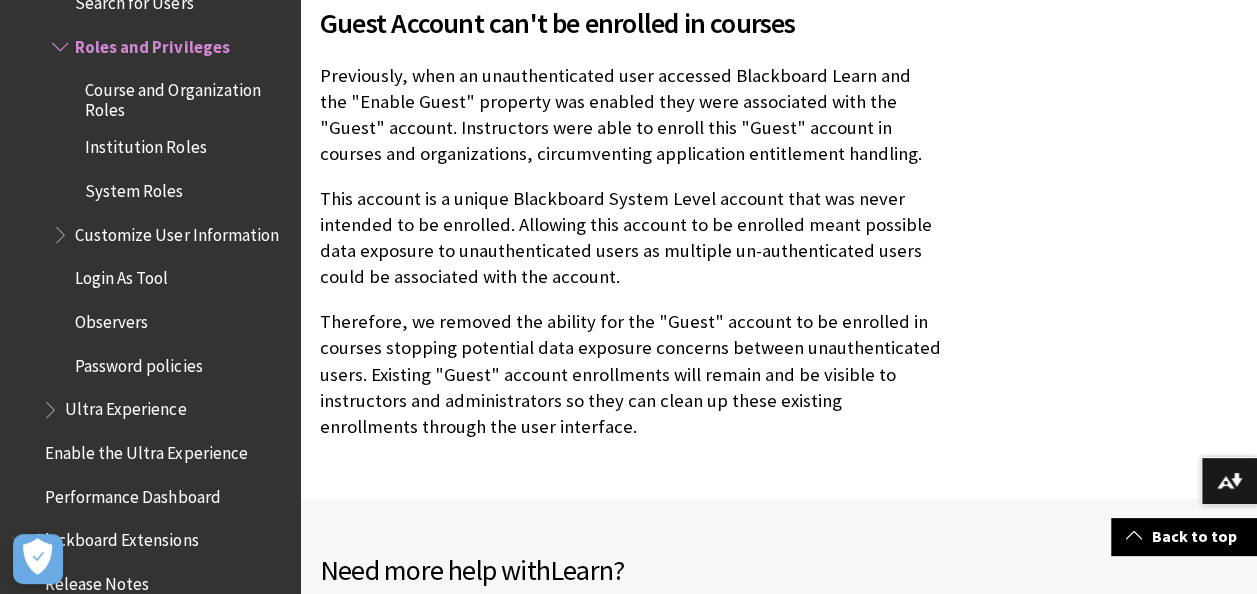 scroll, scrollTop: 5960, scrollLeft: 0, axis: vertical 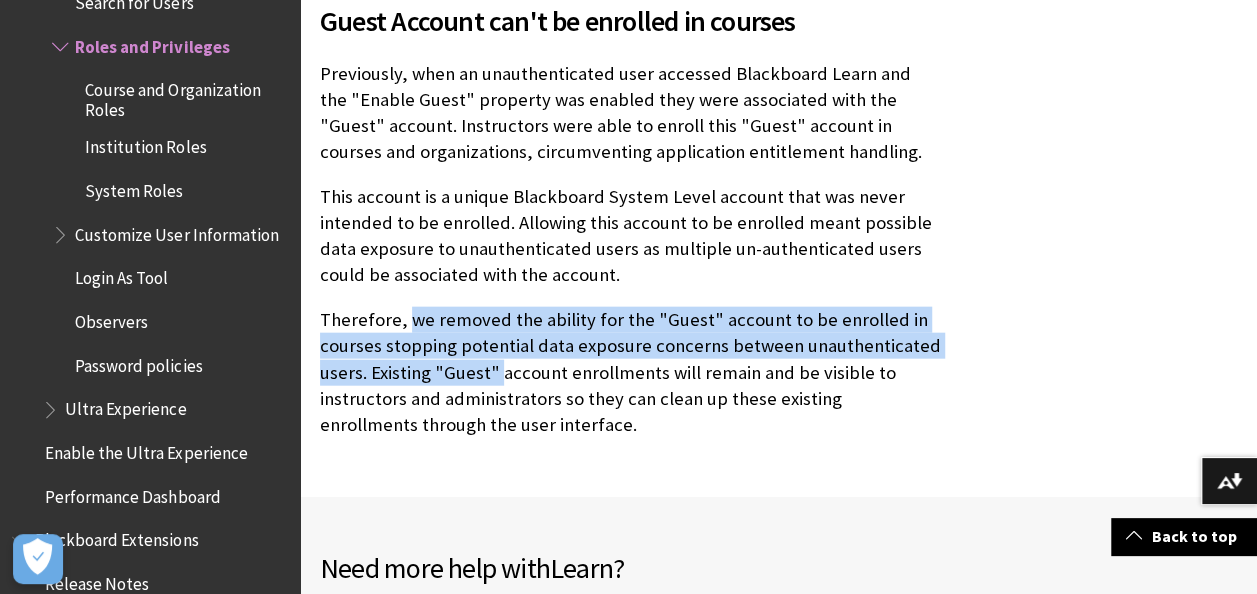 drag, startPoint x: 409, startPoint y: 257, endPoint x: 501, endPoint y: 314, distance: 108.226616 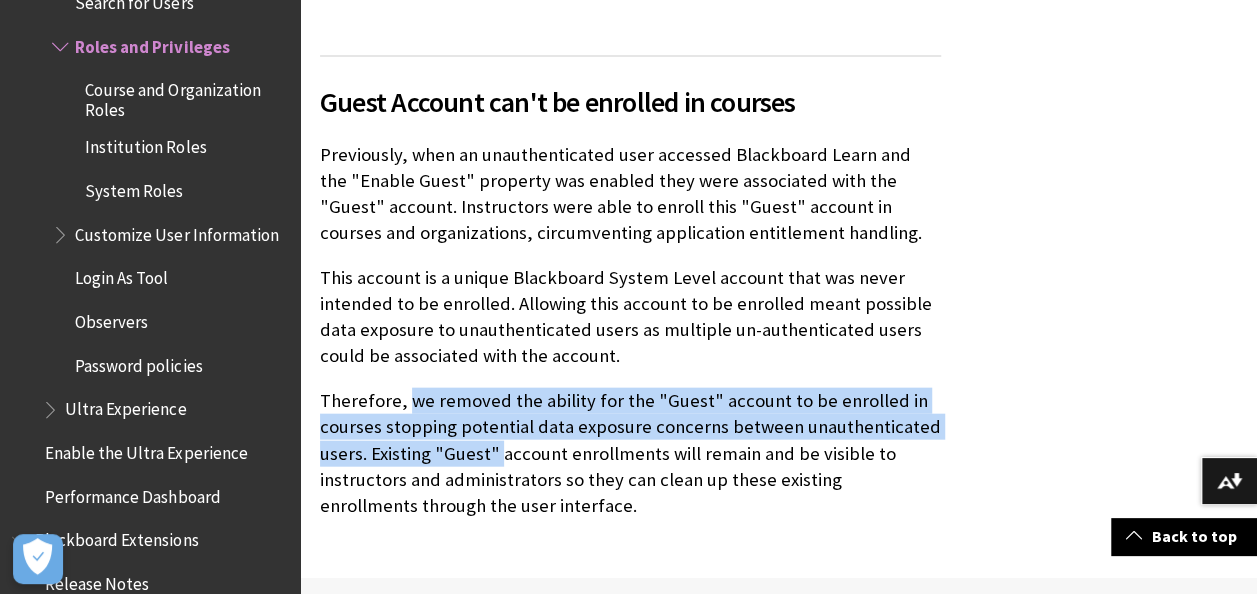 scroll, scrollTop: 5857, scrollLeft: 0, axis: vertical 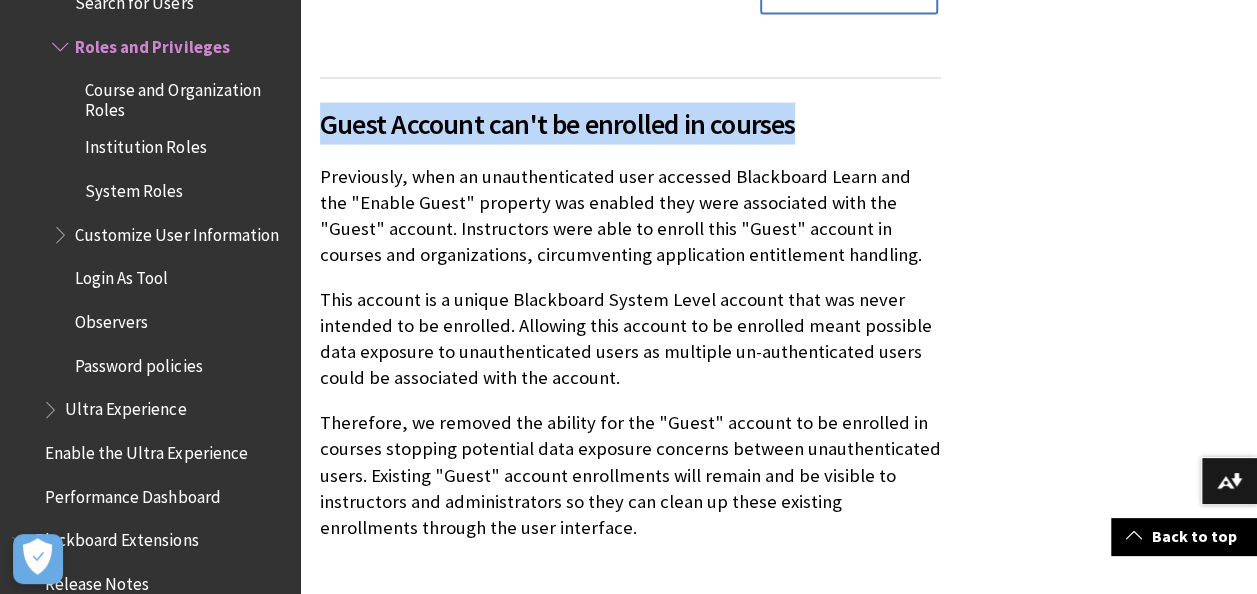 drag, startPoint x: 809, startPoint y: 68, endPoint x: 315, endPoint y: 68, distance: 494 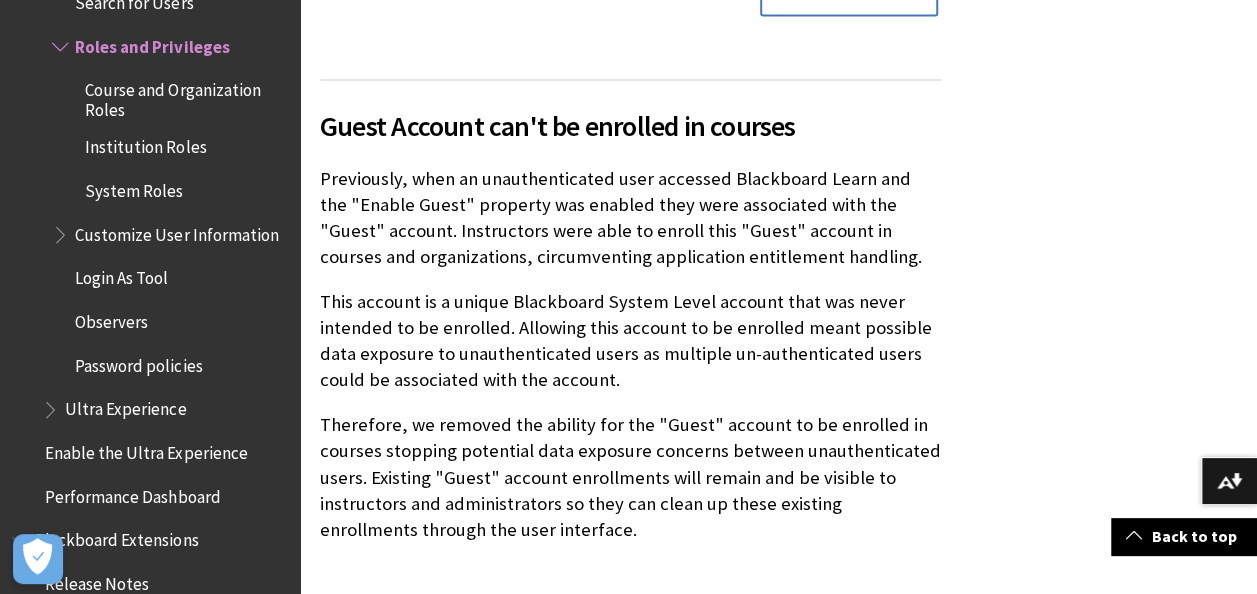 click on "Therefore, we removed the ability for the "Guest" account to be enrolled in courses stopping potential data exposure concerns between unauthenticated users. Existing "Guest" account enrollments will remain and be visible to instructors and administrators so they can clean up these existing enrollments through the user interface." at bounding box center [630, 477] 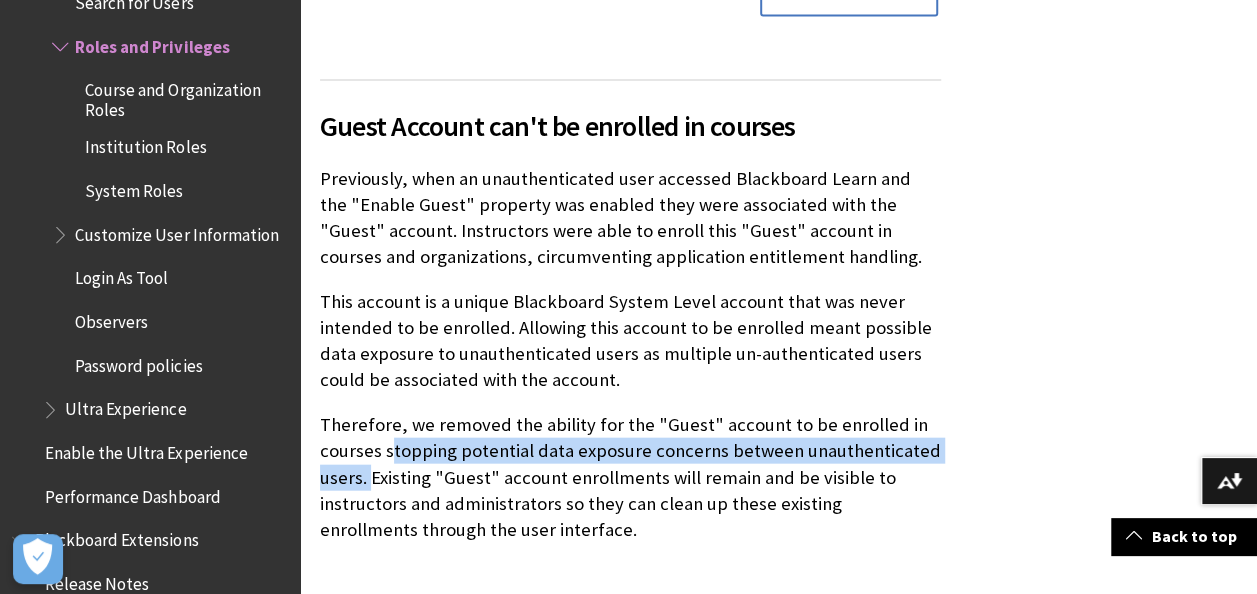 drag, startPoint x: 389, startPoint y: 398, endPoint x: 371, endPoint y: 424, distance: 31.622776 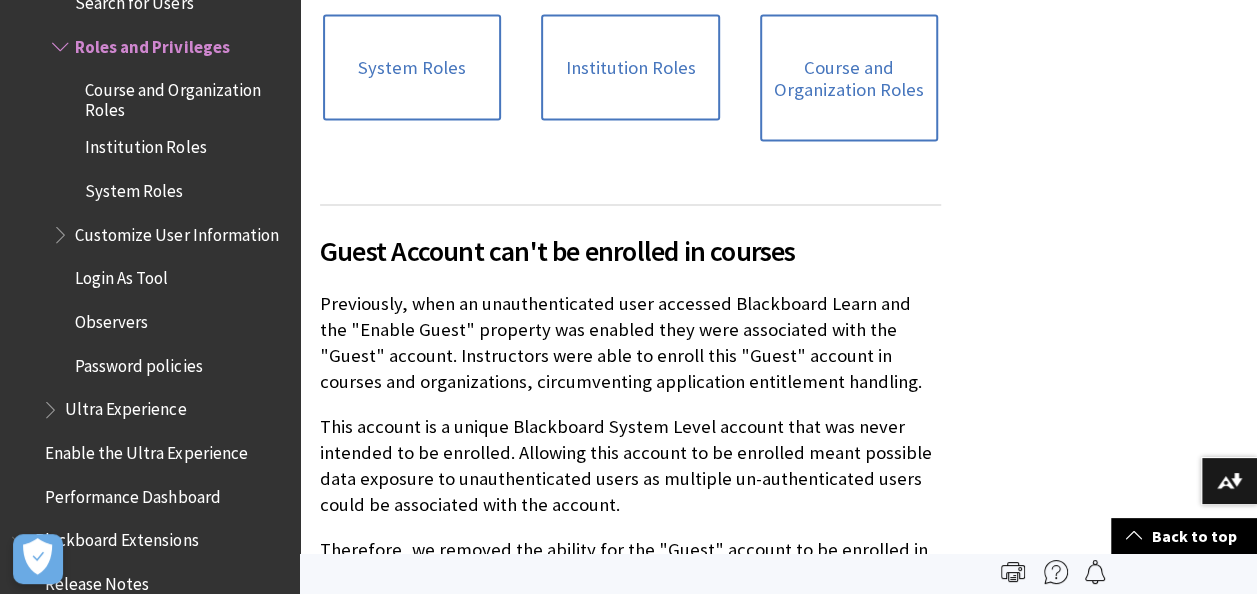 scroll, scrollTop: 5729, scrollLeft: 0, axis: vertical 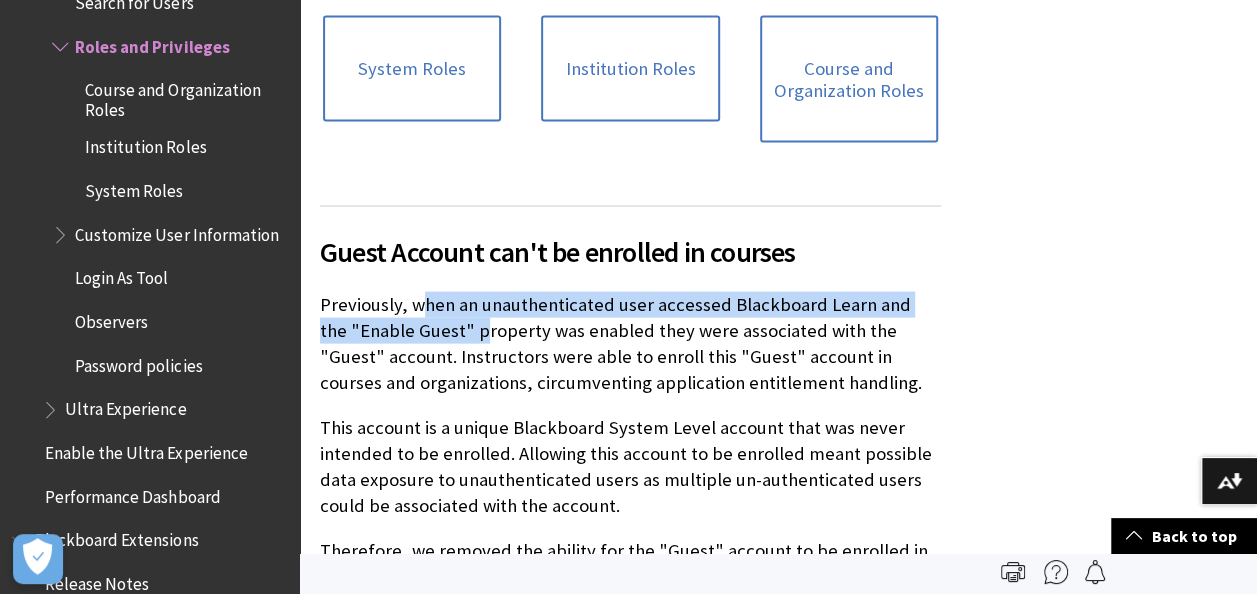 drag, startPoint x: 417, startPoint y: 251, endPoint x: 448, endPoint y: 264, distance: 33.61547 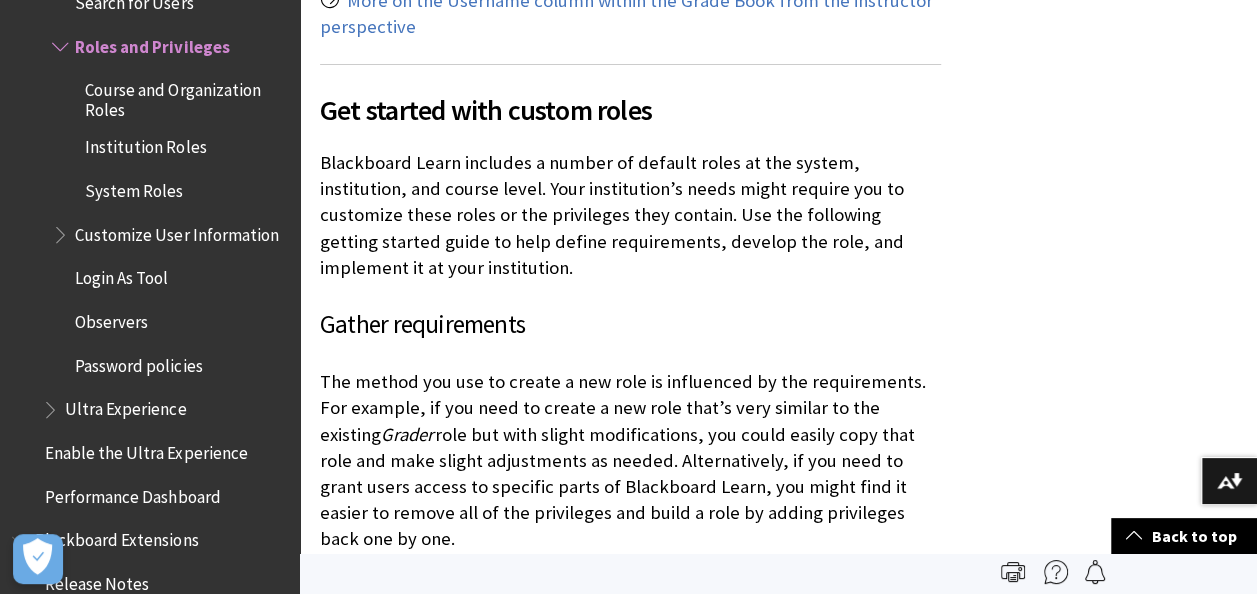 scroll, scrollTop: 3873, scrollLeft: 0, axis: vertical 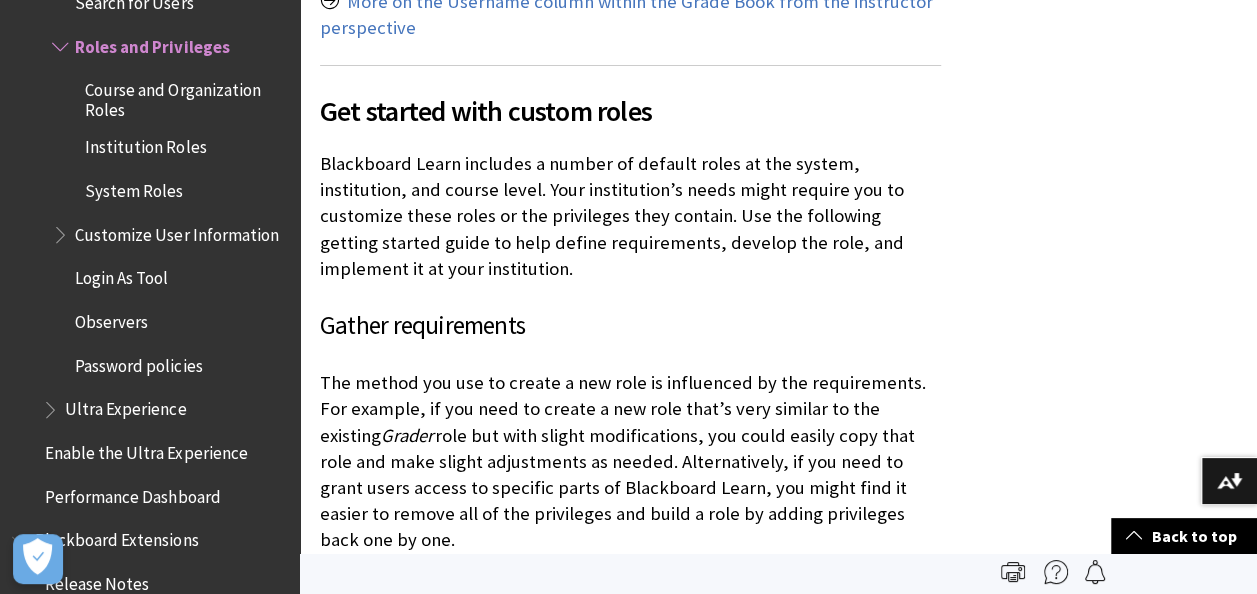 click on "The method you use to create a new role is influenced by the requirements. For example, if you need to create a new role that’s very similar to the existing  Grader  role but with slight modifications, you could easily copy that role and make slight adjustments as needed. Alternatively, if you need to grant users access to specific parts of Blackboard Learn, you might find it easier to remove all of the privileges and build a role by adding privileges back one by one." at bounding box center [630, 461] 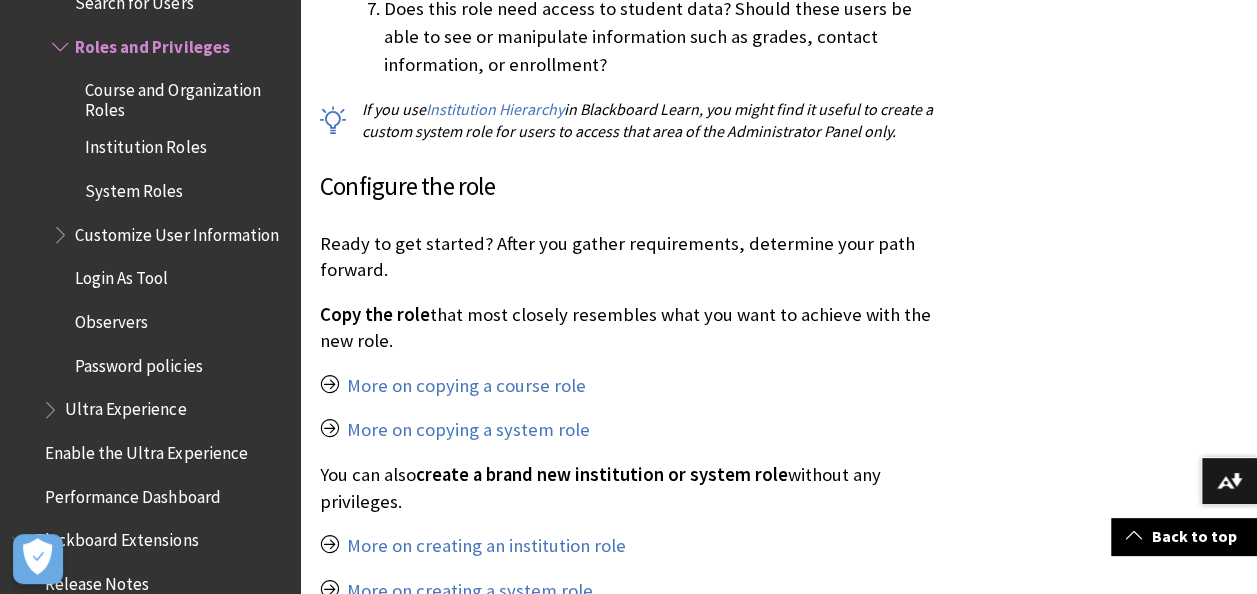 scroll, scrollTop: 4838, scrollLeft: 0, axis: vertical 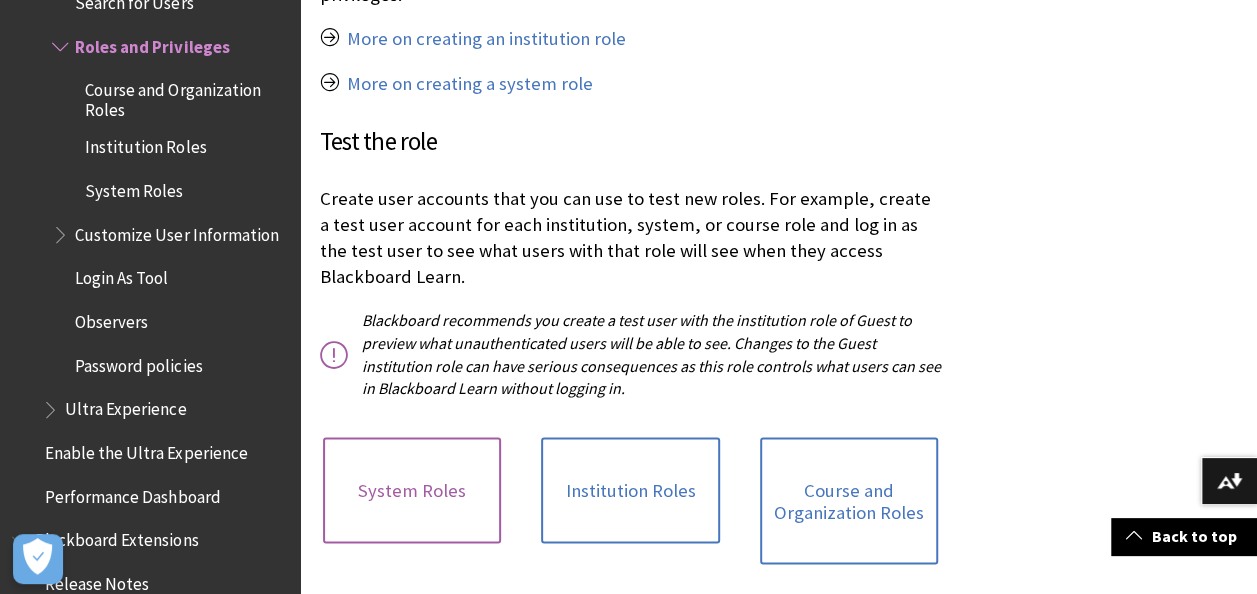 click on "System Roles" at bounding box center (412, 490) 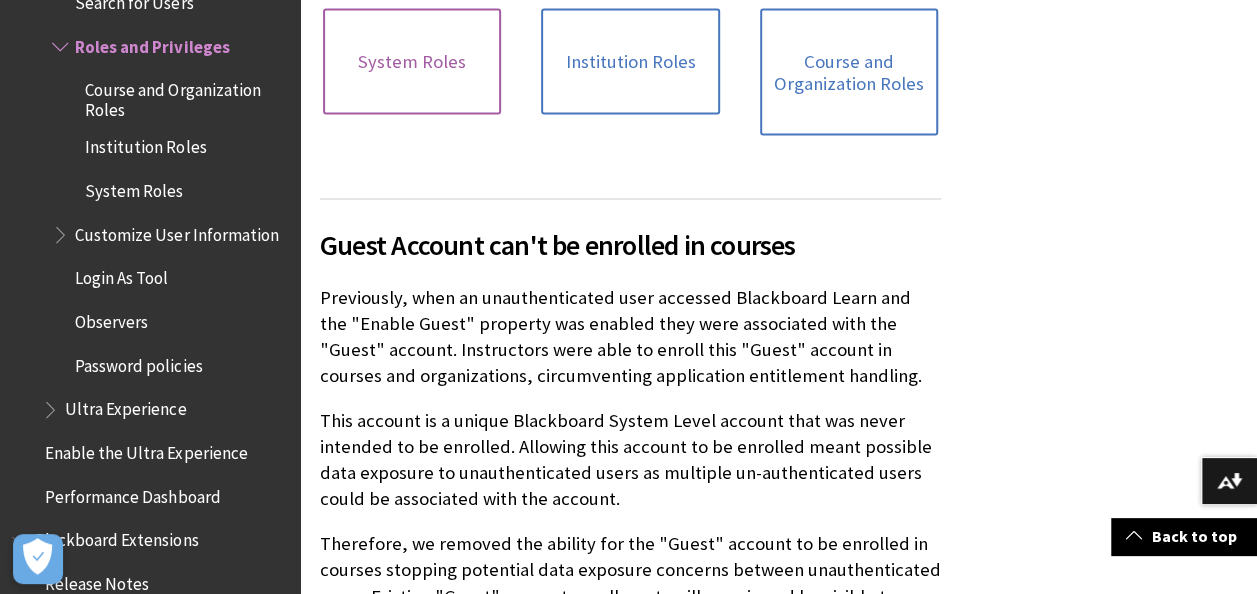 scroll, scrollTop: 5740, scrollLeft: 0, axis: vertical 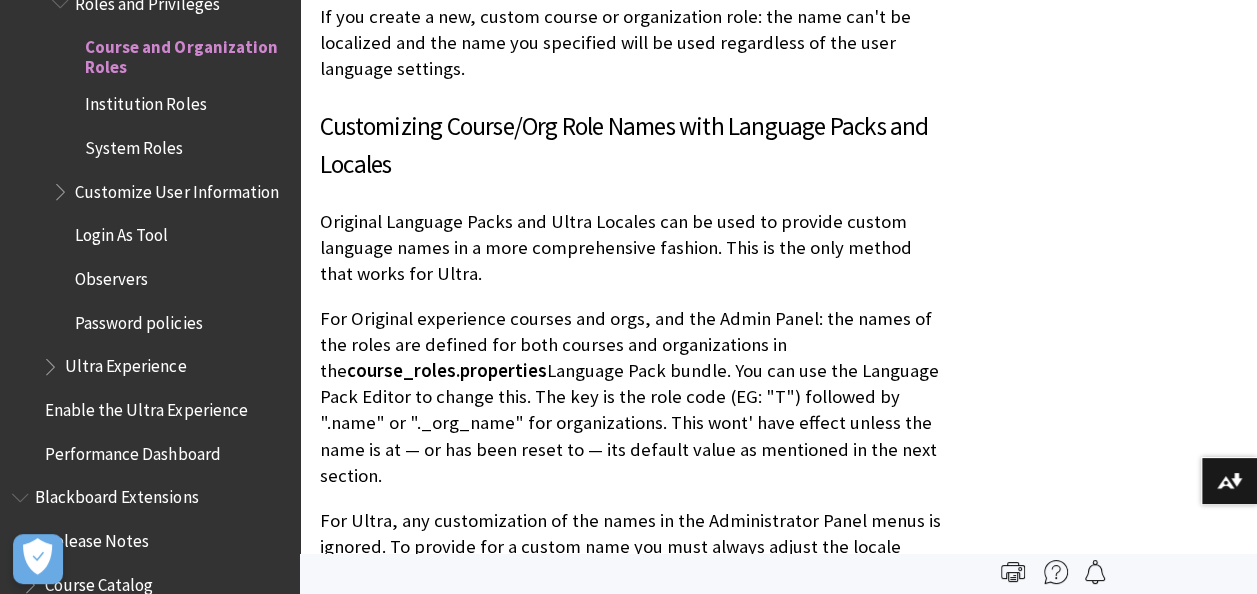 click on "About standard course and organization roles These standard course and organization roles are installed with Blackboard Learn by default. Standard Course and Organization Roles Role Description Course Builder The Course Builder role has access to most areas of the course or organization Control Panel in the Original Course View. This role is appropriate for an assistant who should not have access to student grades. If the course is unavailable to students, a course builder can still access the course. A course builder can't remove an instructor from a course. Facilitator The Facilitator role has default privileges related to course materials, gradebook, calendar, announcements, discussions, and groups to assist instructors in the progress of a course. Grader If a course is unavailable to students, the course appears in the  My Courses  module and in the course list for a user with the role of Grader. However, a grader can't enter the course until the course is available. Guest Instructor Student . On the  . ." at bounding box center [630, 1488] 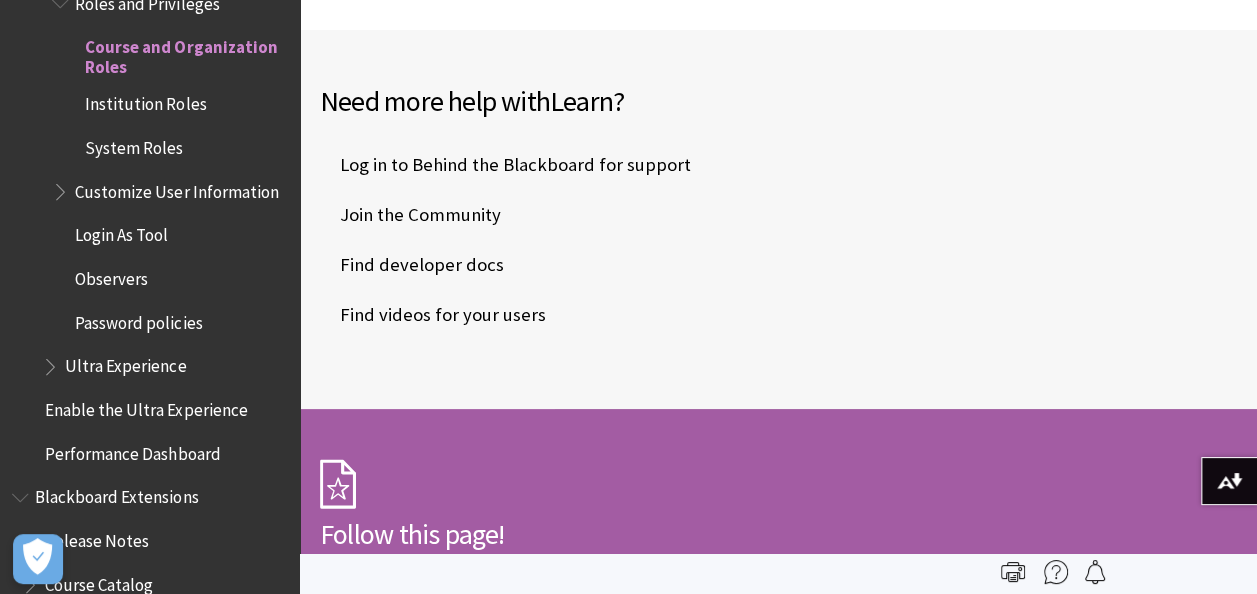 scroll, scrollTop: 11087, scrollLeft: 0, axis: vertical 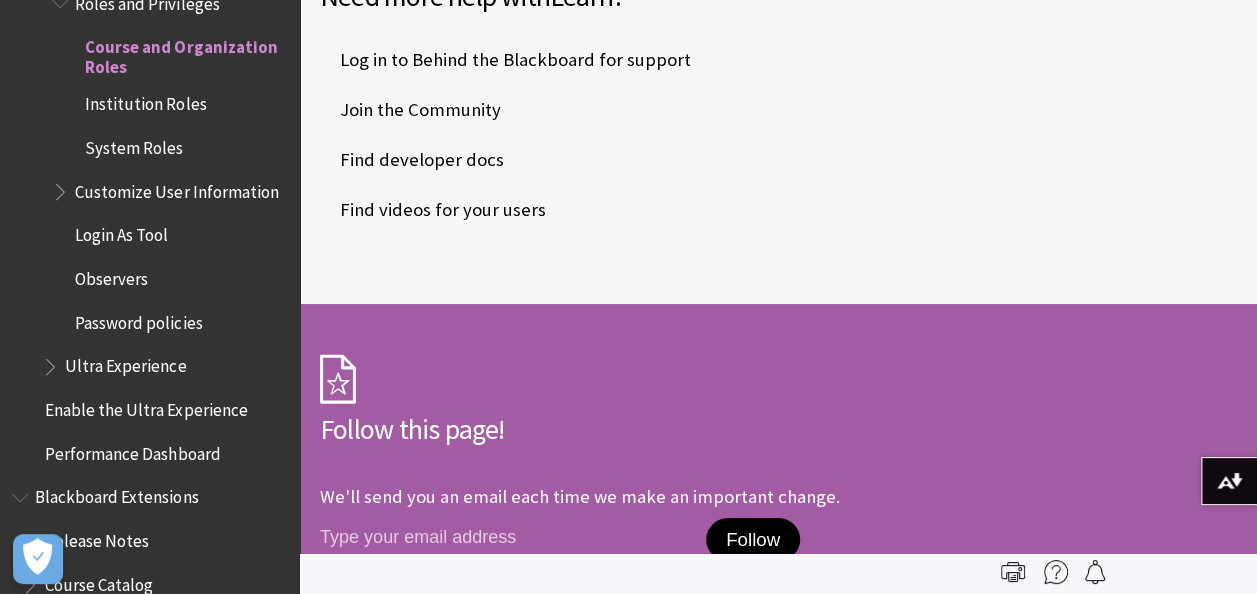 click on "Need more help with  Learn ? Log in to Behind the Blackboard for support   Join the Community   Find developer docs   Find videos for your users" at bounding box center [778, 114] 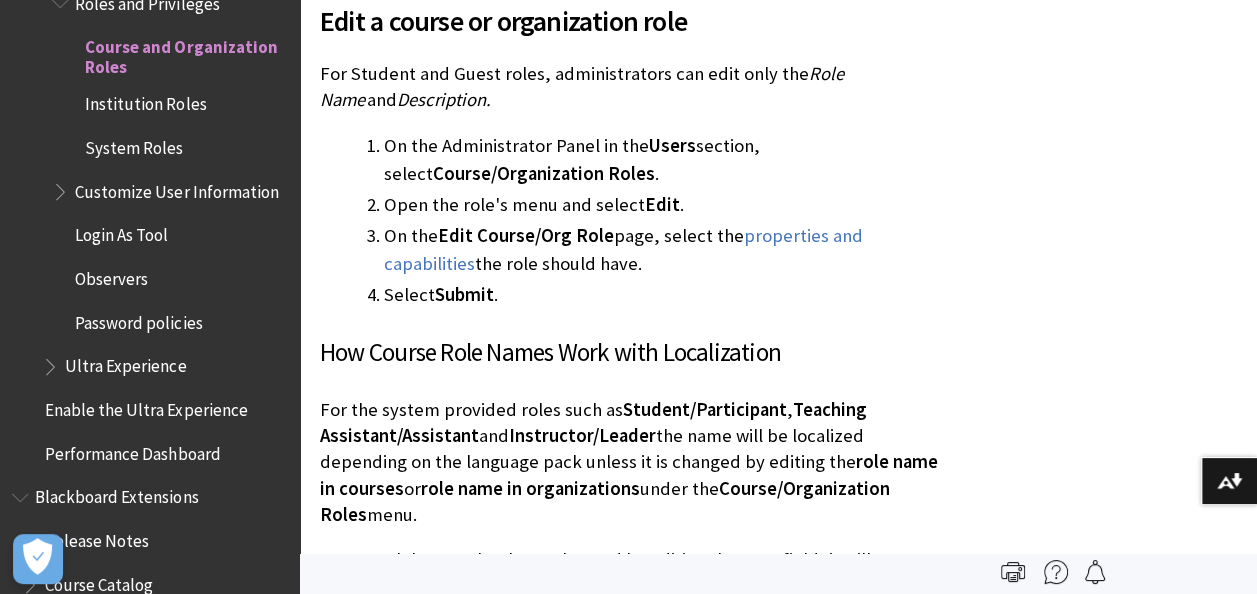 scroll, scrollTop: 4022, scrollLeft: 0, axis: vertical 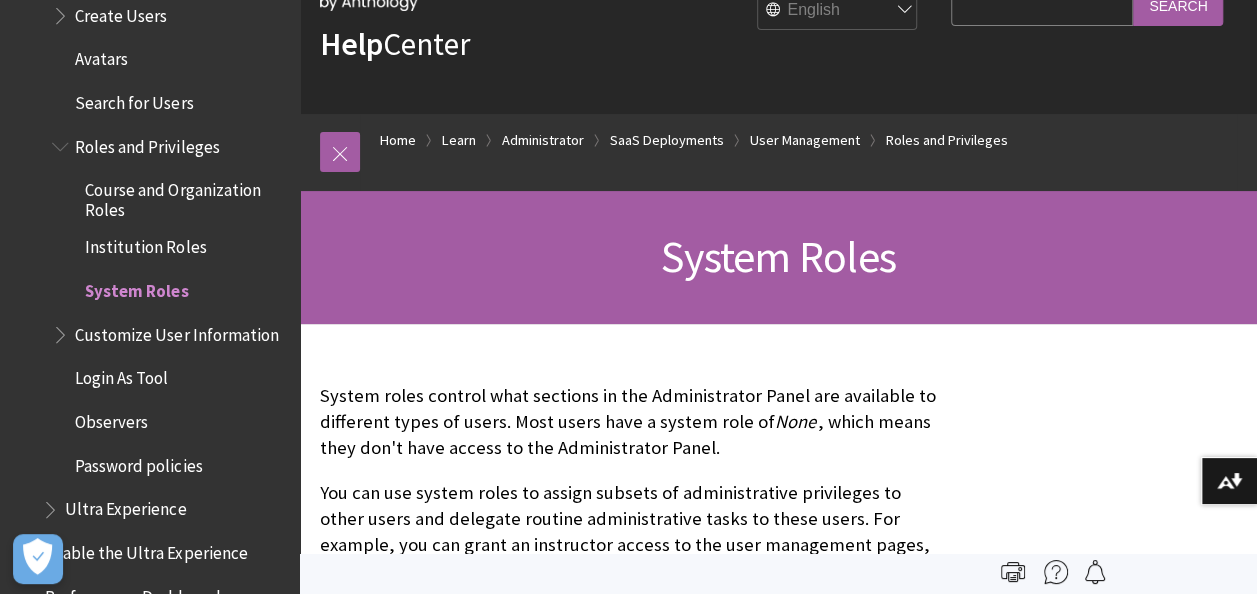 click on "Course and Organization Roles" at bounding box center [185, 196] 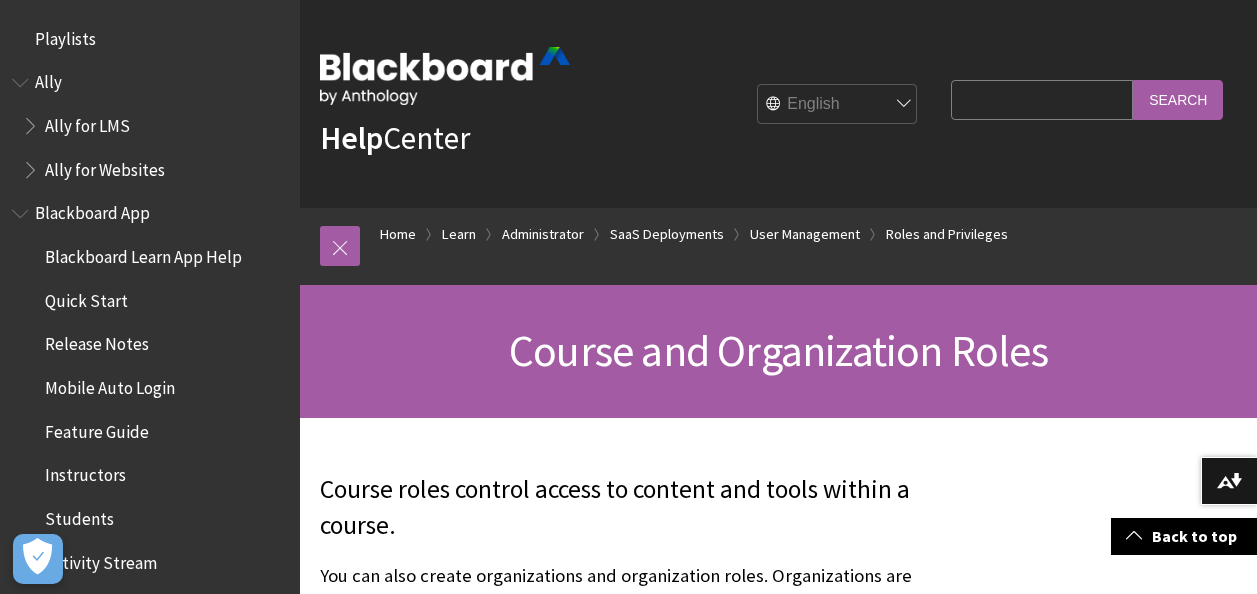scroll, scrollTop: 3505, scrollLeft: 0, axis: vertical 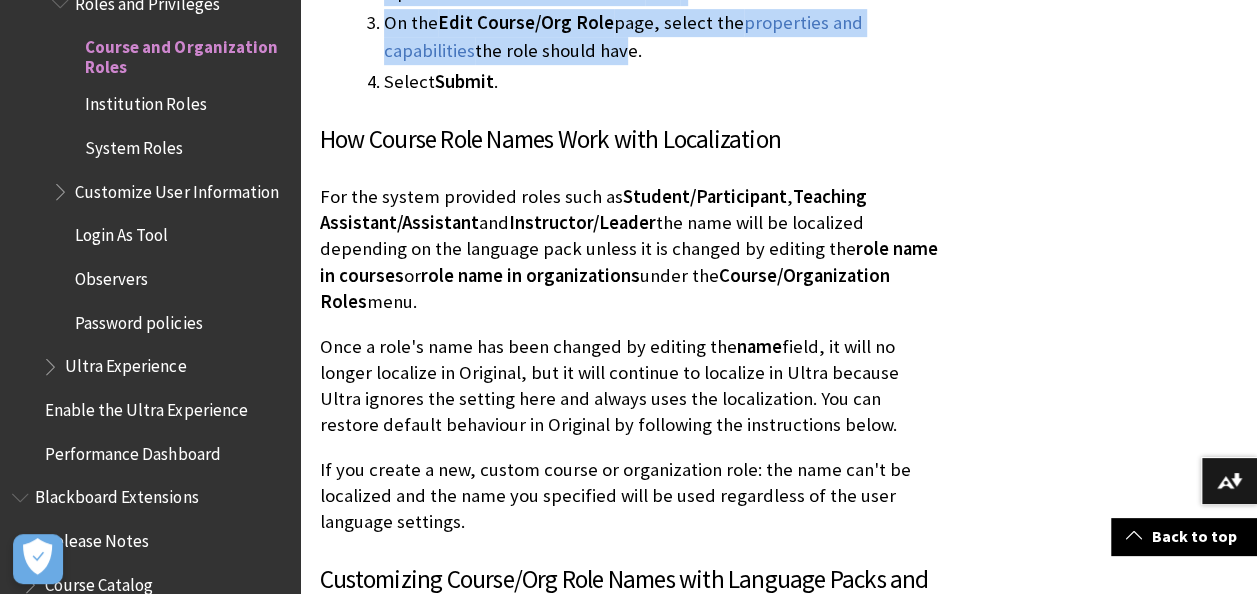drag, startPoint x: 316, startPoint y: 143, endPoint x: 620, endPoint y: 40, distance: 320.97507 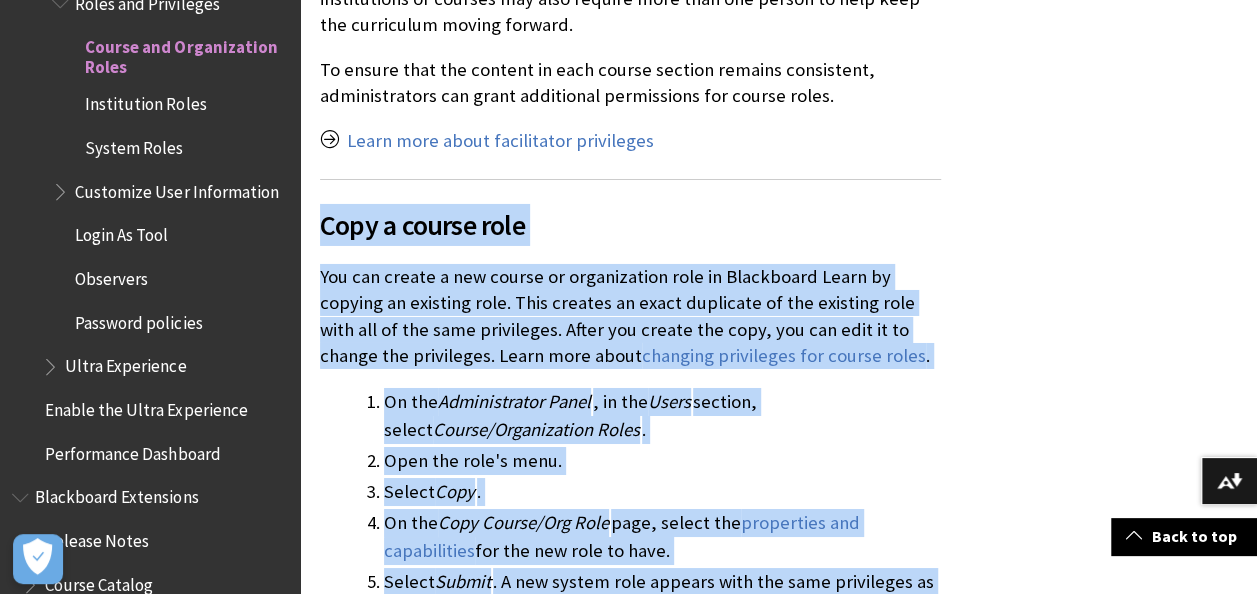 scroll, scrollTop: 3322, scrollLeft: 0, axis: vertical 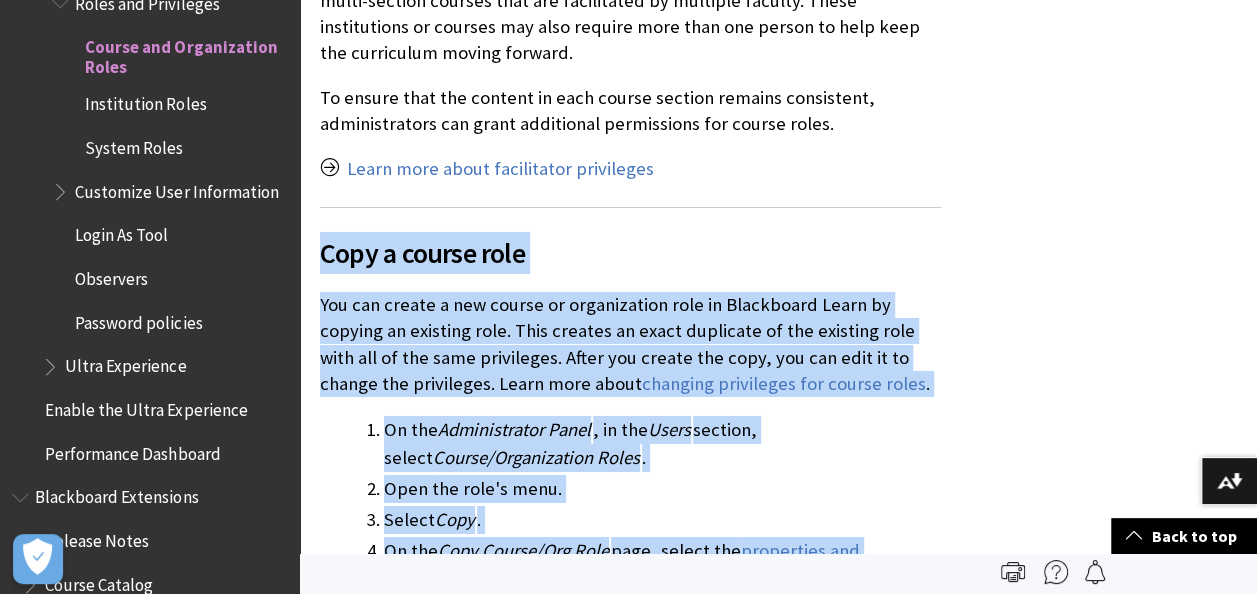 click on "Copy a course role" at bounding box center (630, 240) 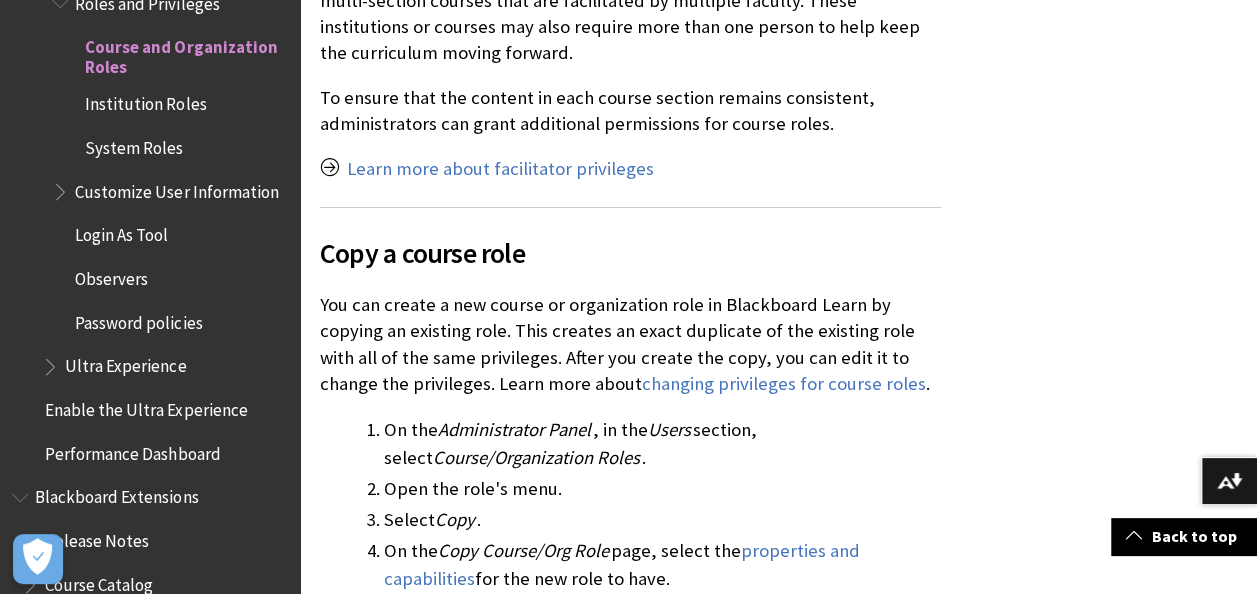 scroll, scrollTop: 3496, scrollLeft: 0, axis: vertical 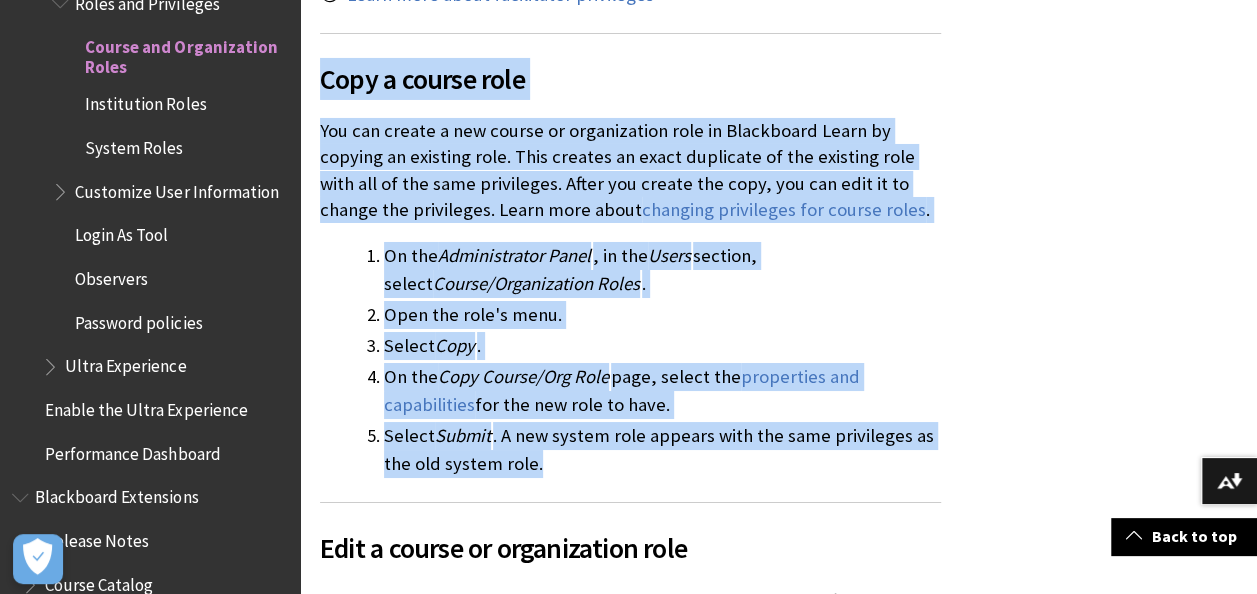 drag, startPoint x: 308, startPoint y: 50, endPoint x: 536, endPoint y: 437, distance: 449.16922 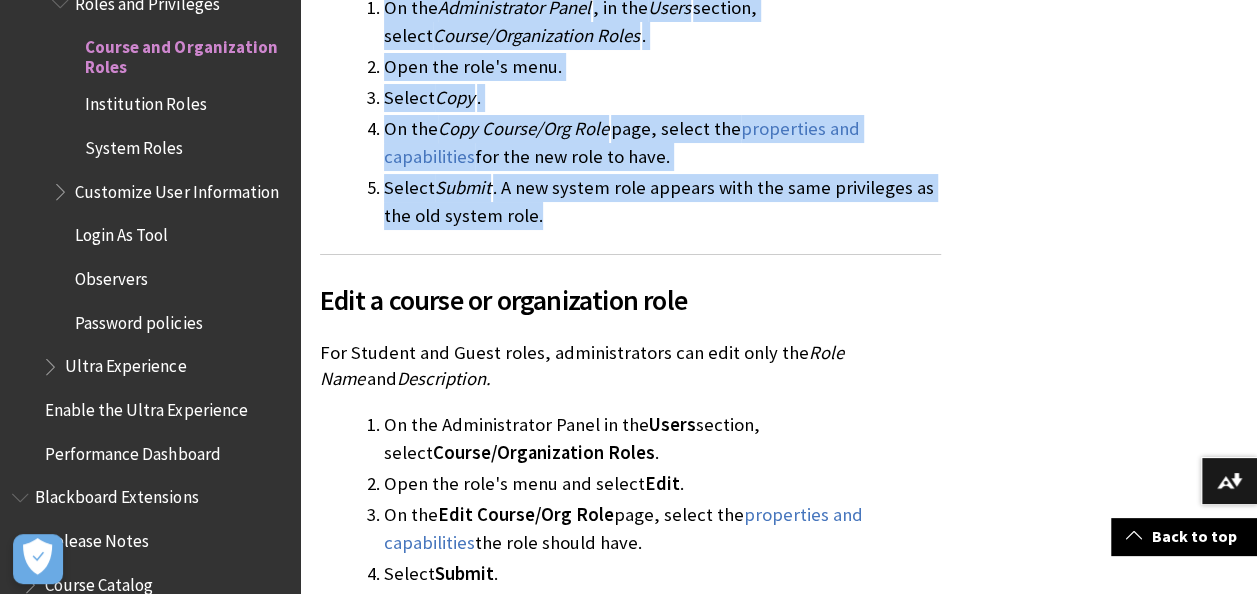 scroll, scrollTop: 3894, scrollLeft: 0, axis: vertical 